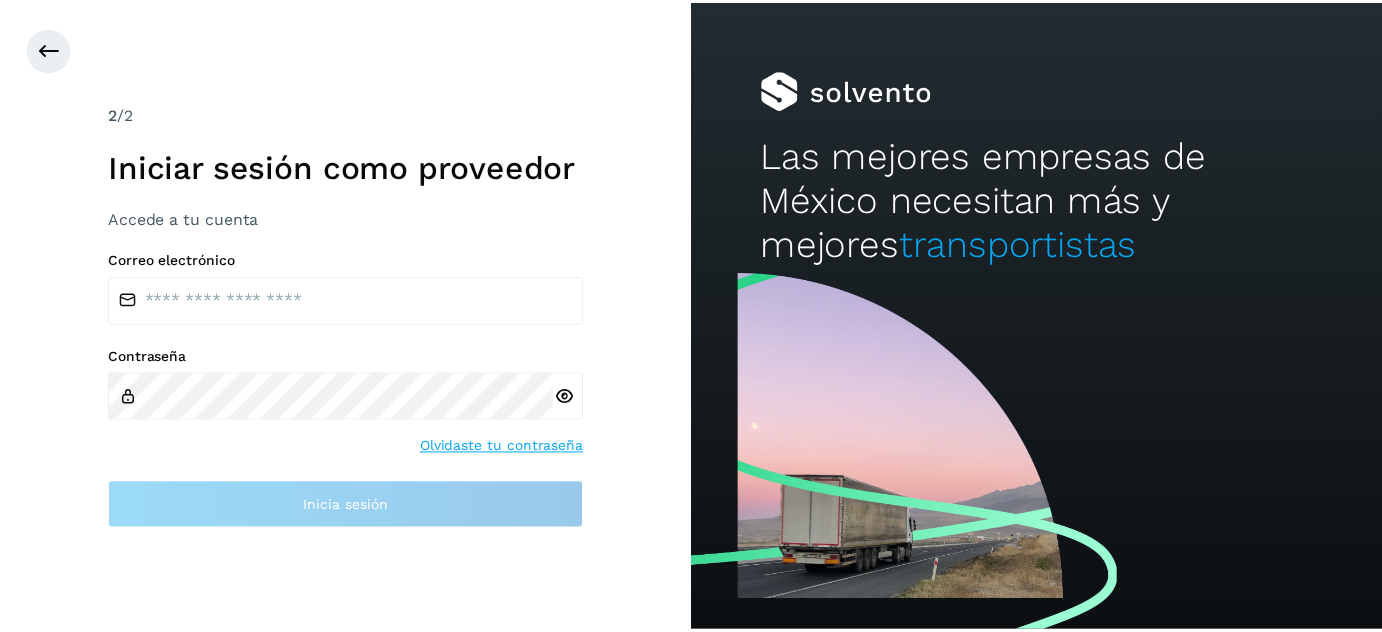 scroll, scrollTop: 0, scrollLeft: 0, axis: both 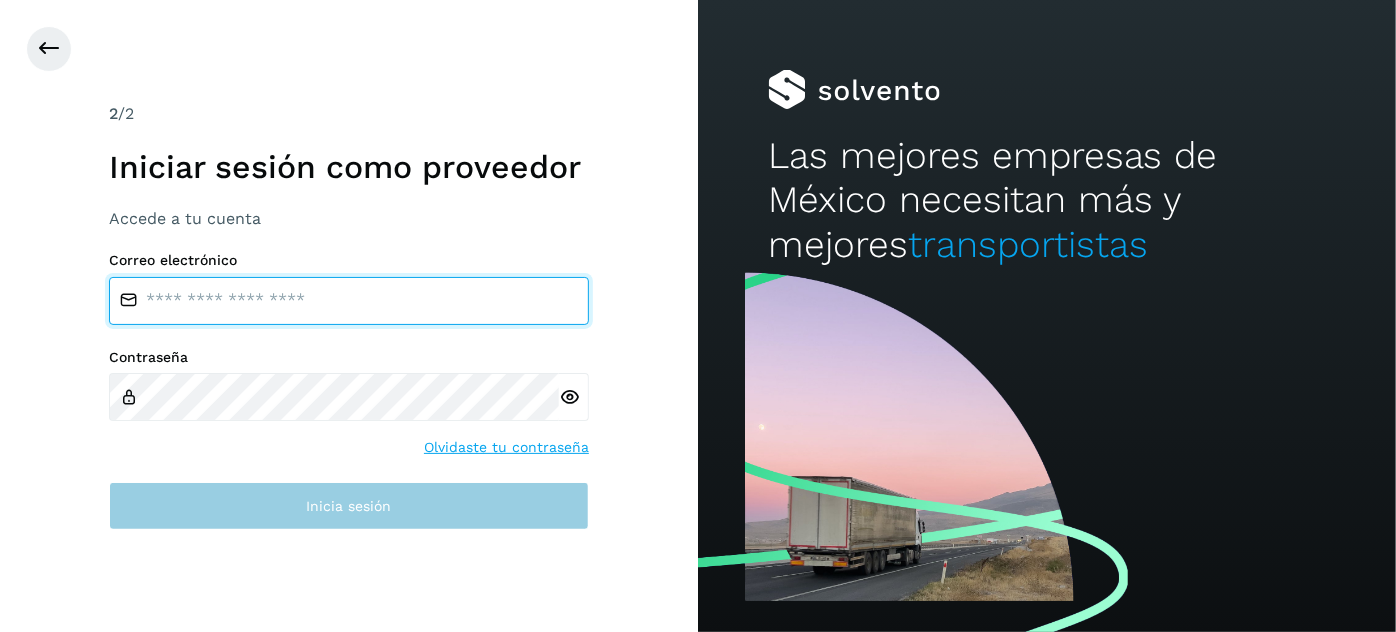 type on "**********" 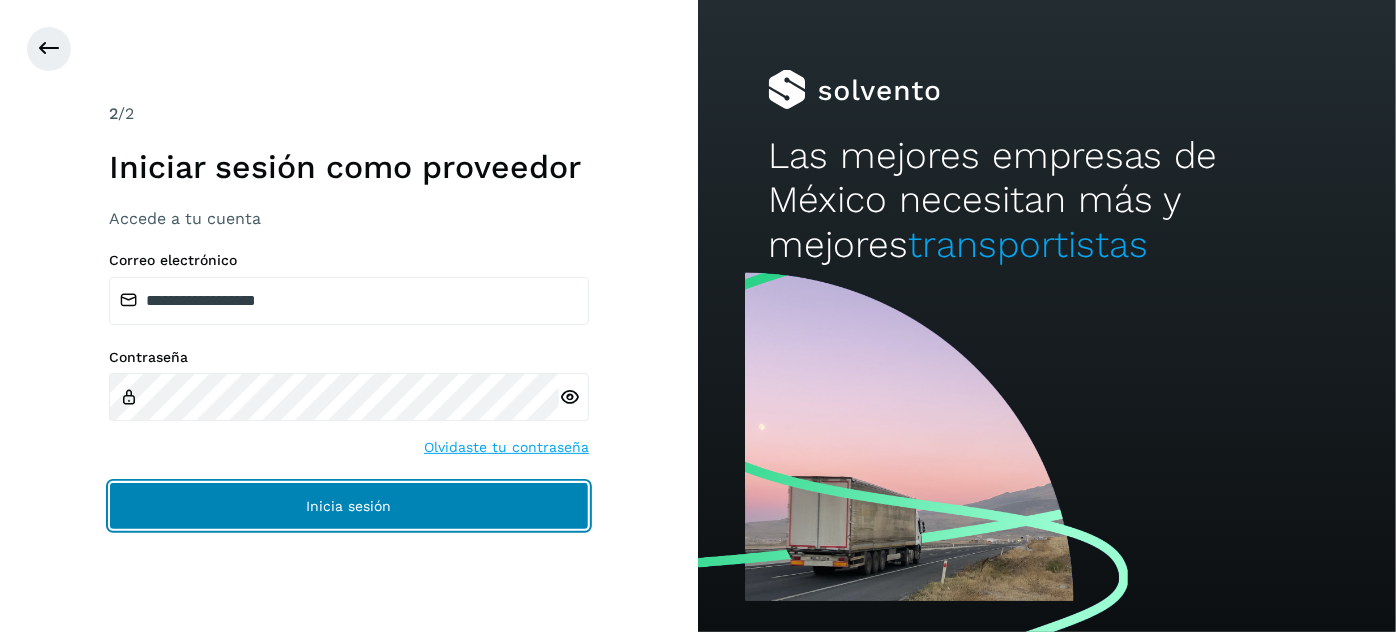 click on "Inicia sesión" 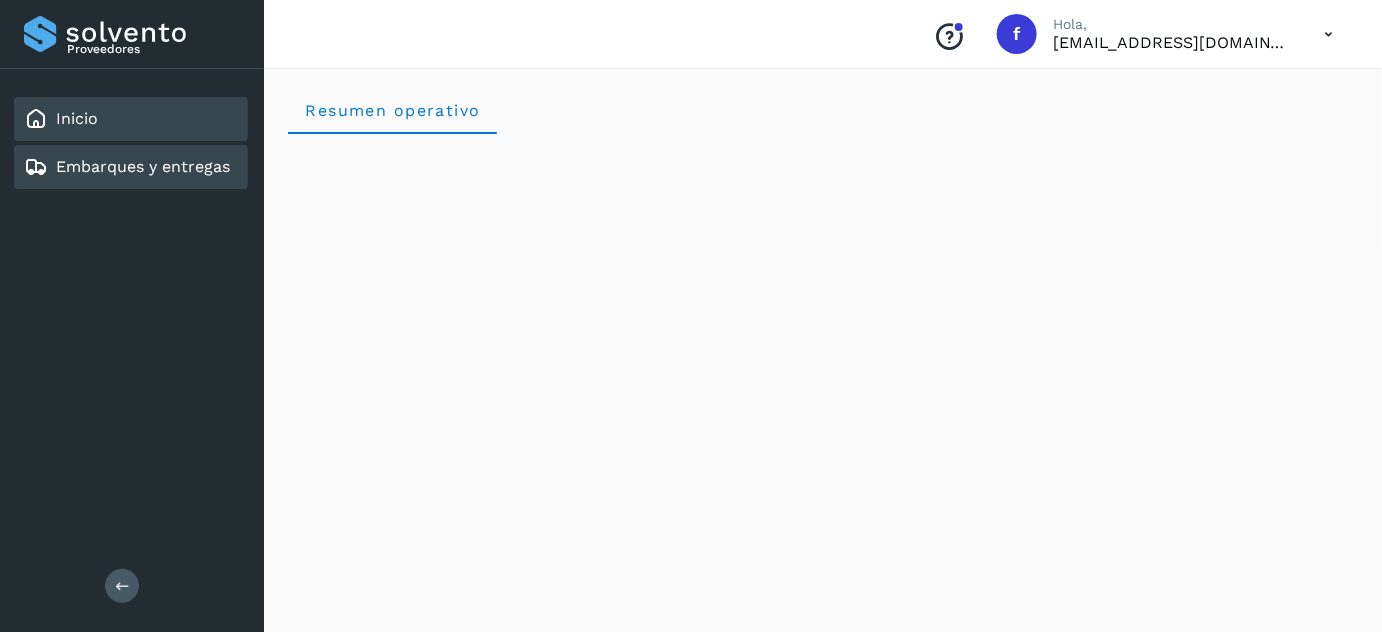 click on "Embarques y entregas" at bounding box center (143, 166) 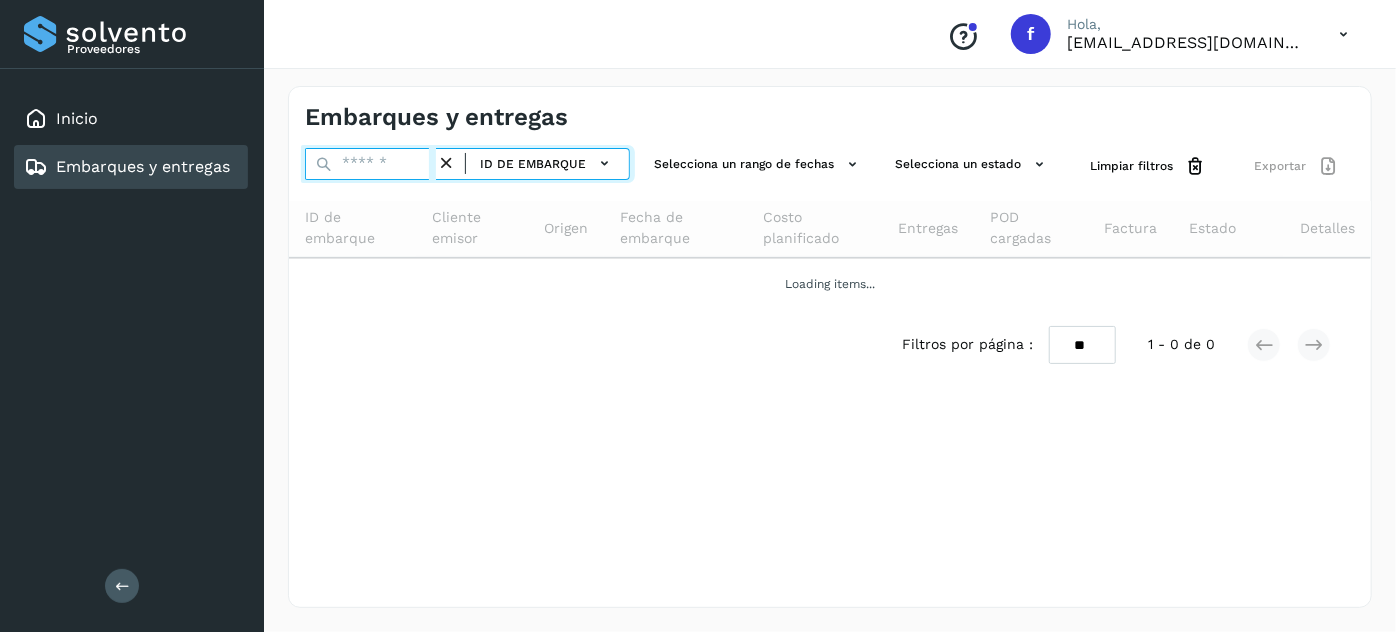 click at bounding box center (370, 164) 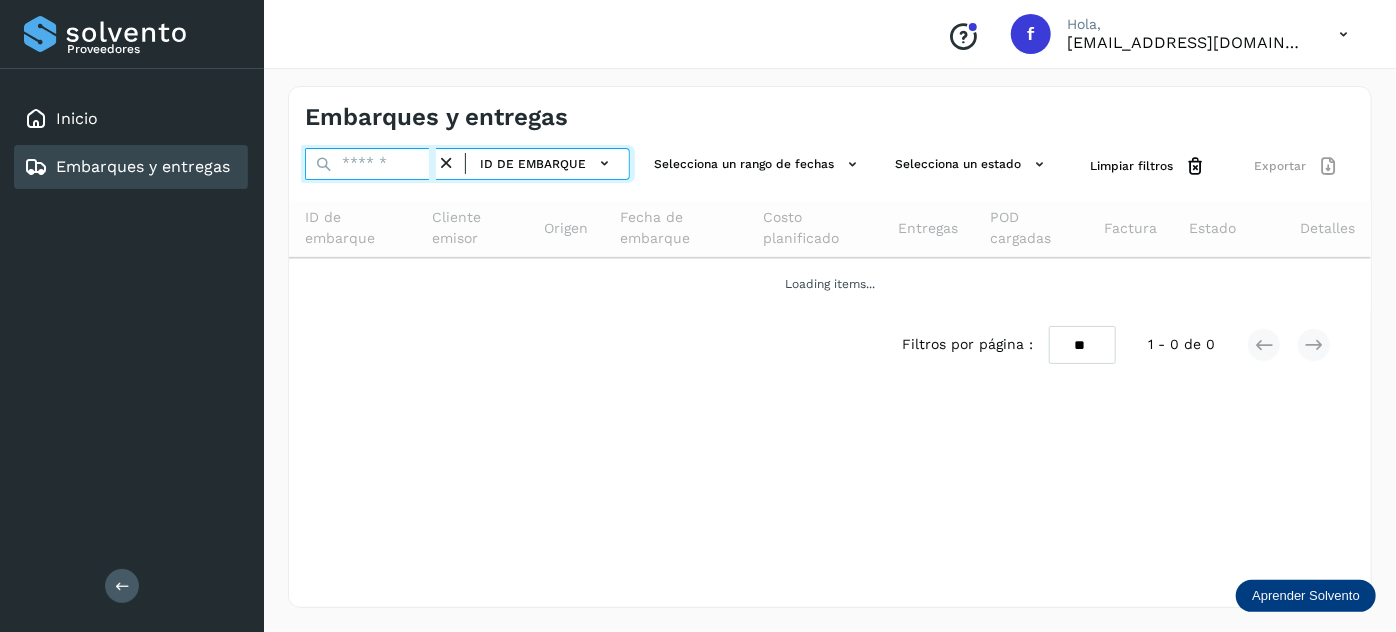 paste on "**********" 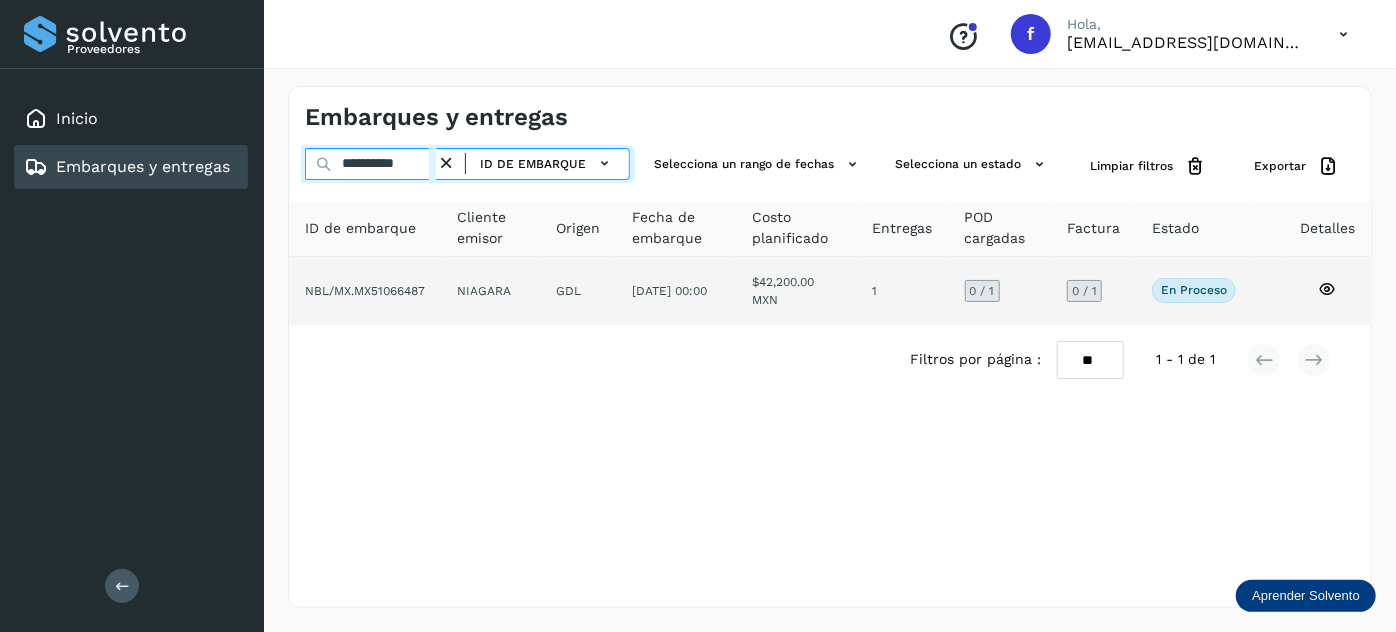 type on "**********" 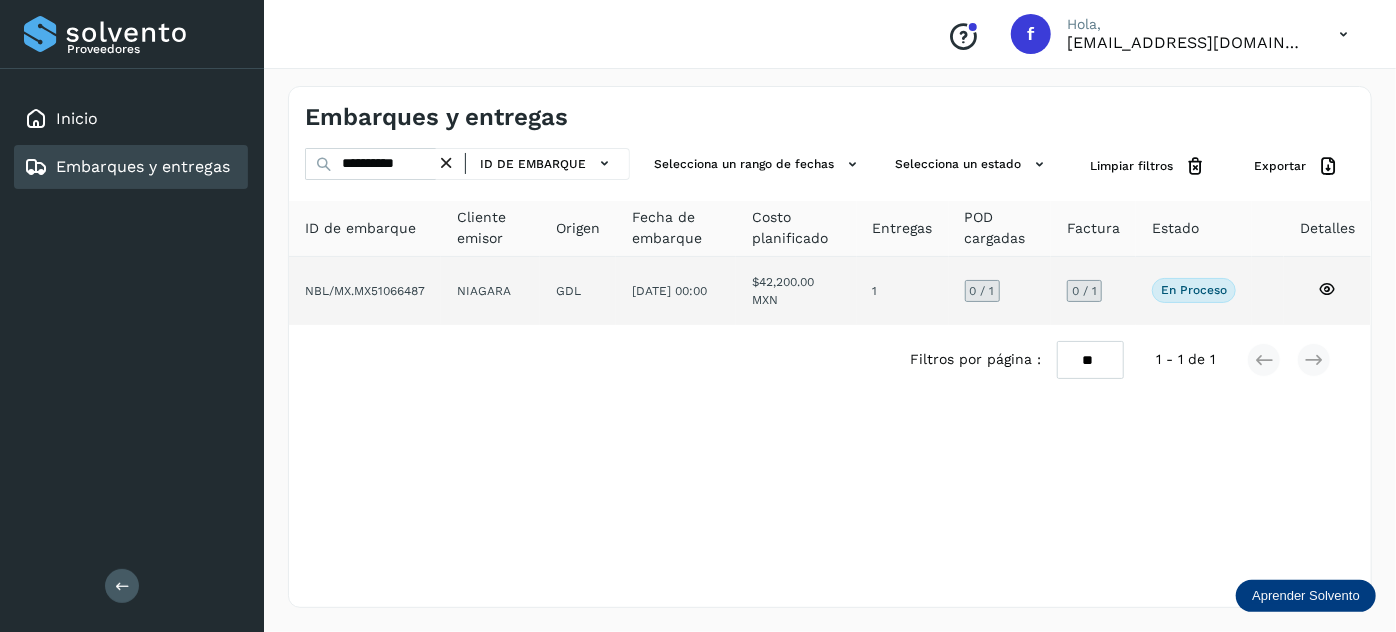 click on "$42,200.00 MXN" 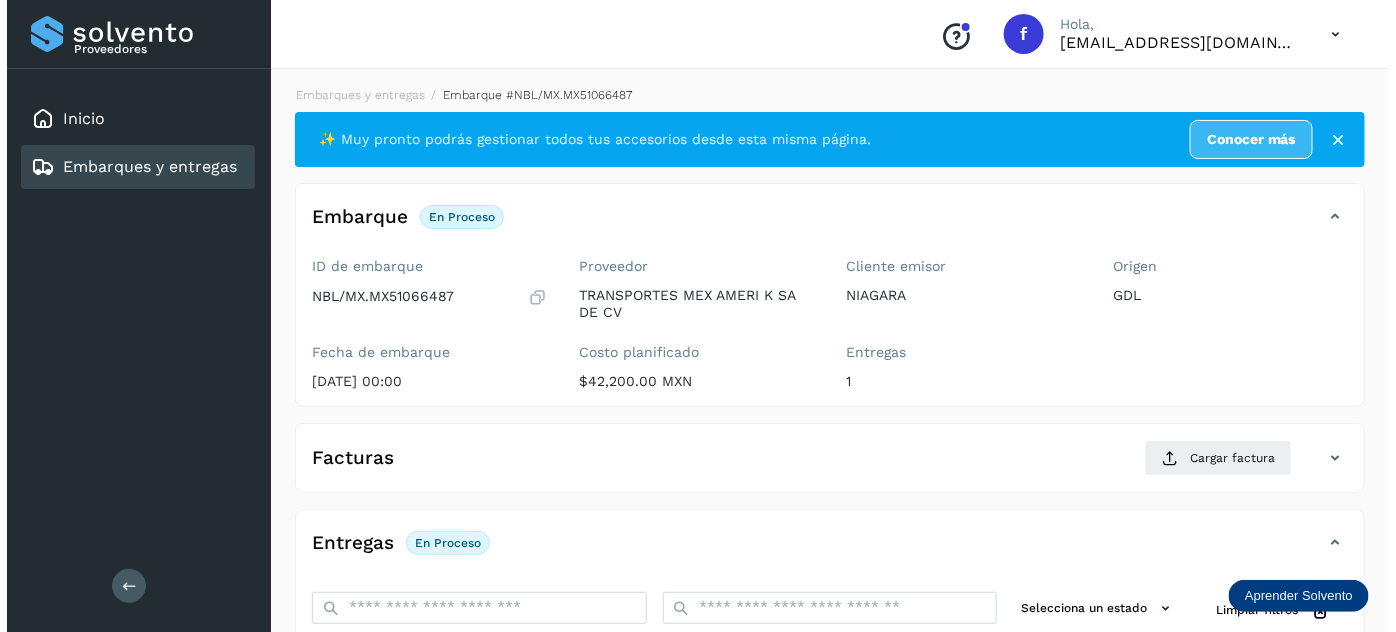 scroll, scrollTop: 327, scrollLeft: 0, axis: vertical 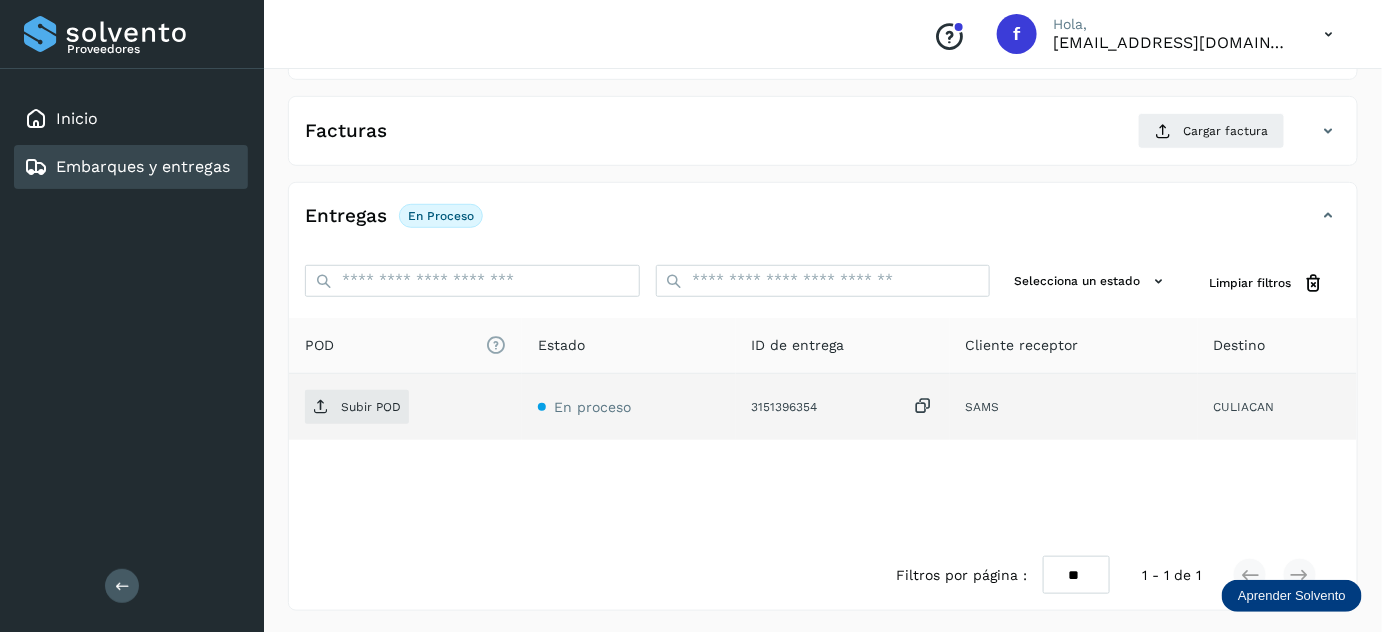 click on "3151396354" 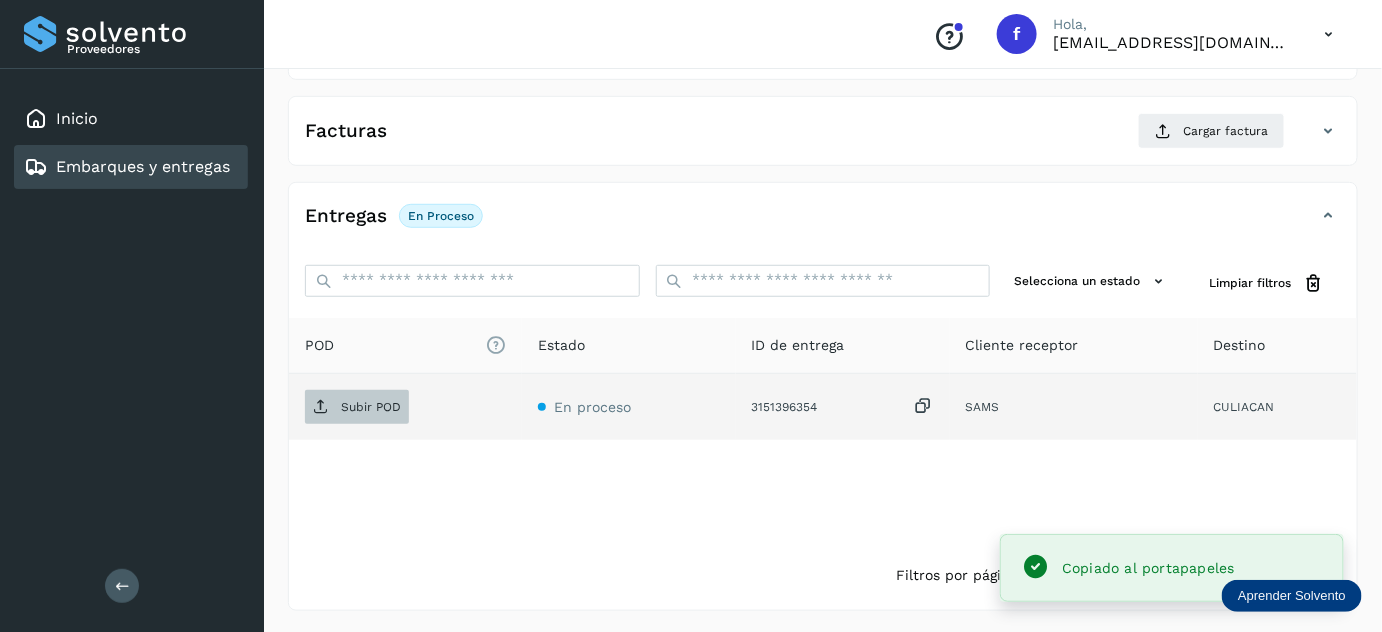 click on "Subir POD" at bounding box center (371, 407) 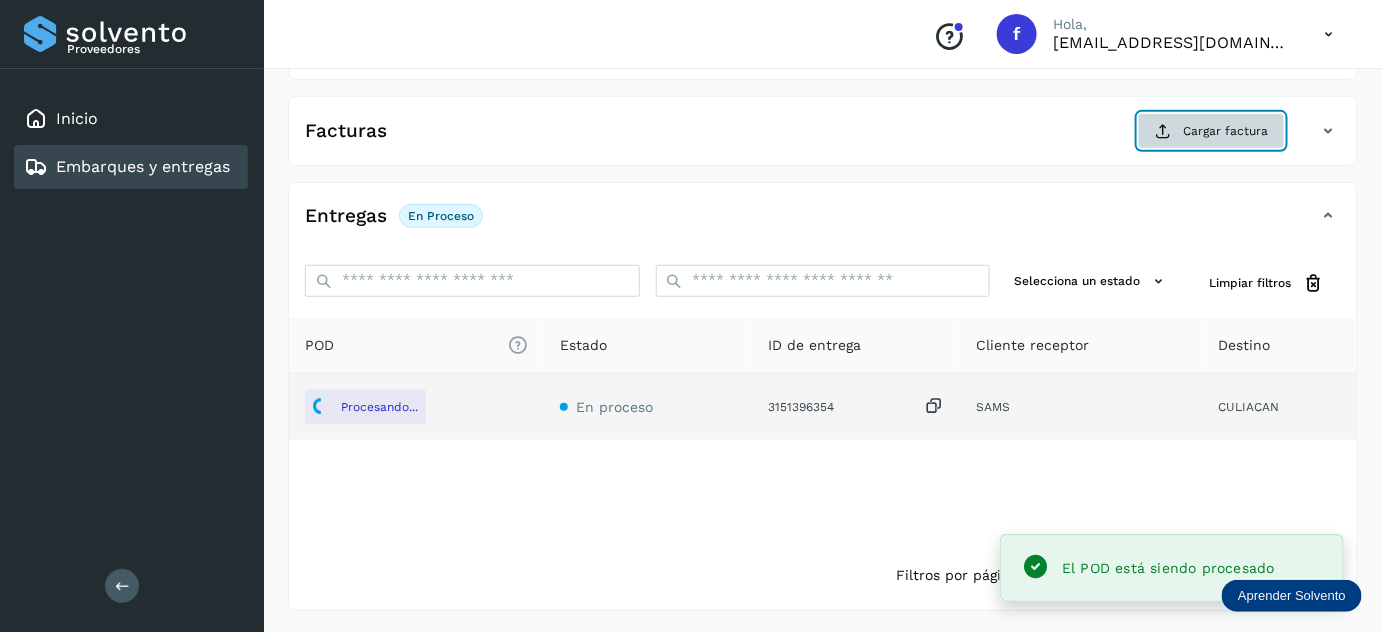click on "Cargar factura" at bounding box center [1211, 131] 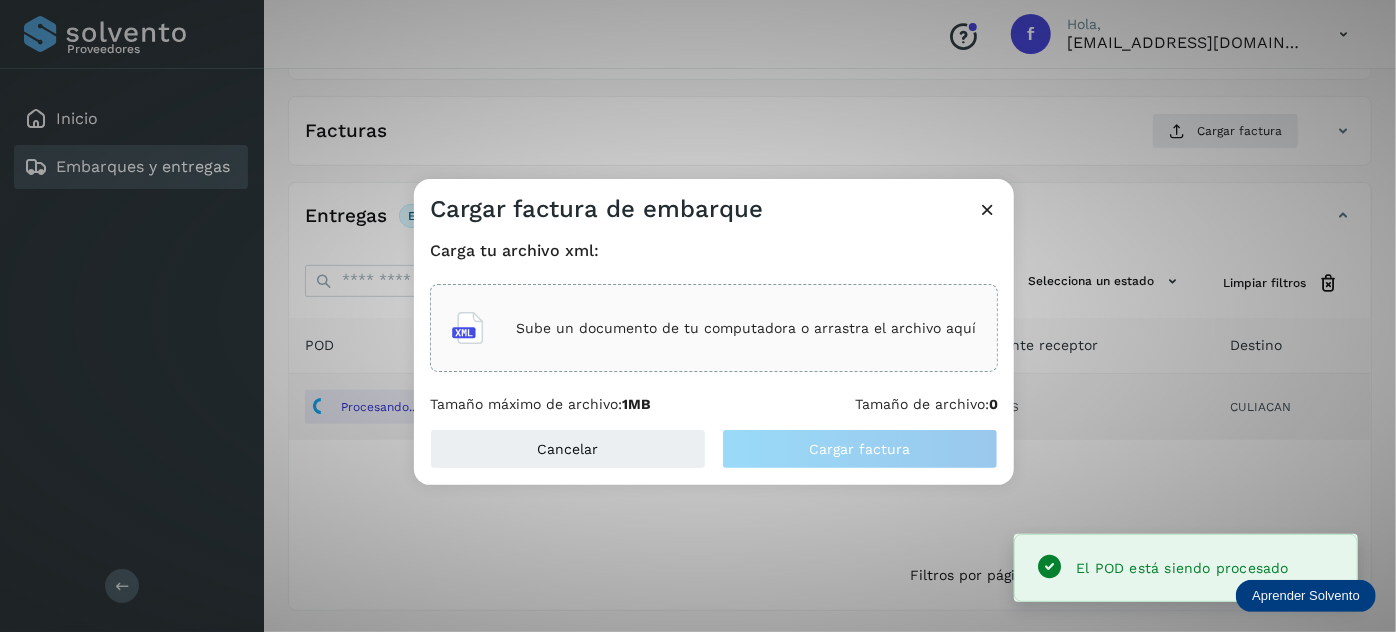 click on "Sube un documento de tu computadora o arrastra el archivo aquí" at bounding box center (746, 328) 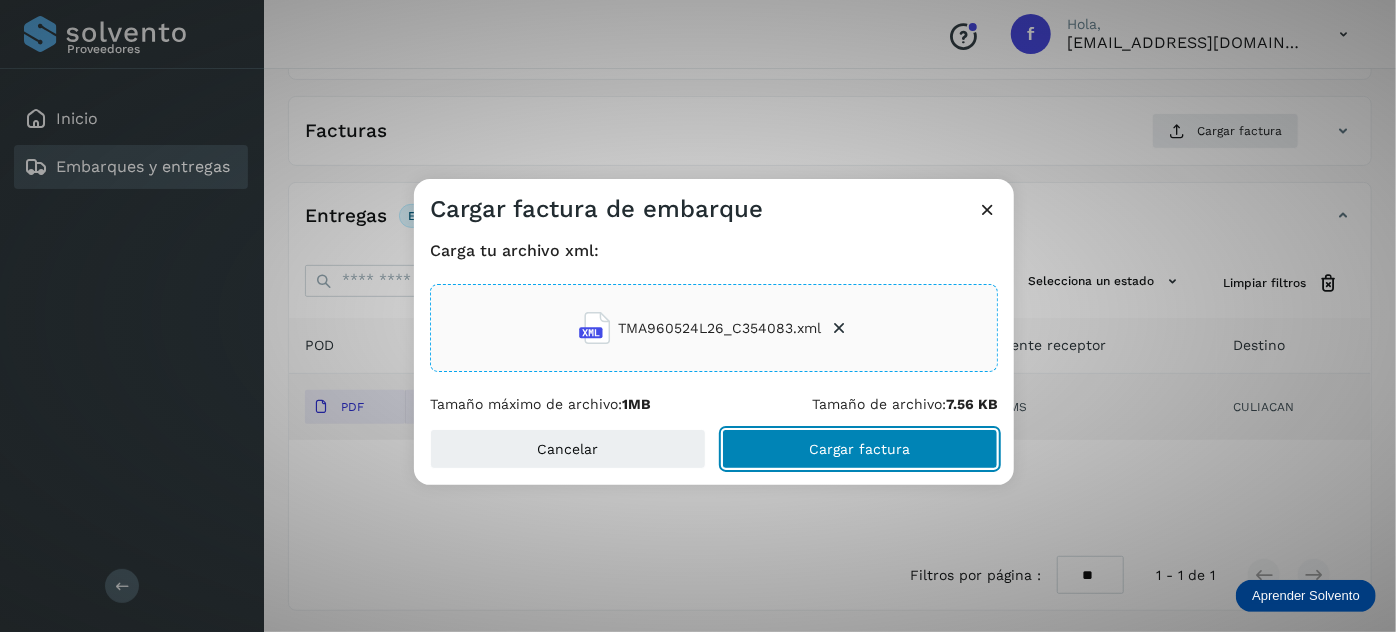 click on "Cargar factura" 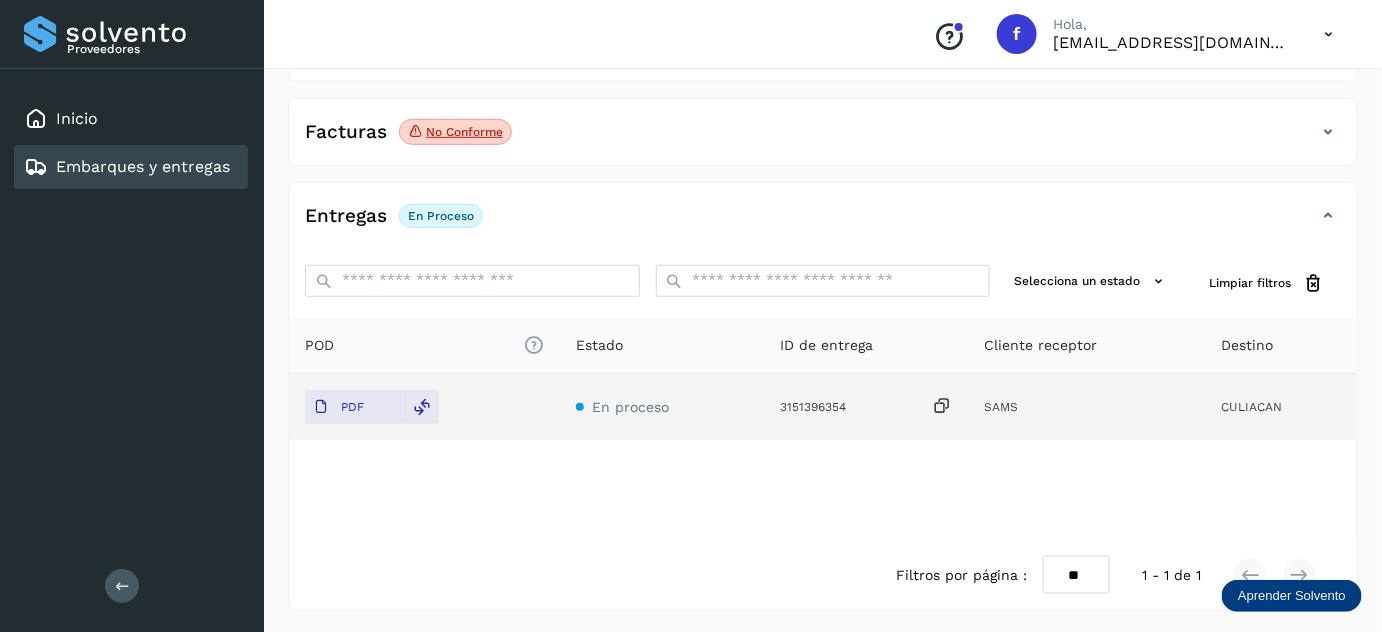scroll, scrollTop: 0, scrollLeft: 0, axis: both 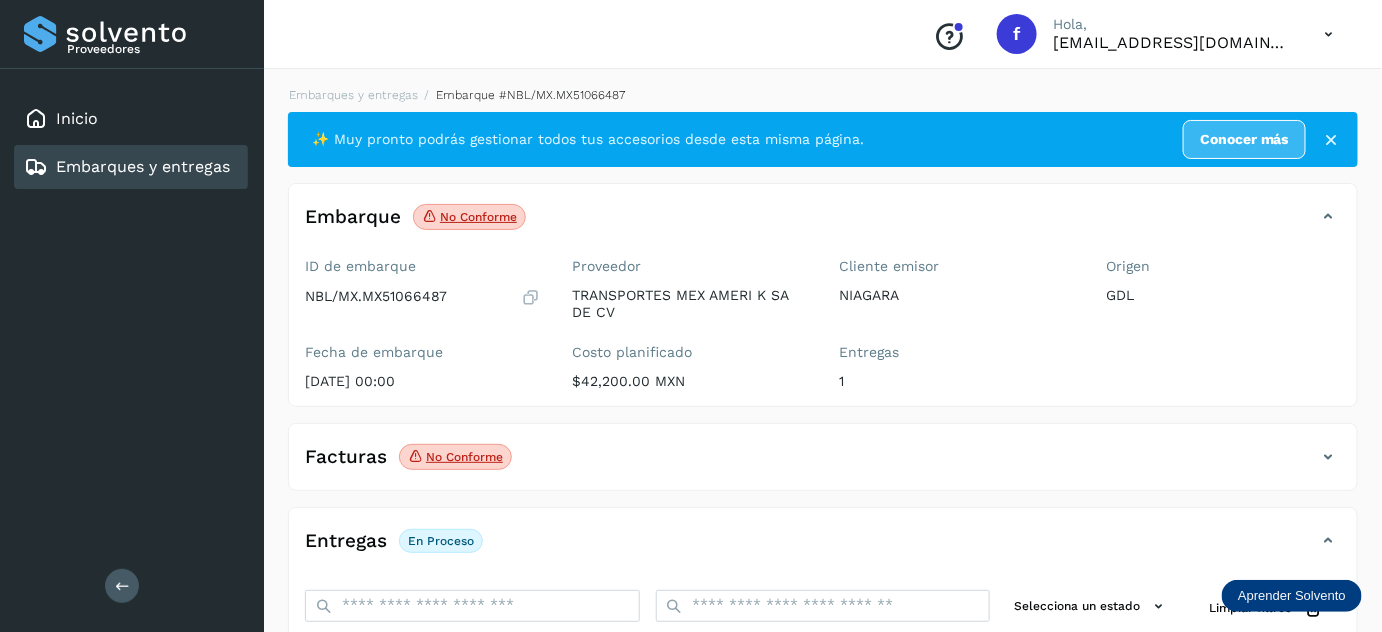 click on "Facturas No conforme" at bounding box center (823, 465) 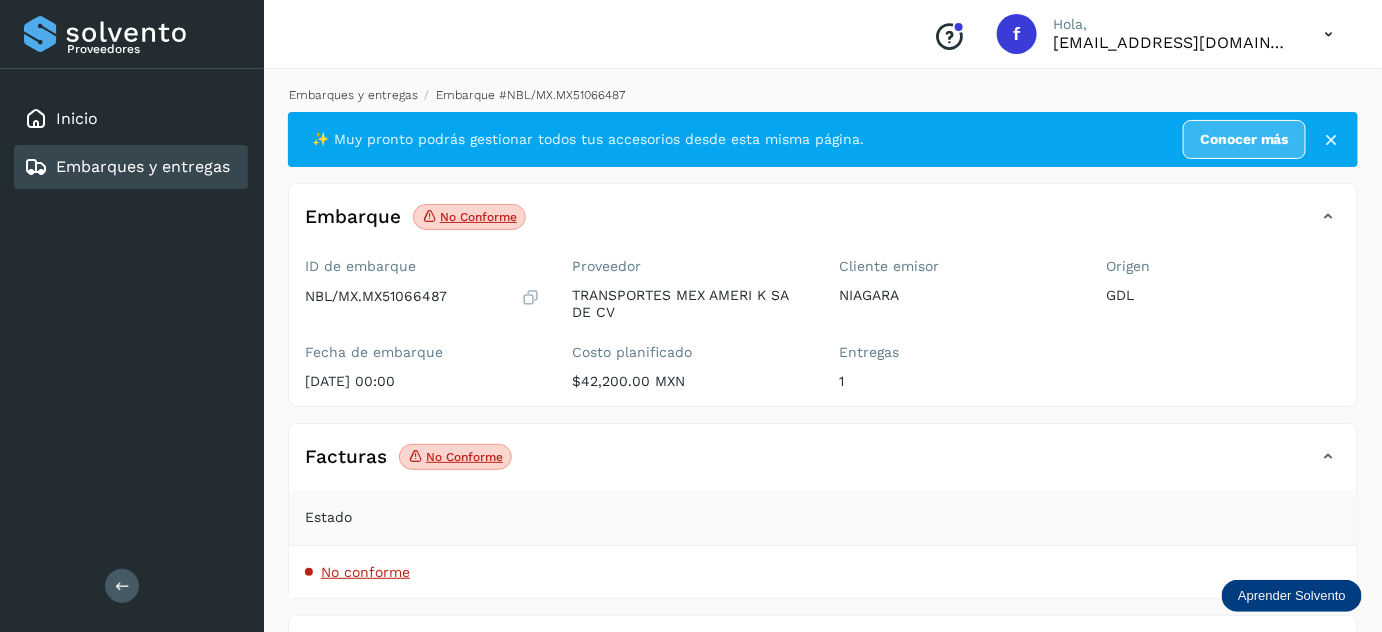 click on "Embarques y entregas" at bounding box center [353, 95] 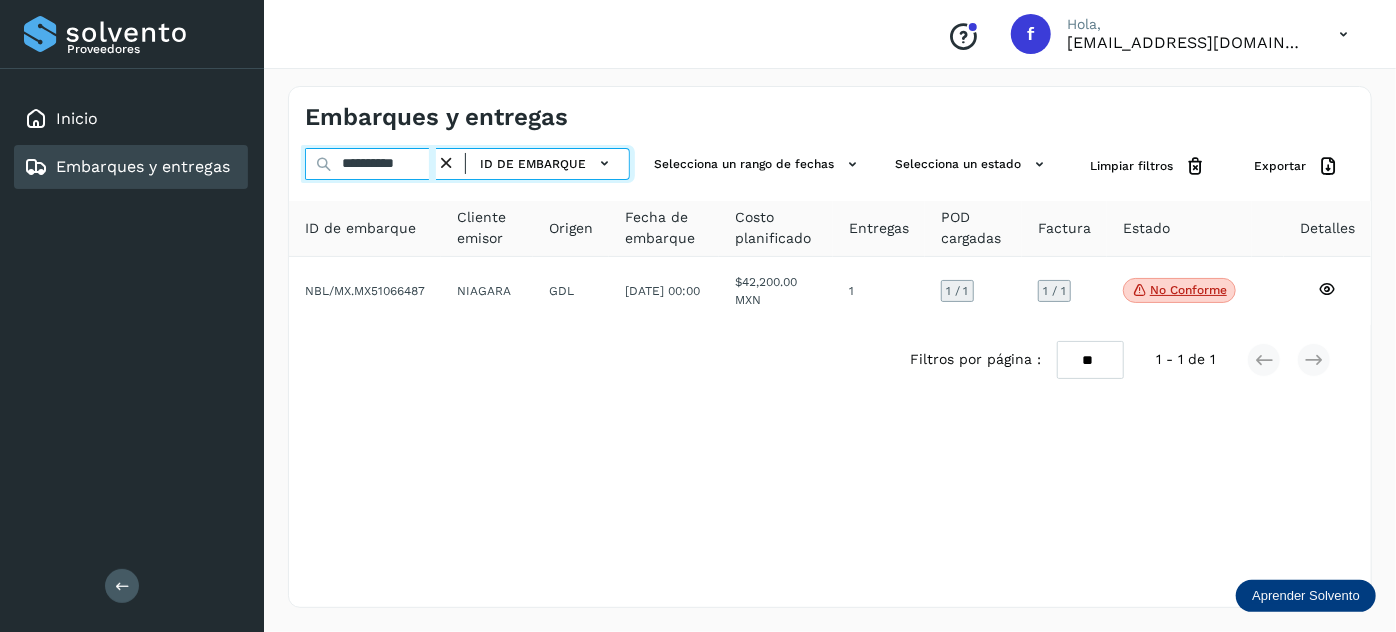 click on "**********" at bounding box center (370, 164) 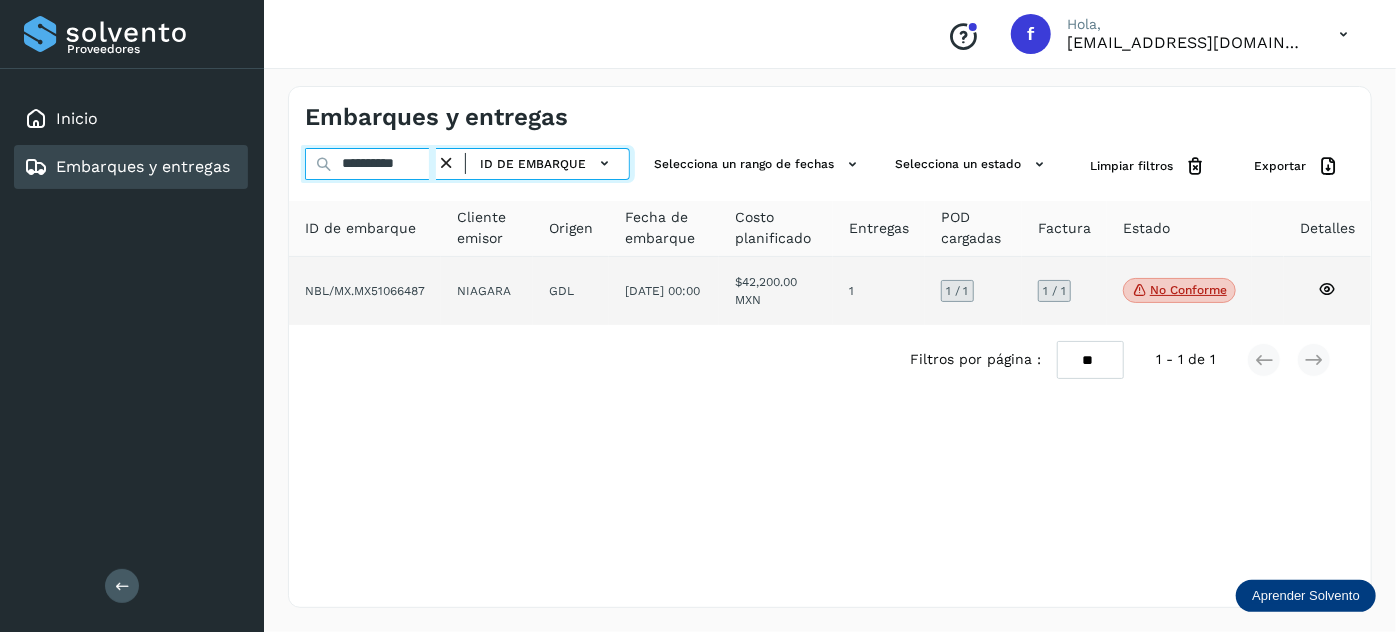 paste 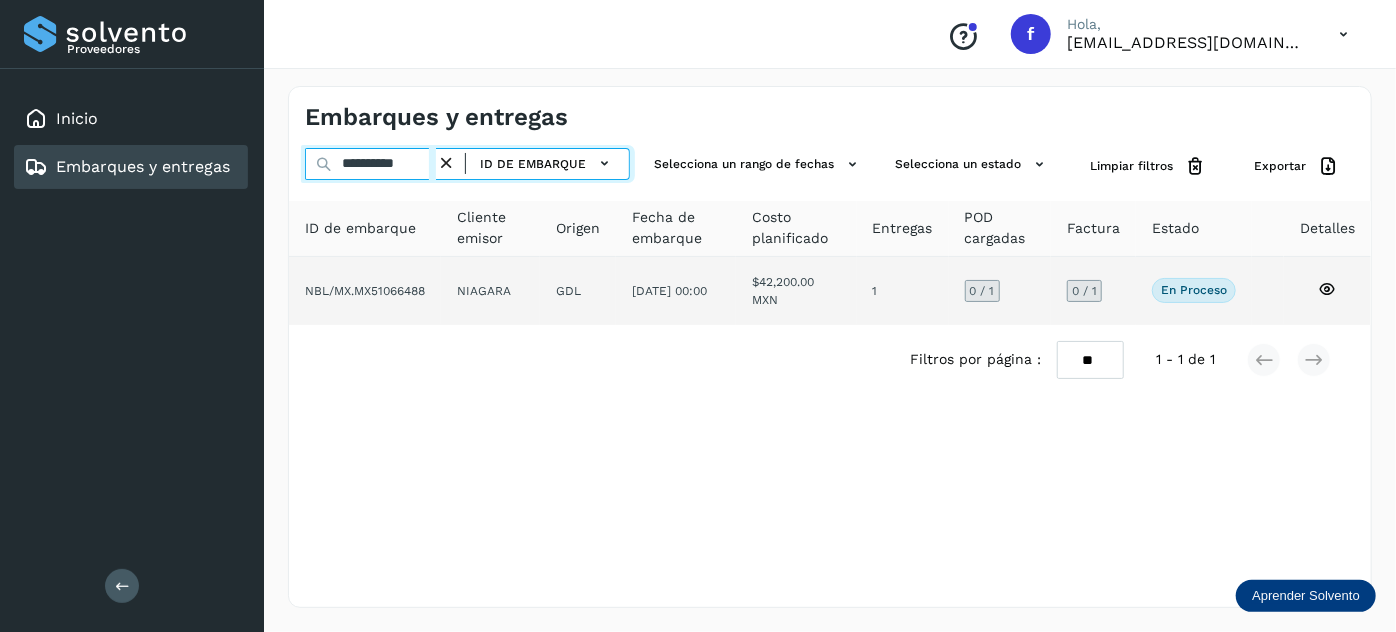 type on "**********" 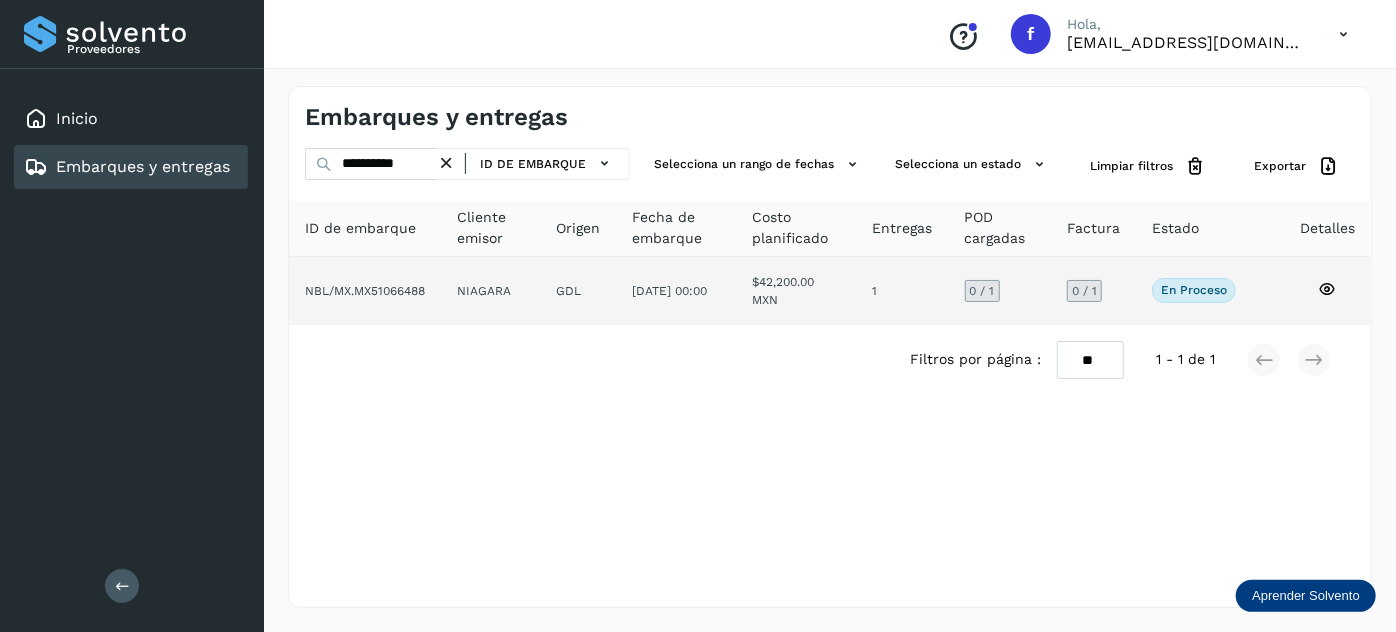 click on "NIAGARA" 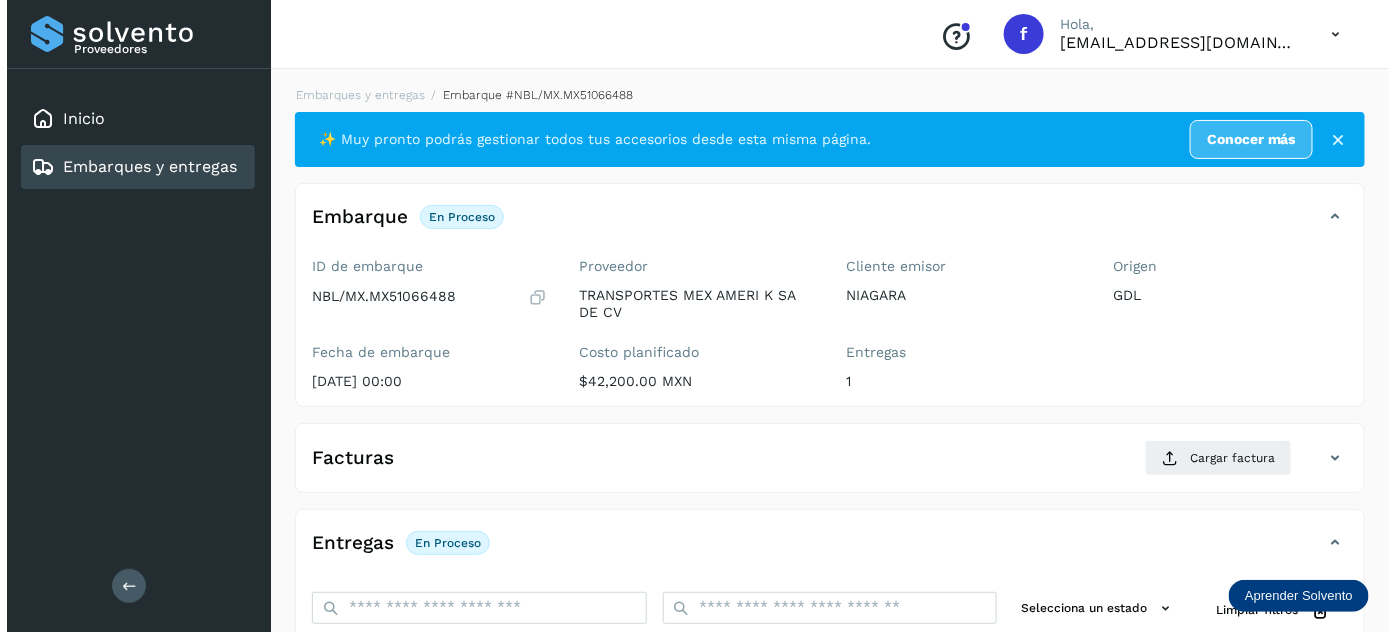 scroll, scrollTop: 327, scrollLeft: 0, axis: vertical 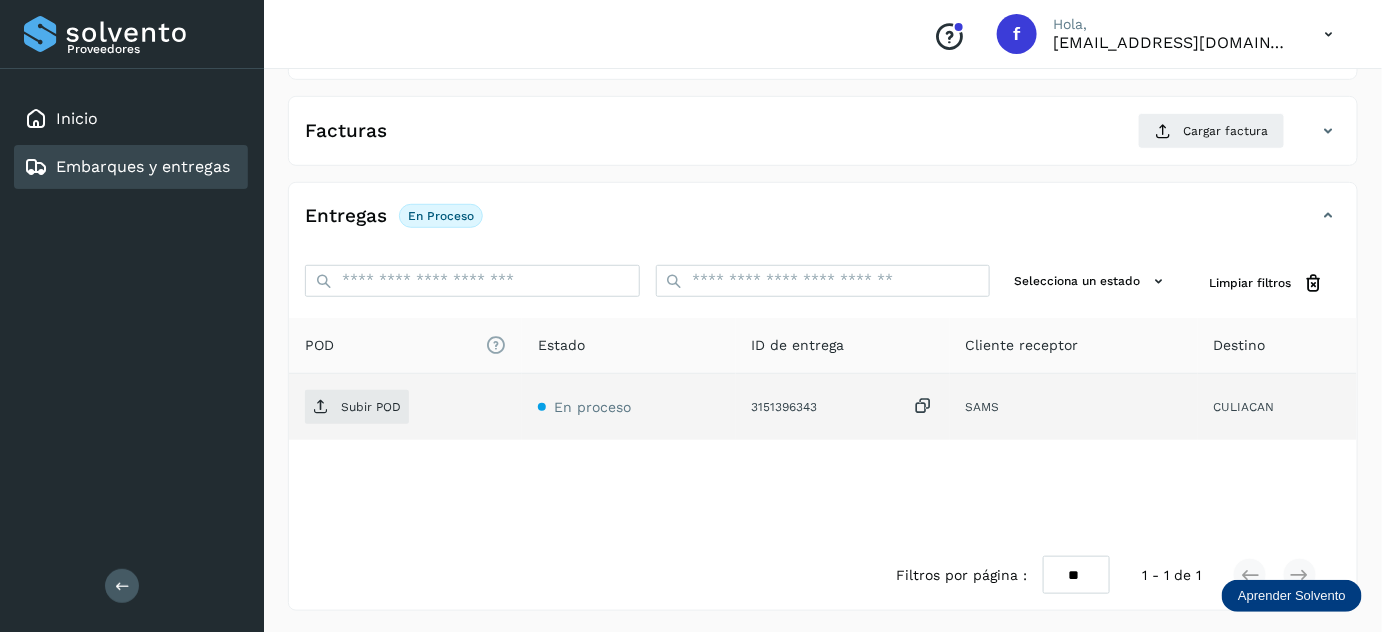 drag, startPoint x: 930, startPoint y: 400, endPoint x: 580, endPoint y: 397, distance: 350.01285 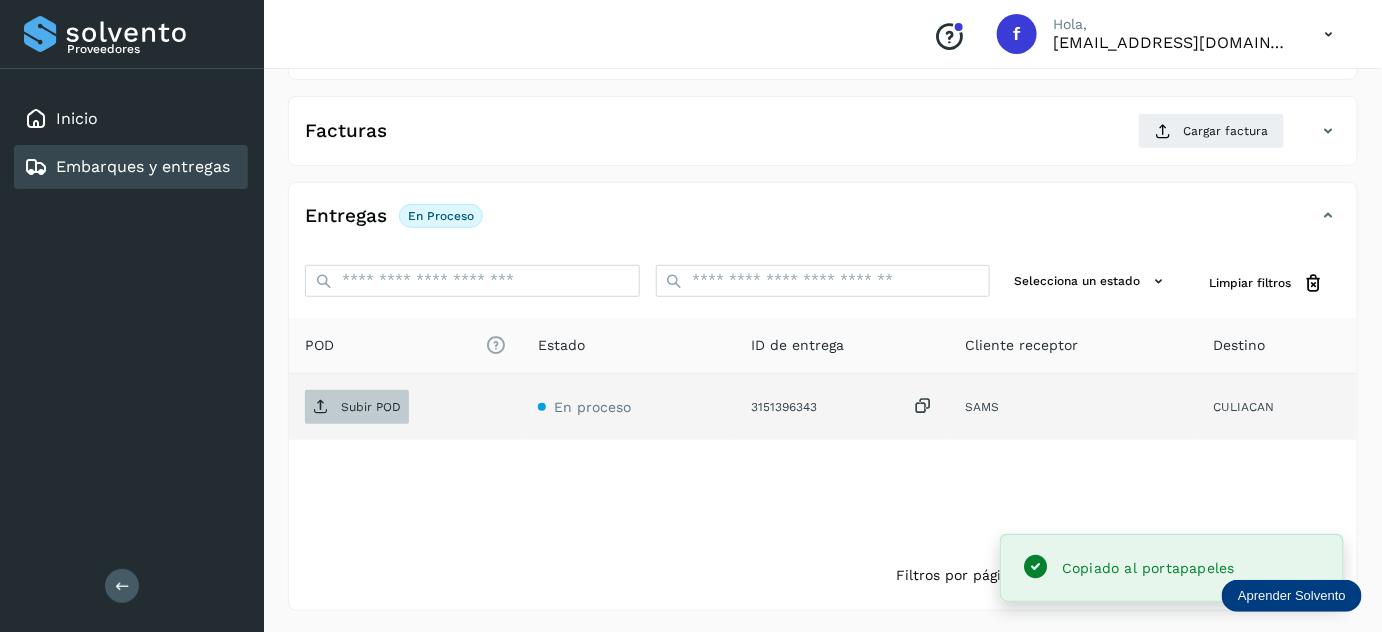 click on "Subir POD" at bounding box center (371, 407) 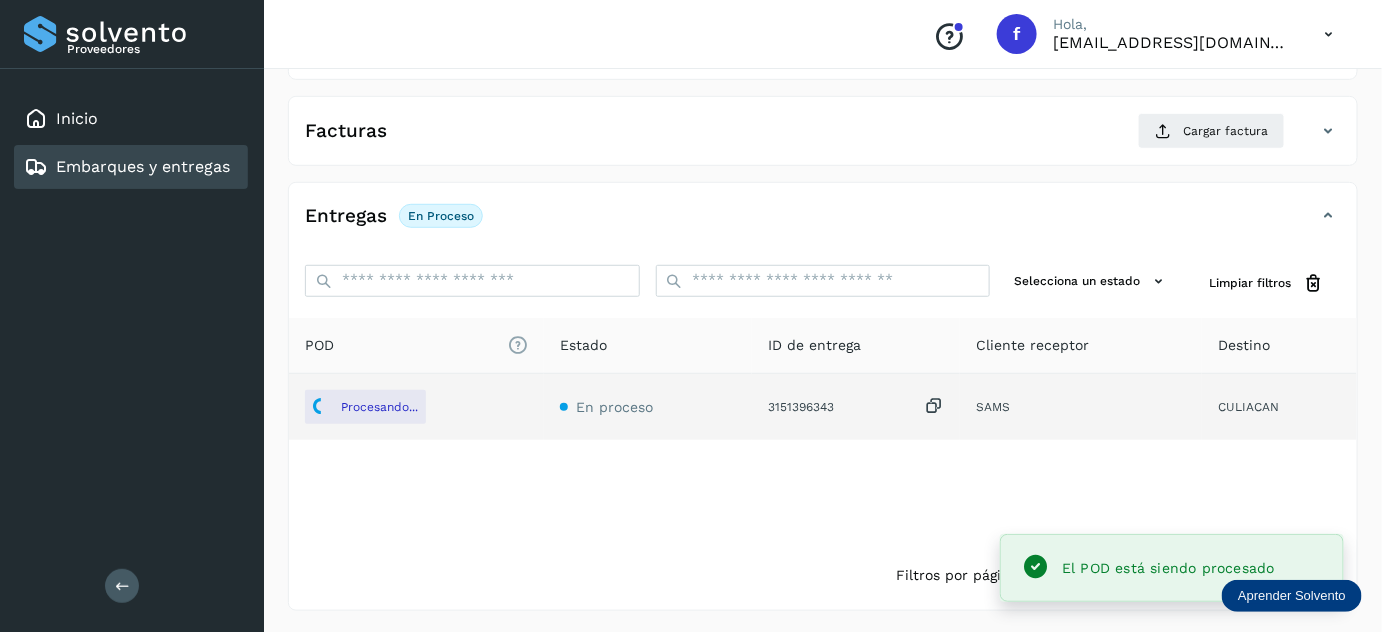 click on "Facturas Cargar factura Aún no has subido ninguna factura" 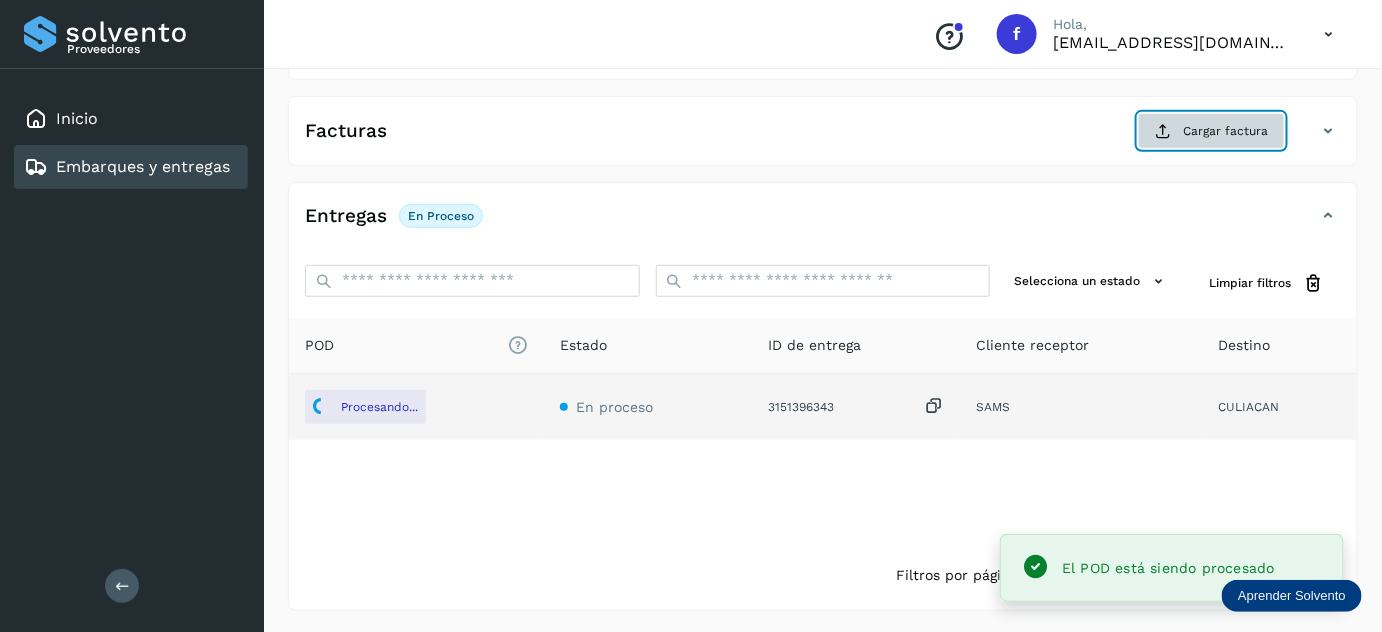 click on "Cargar factura" 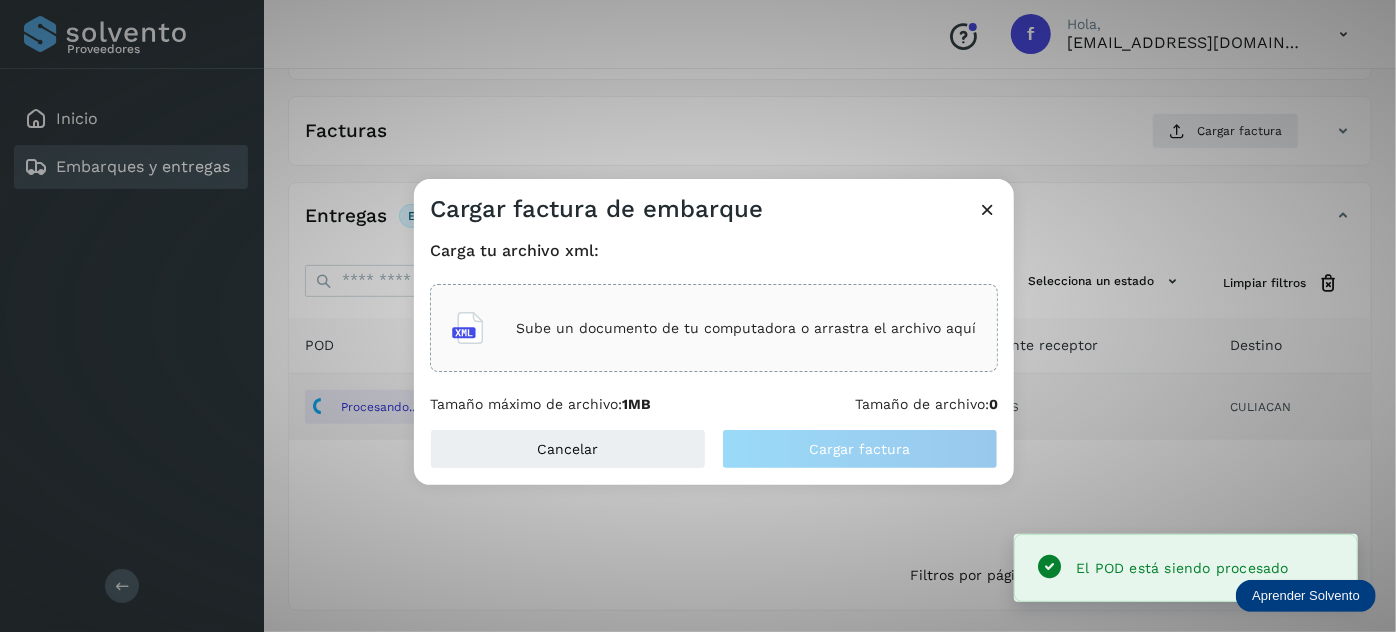 click on "Sube un documento de tu computadora o arrastra el archivo aquí" 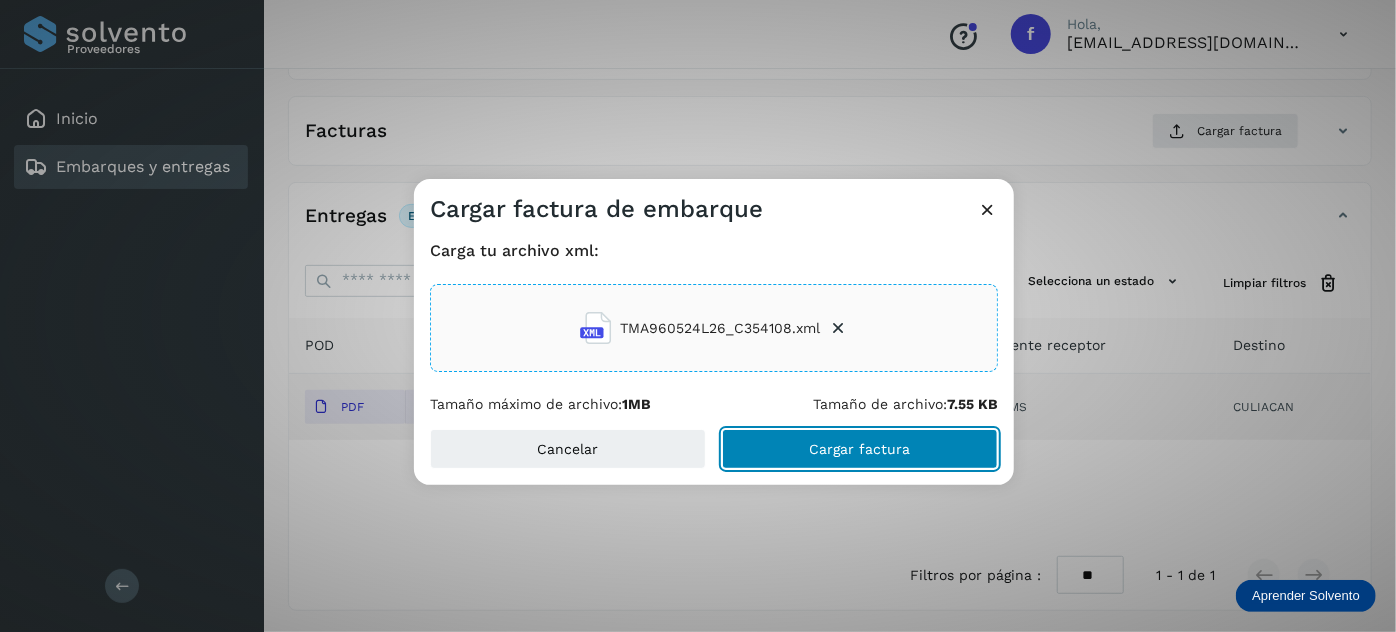 click on "Cargar factura" 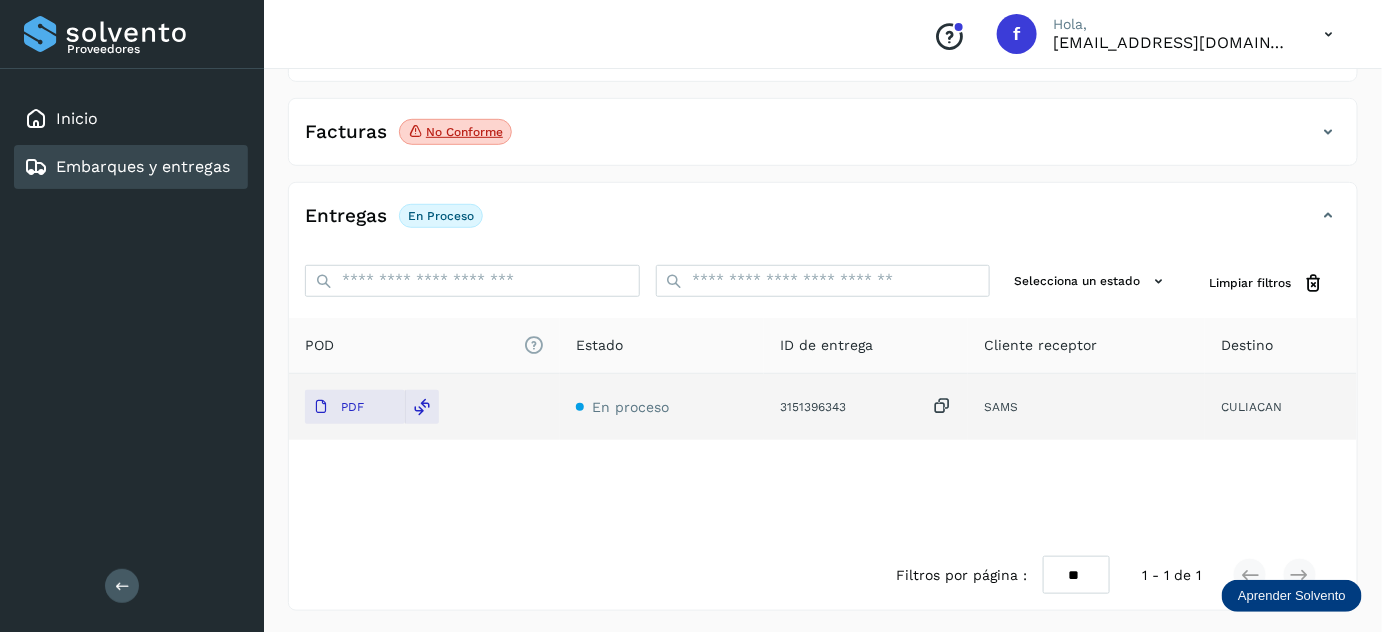 scroll, scrollTop: 0, scrollLeft: 0, axis: both 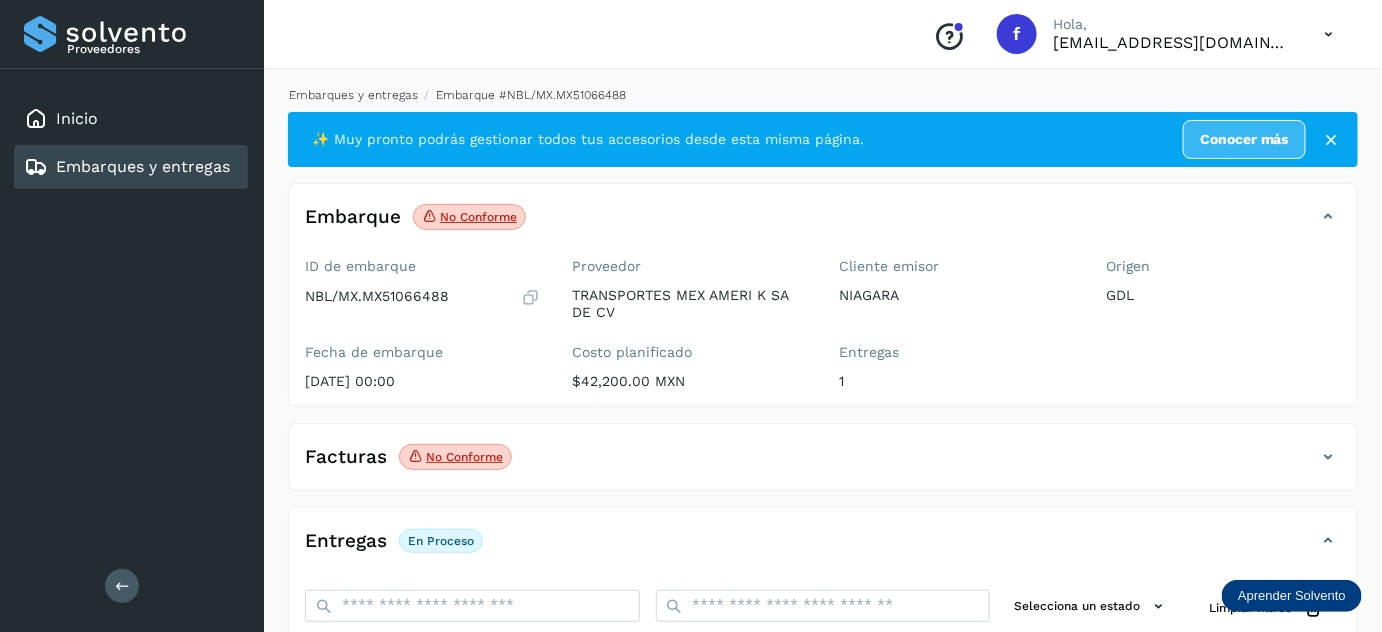 click on "Embarques y entregas" 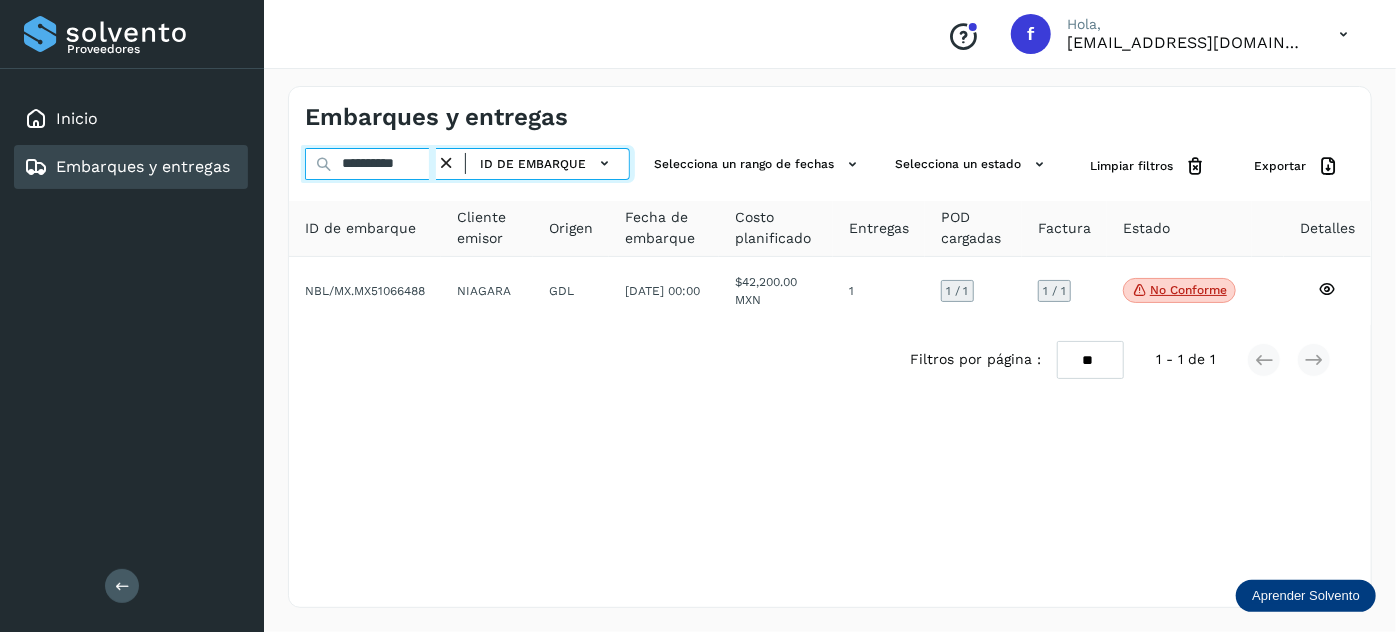 click on "**********" at bounding box center (370, 164) 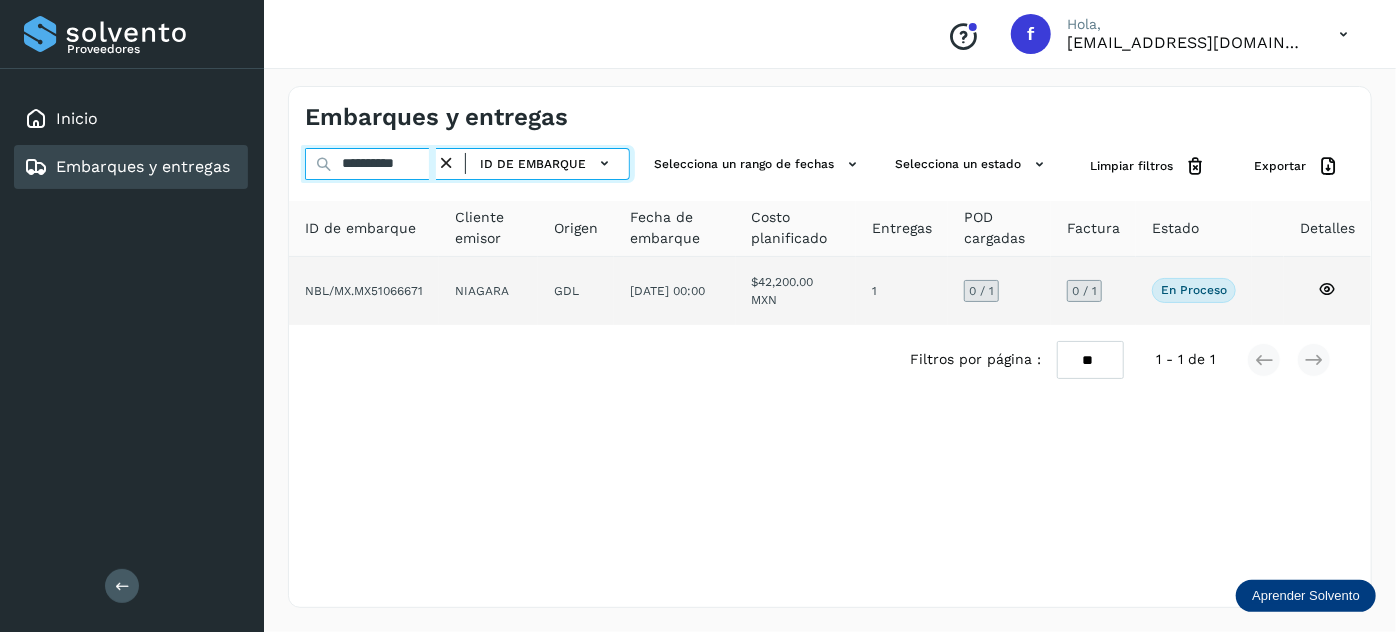 type on "**********" 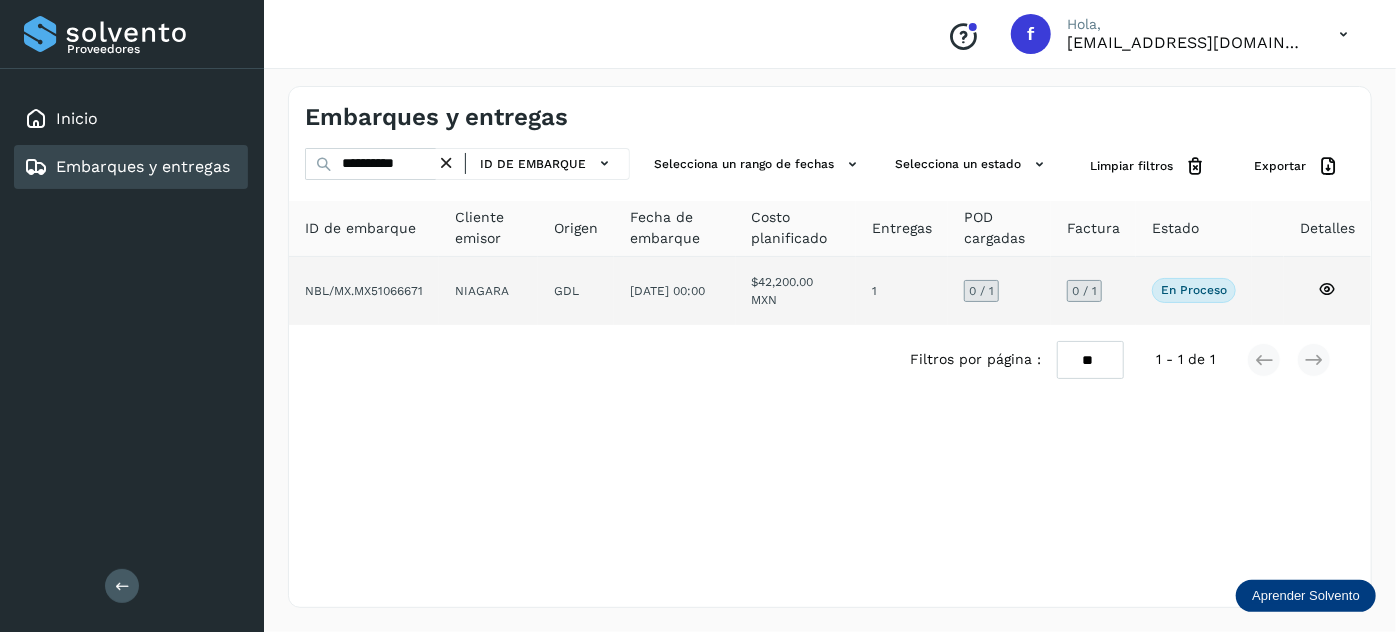click on "NIAGARA" 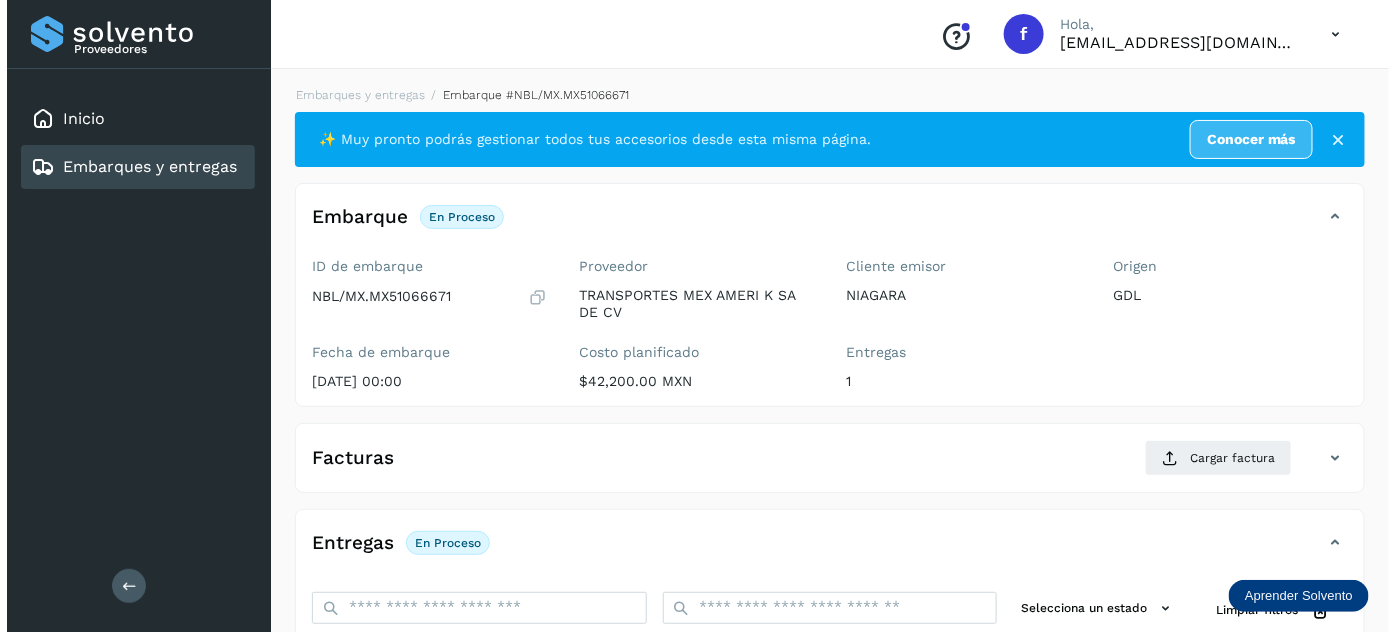 scroll, scrollTop: 327, scrollLeft: 0, axis: vertical 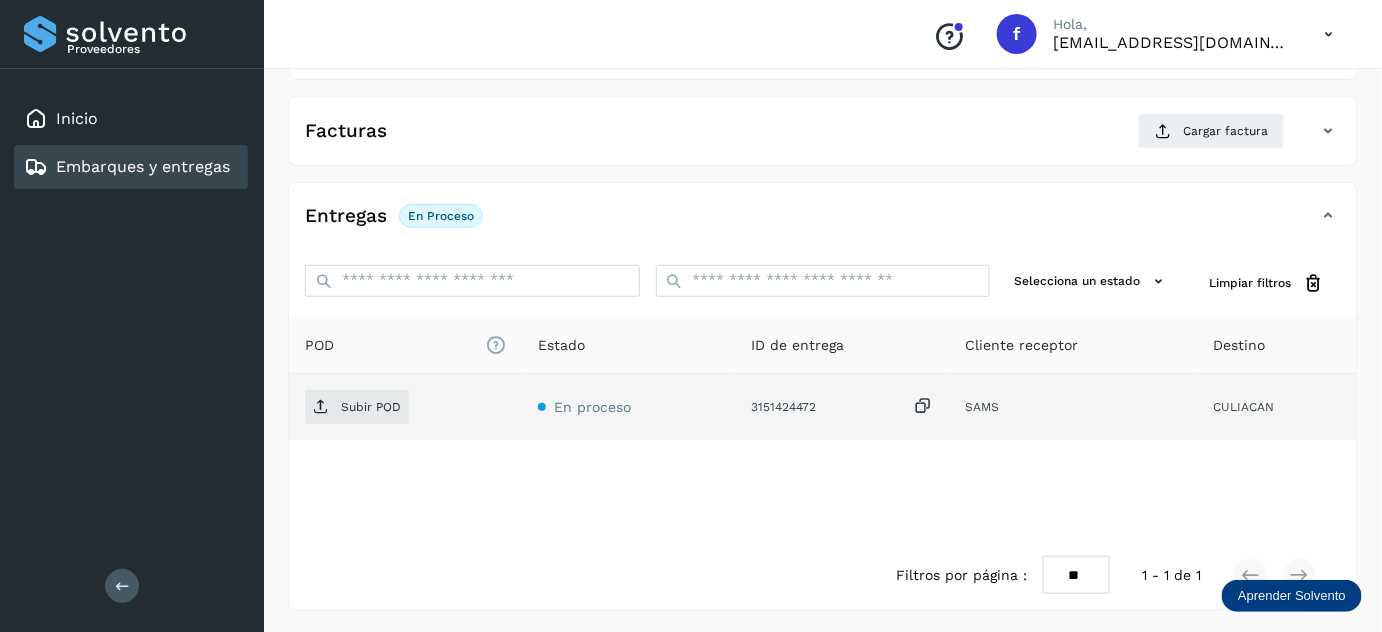 click at bounding box center [924, 406] 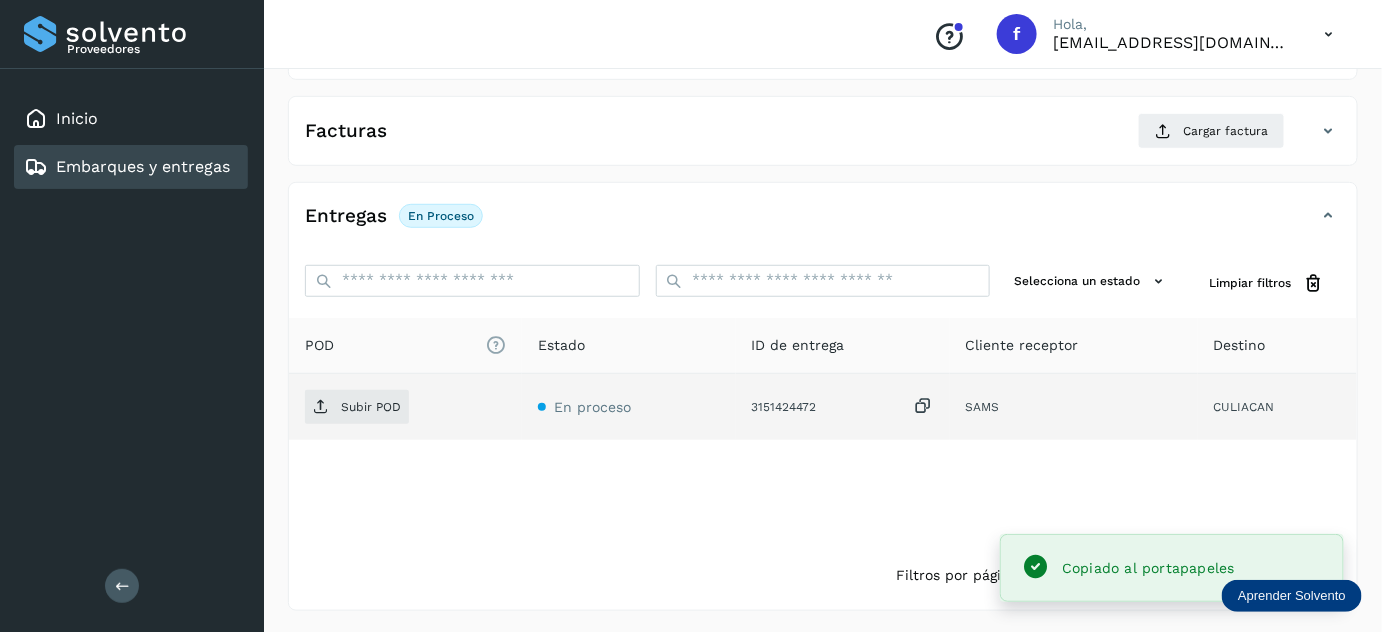 click at bounding box center [924, 406] 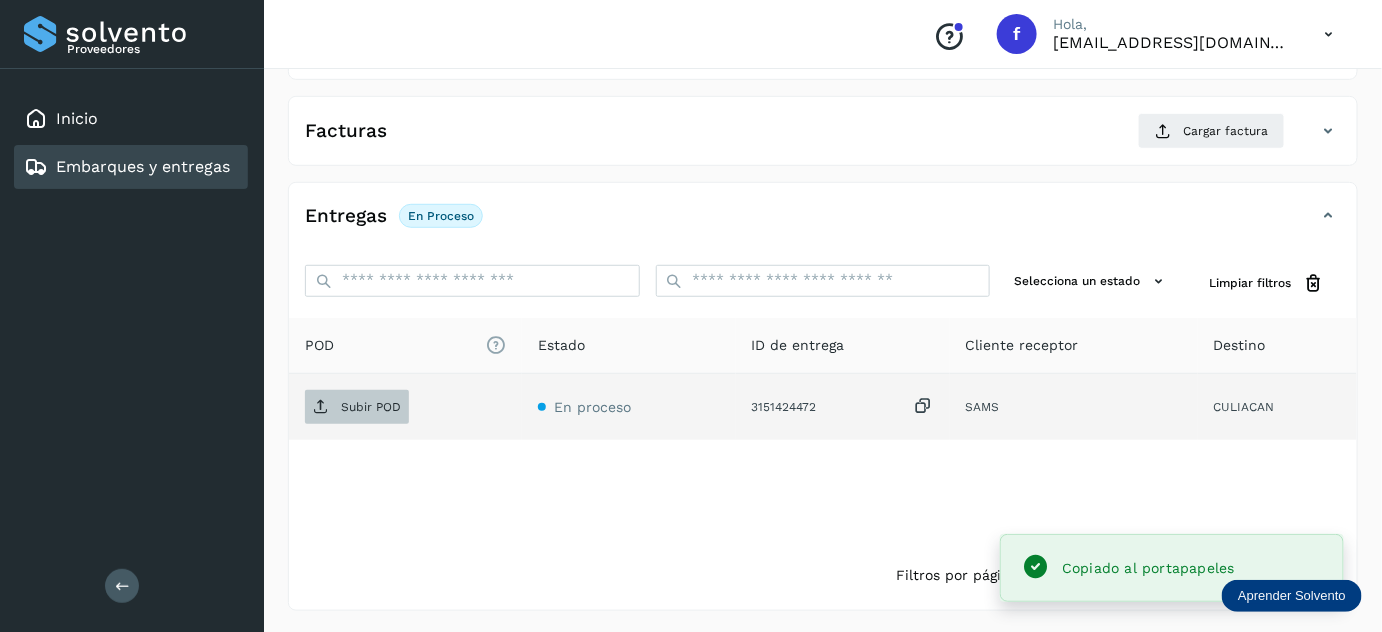 click on "Subir POD" at bounding box center (371, 407) 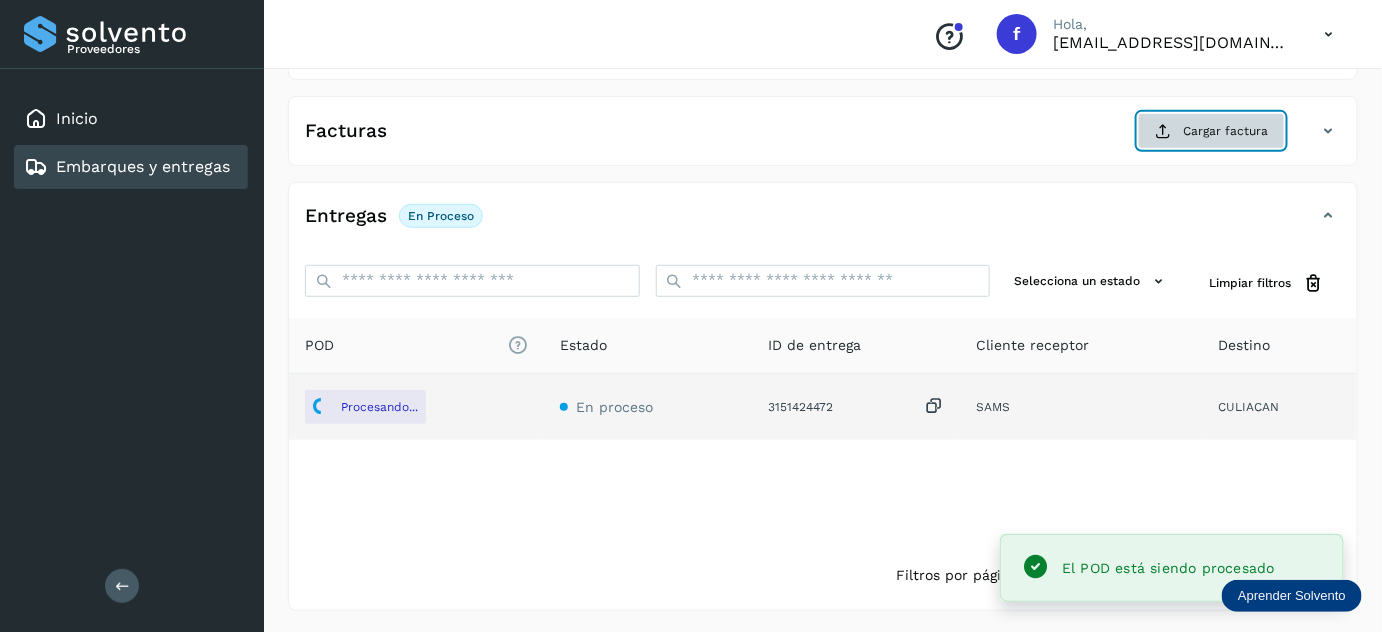 click on "Cargar factura" at bounding box center (1211, 131) 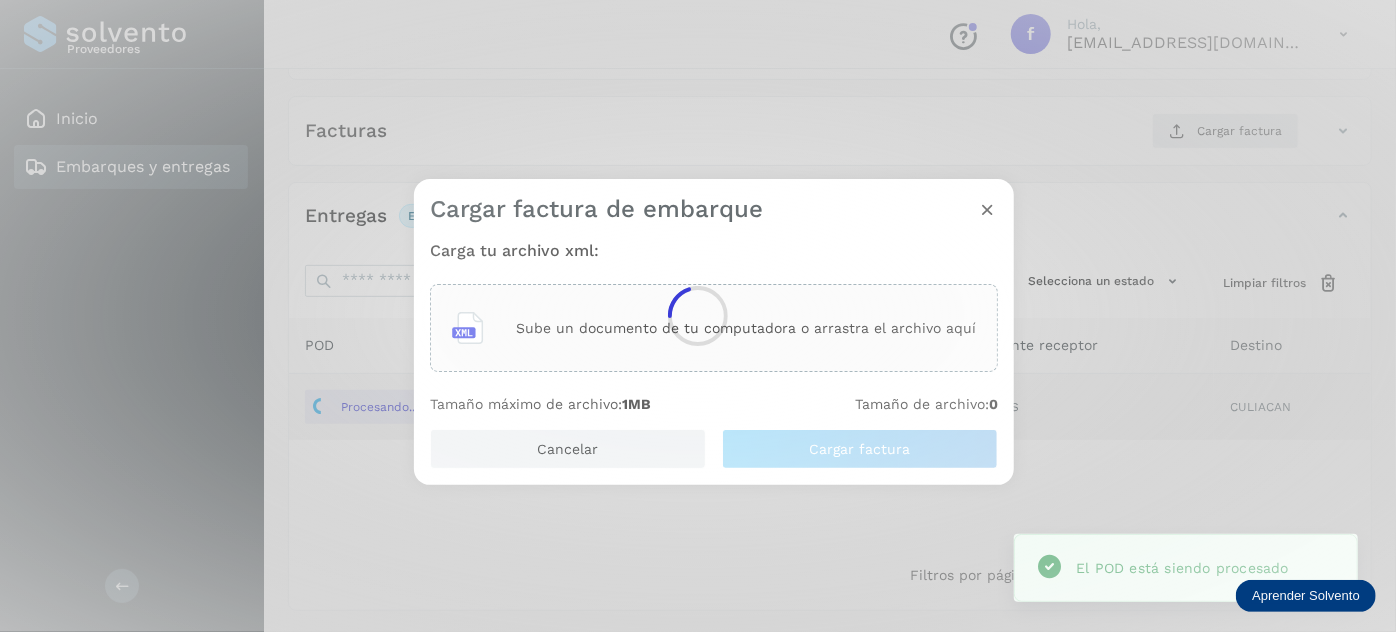 click 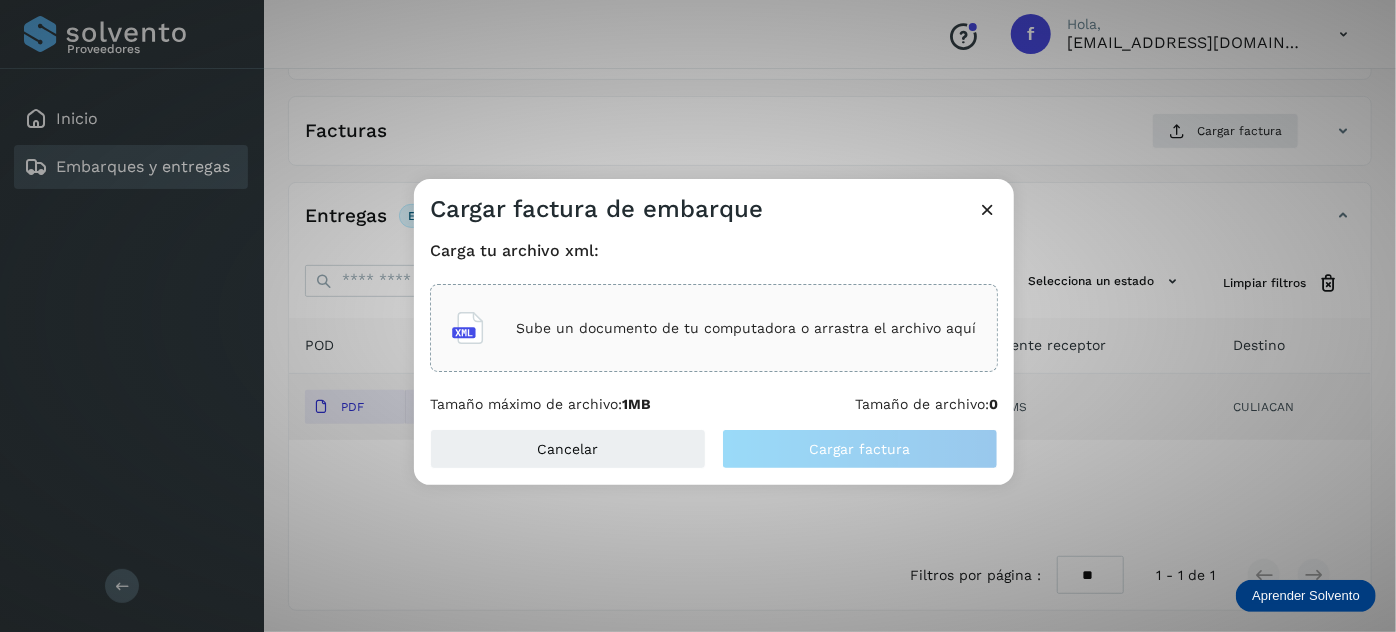click on "Sube un documento de tu computadora o arrastra el archivo aquí" at bounding box center [746, 328] 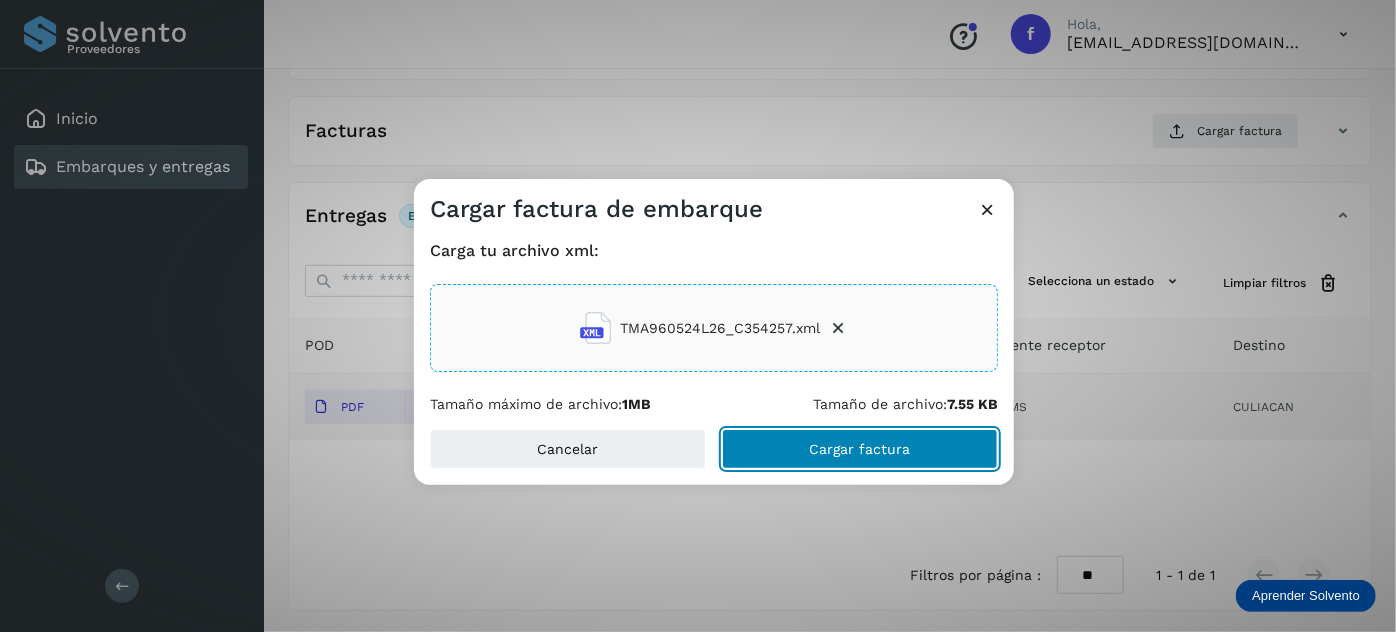 click on "Cargar factura" 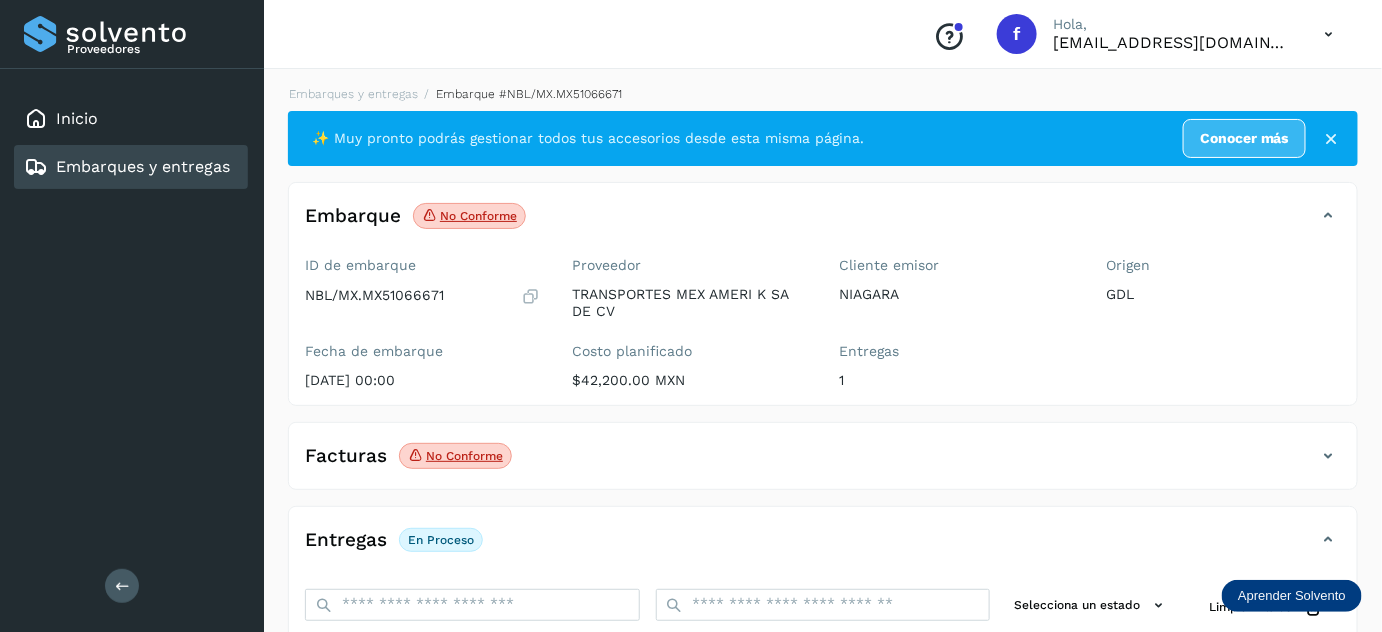 scroll, scrollTop: 0, scrollLeft: 0, axis: both 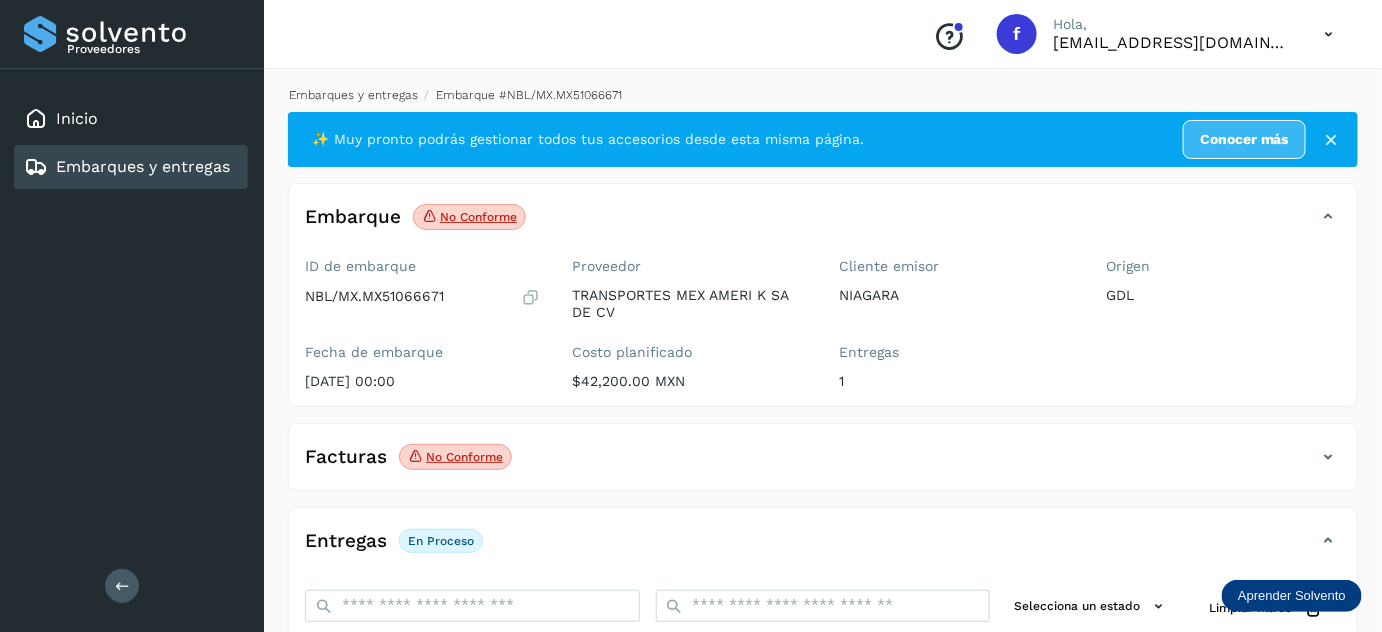 click on "Embarques y entregas" at bounding box center (353, 95) 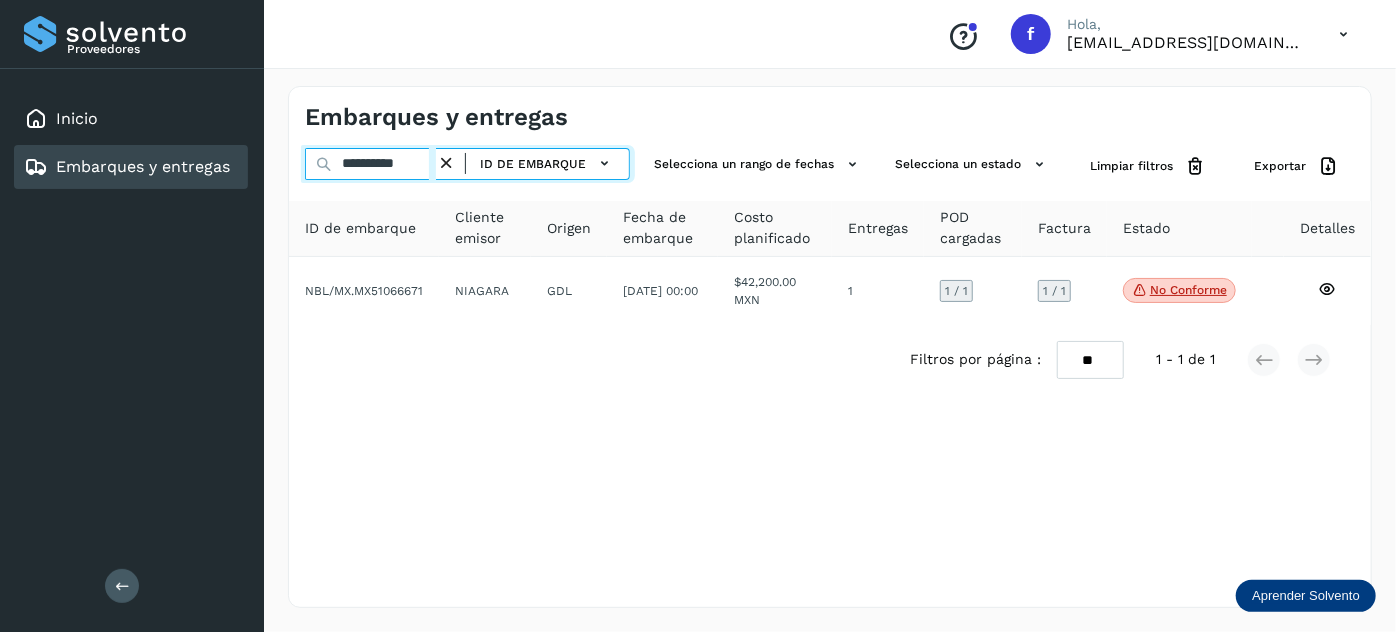 click on "**********" at bounding box center [370, 164] 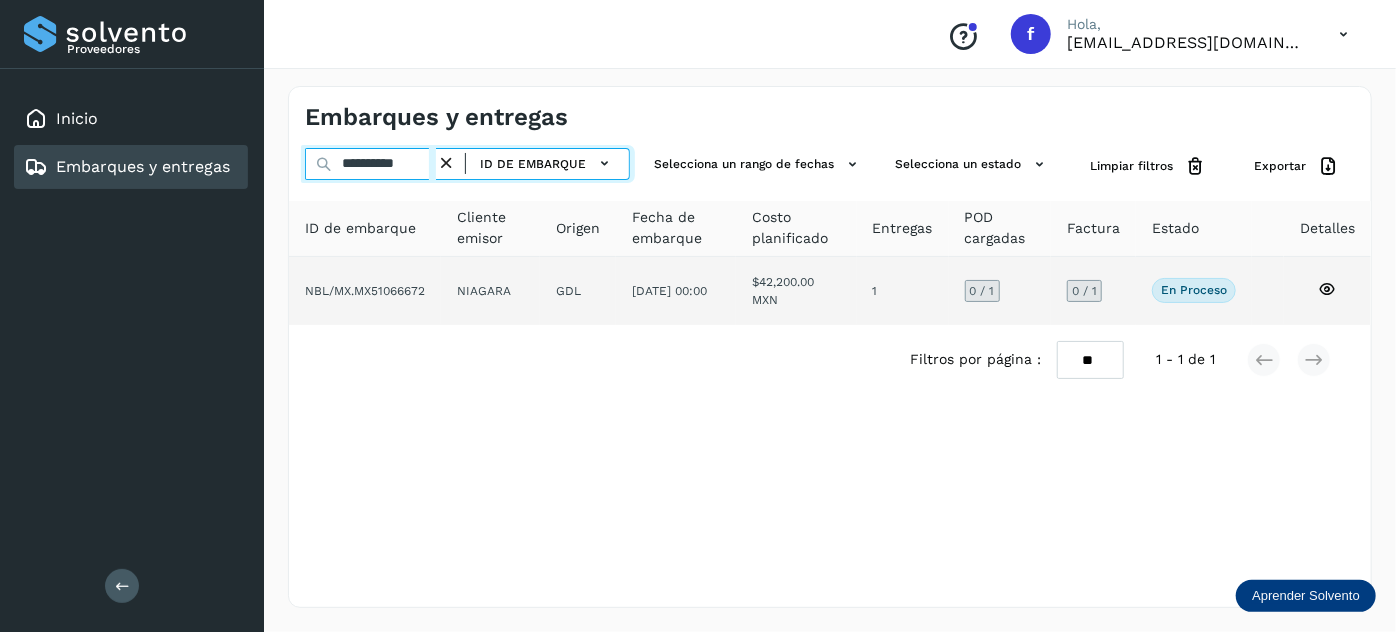 type on "**********" 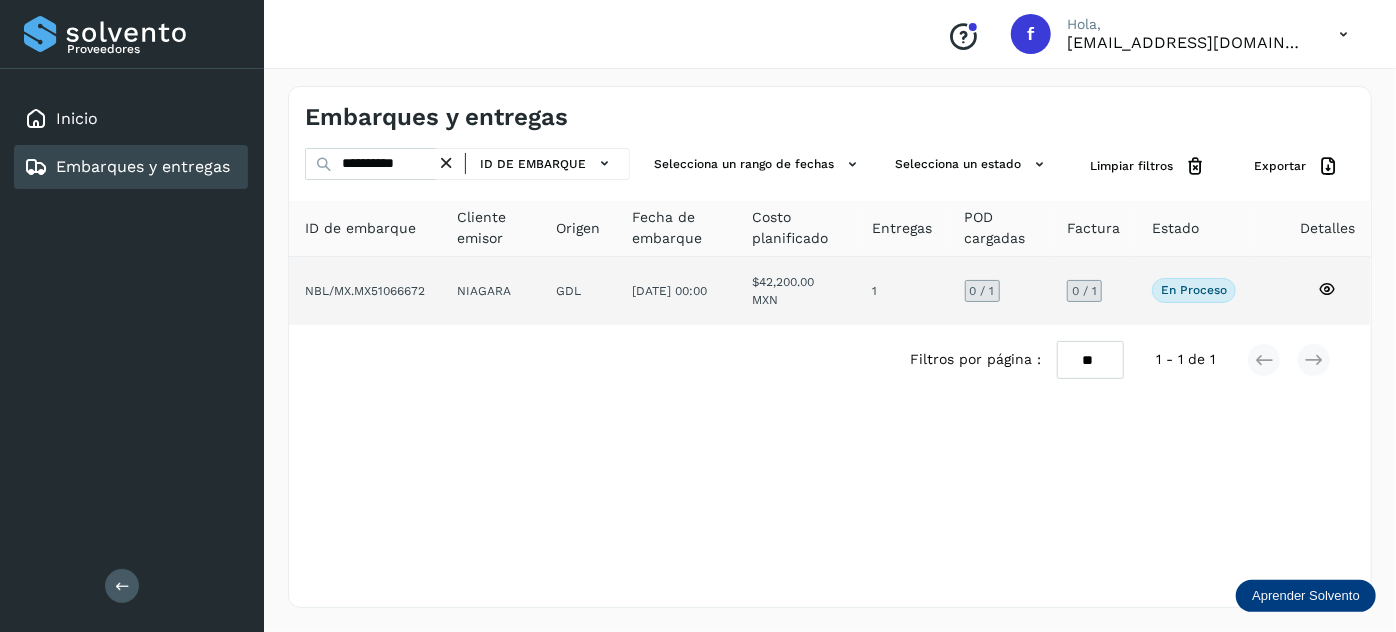 click on "[DATE] 00:00" 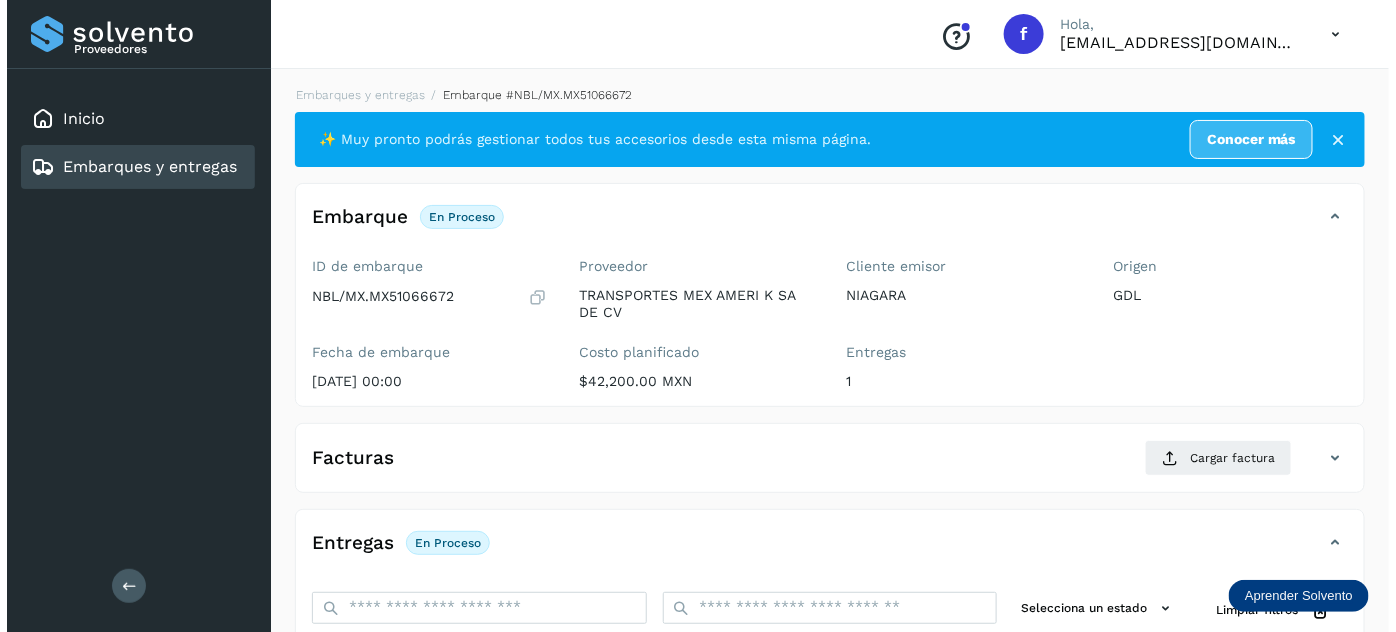 scroll, scrollTop: 327, scrollLeft: 0, axis: vertical 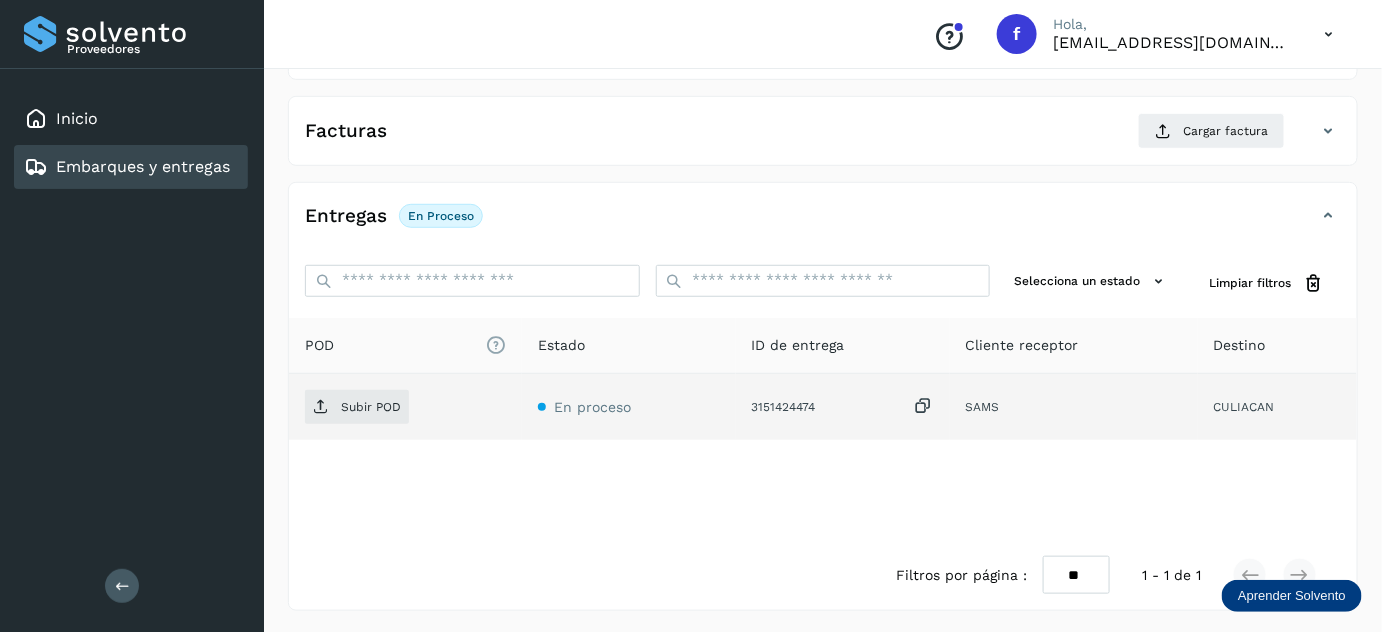 click at bounding box center [924, 406] 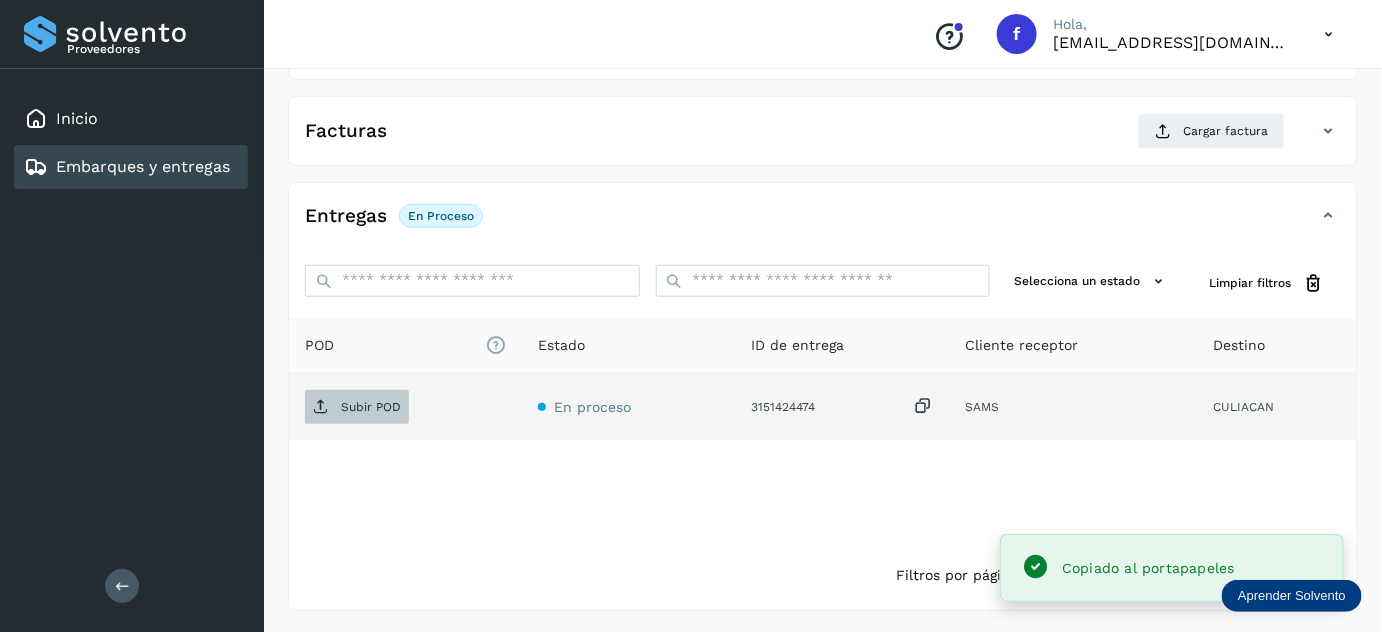 click at bounding box center [321, 407] 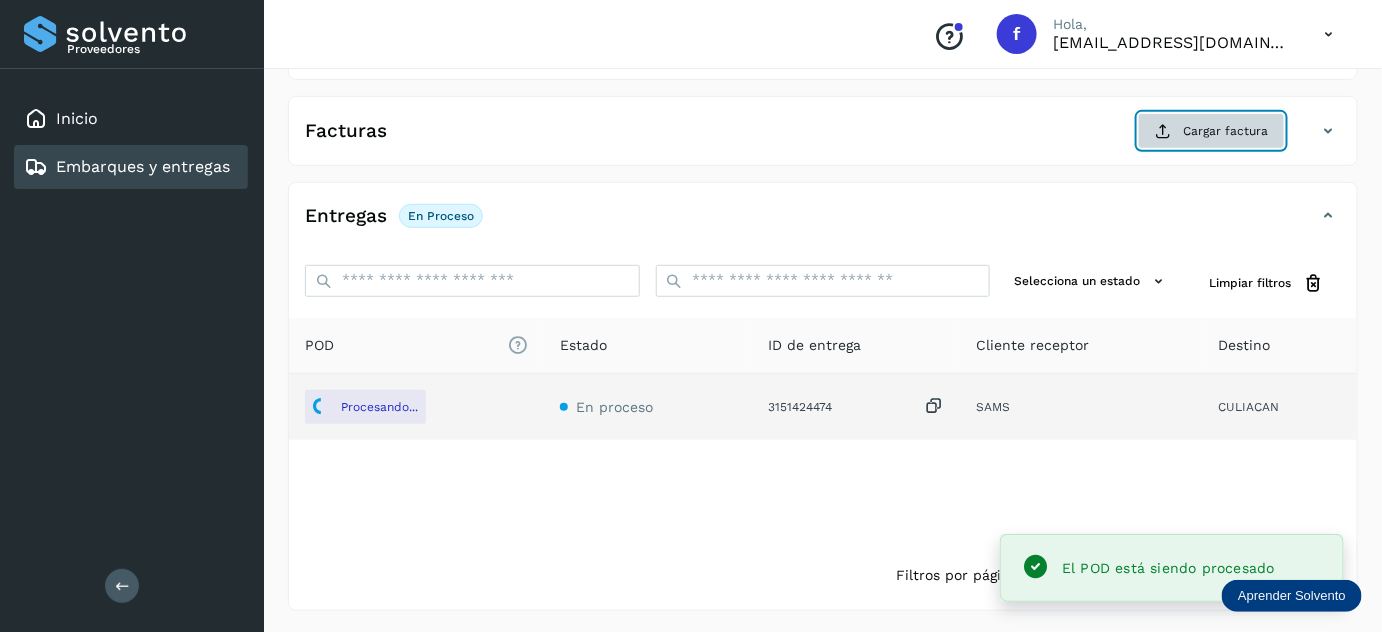 click on "Cargar factura" 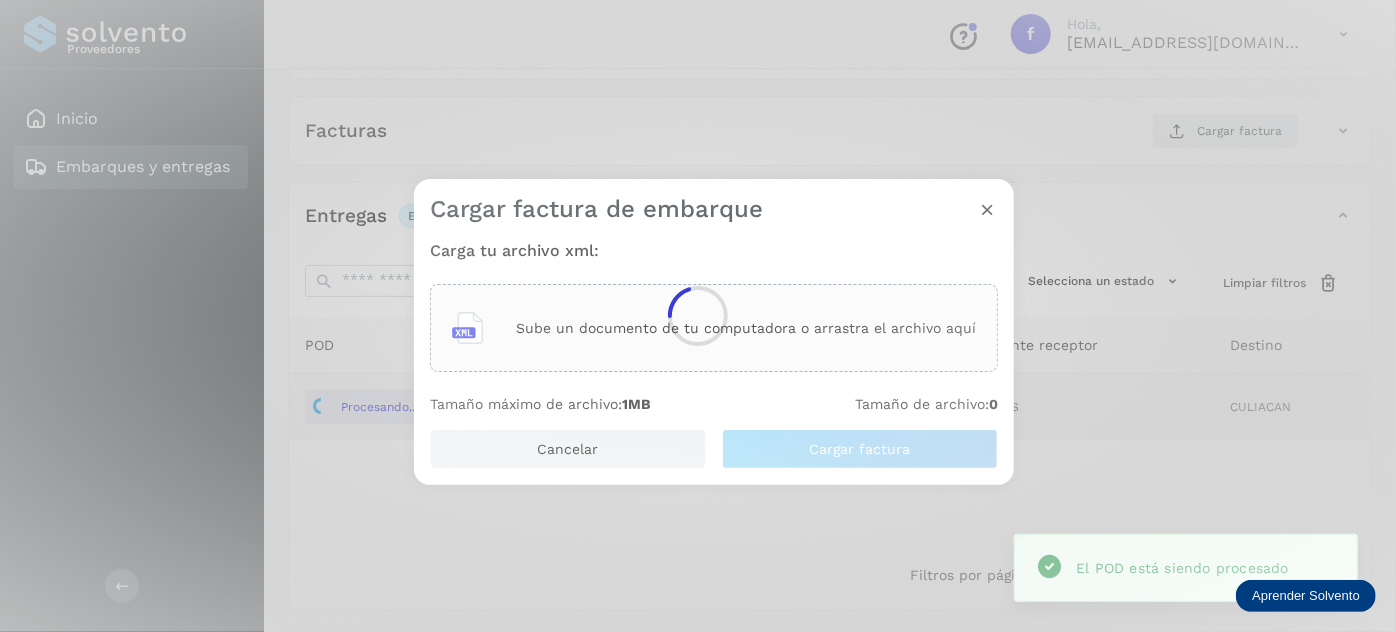 click 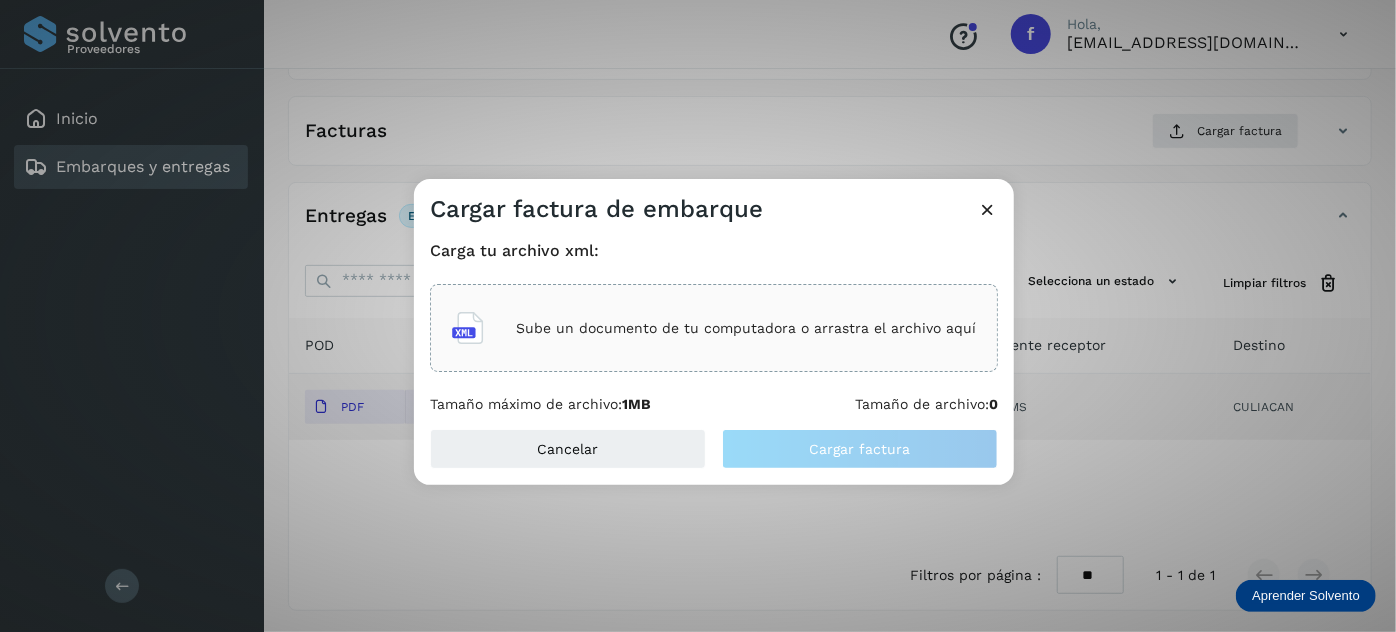 click on "Sube un documento de tu computadora o arrastra el archivo aquí" 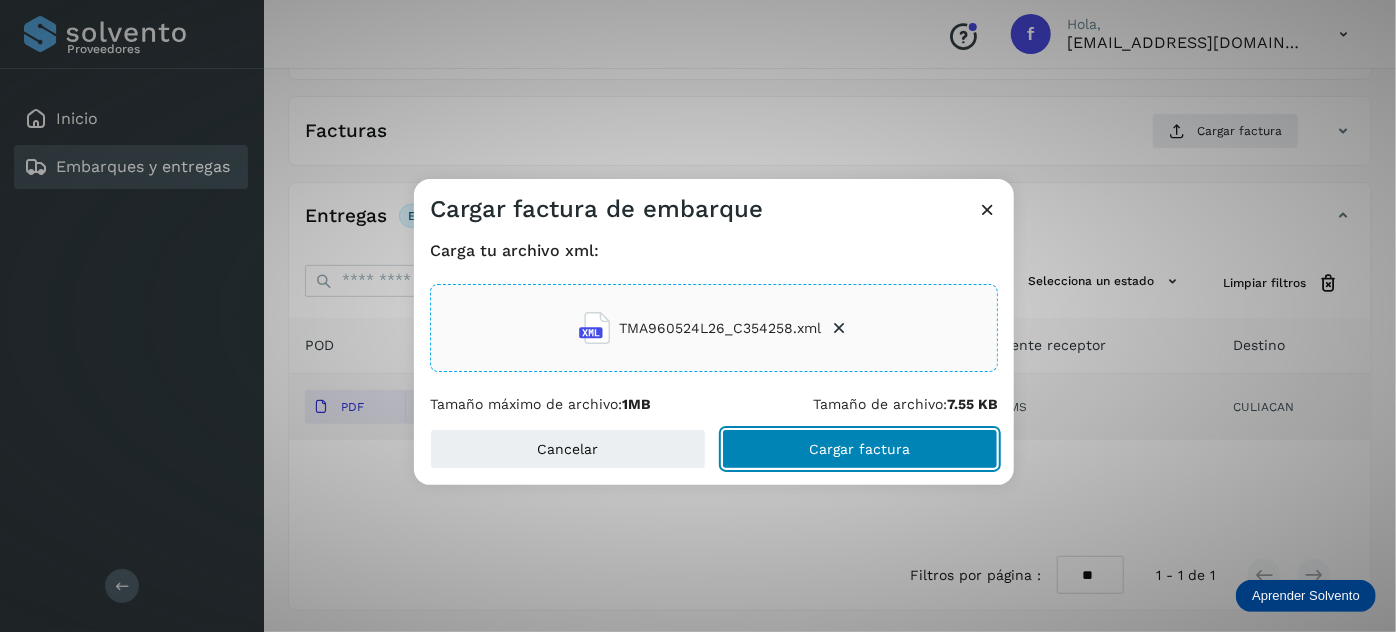 click on "Cargar factura" 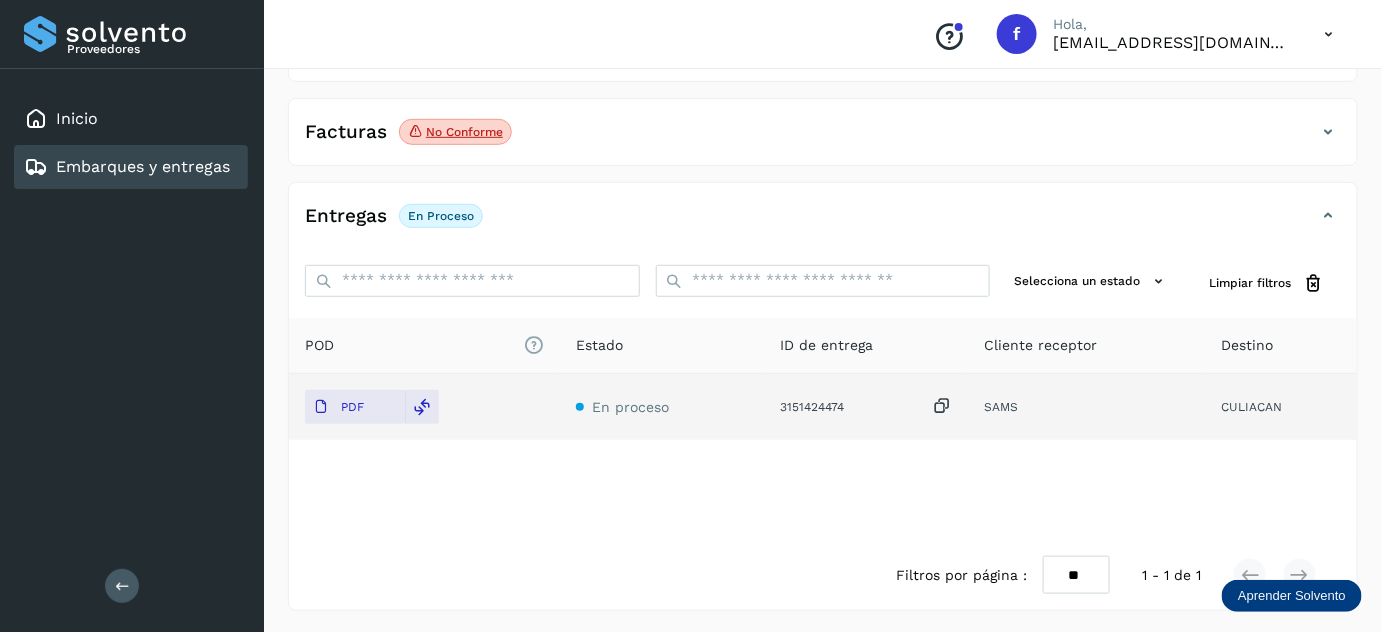 scroll, scrollTop: 0, scrollLeft: 0, axis: both 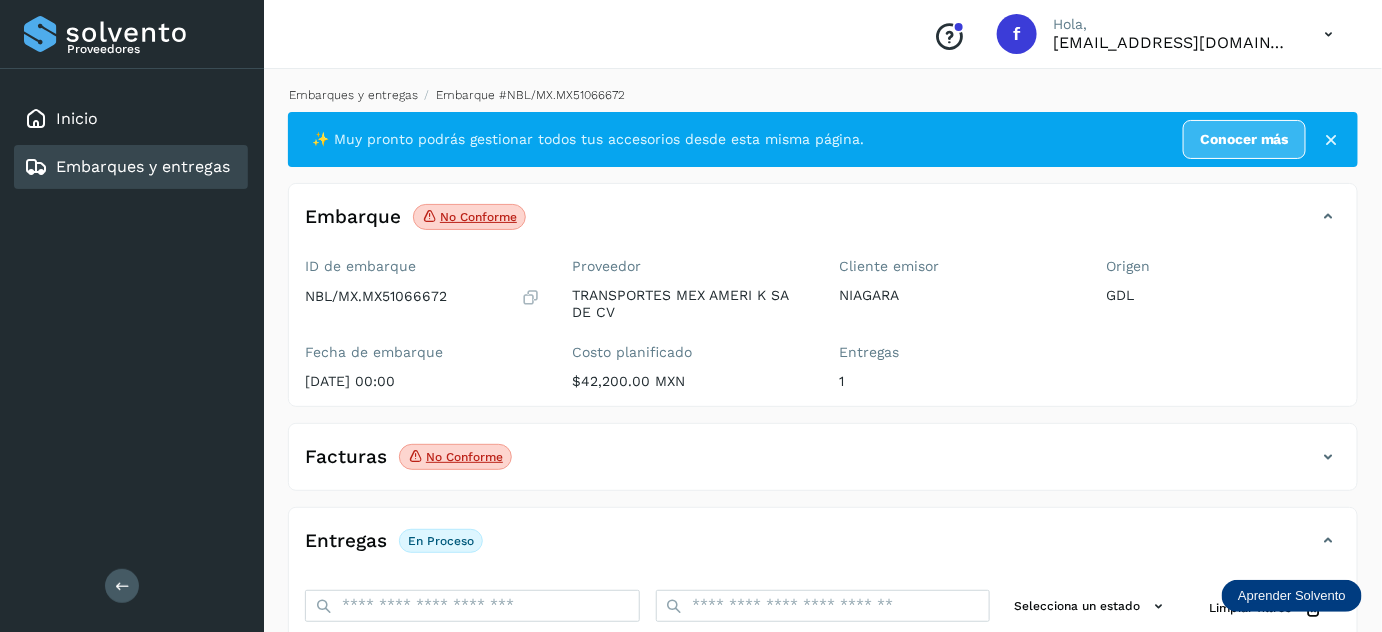 click on "Embarques y entregas" at bounding box center [353, 95] 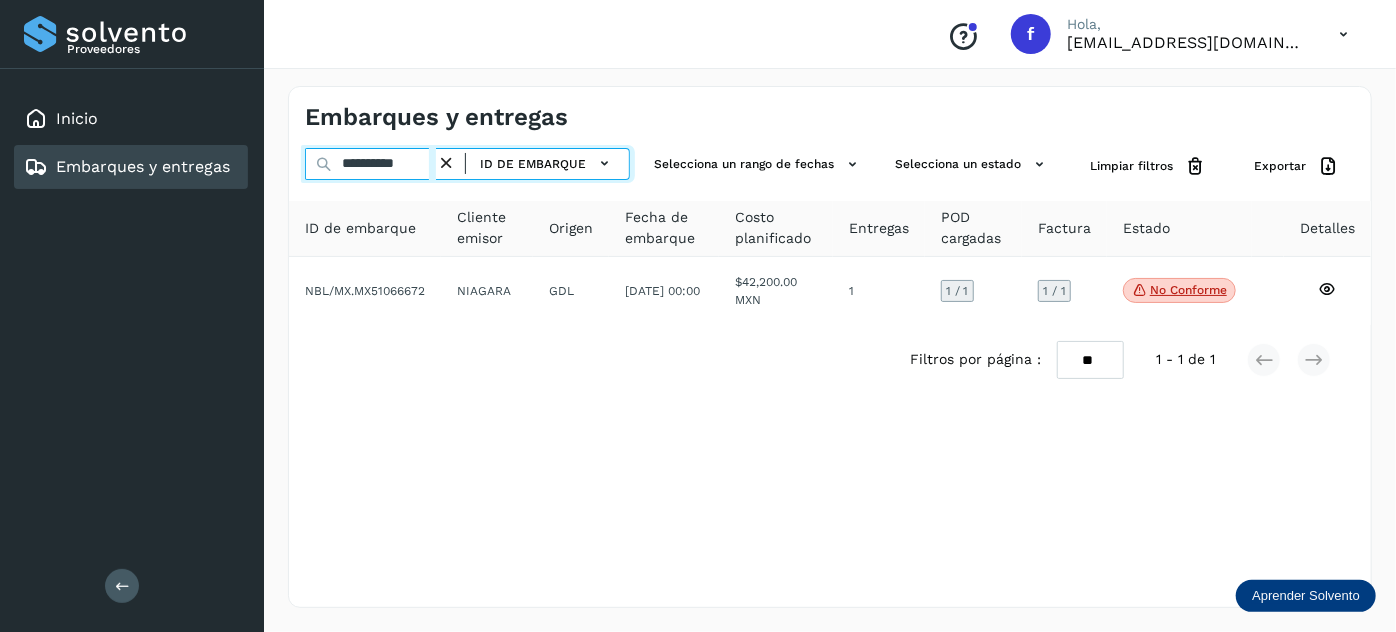 click on "**********" at bounding box center (370, 164) 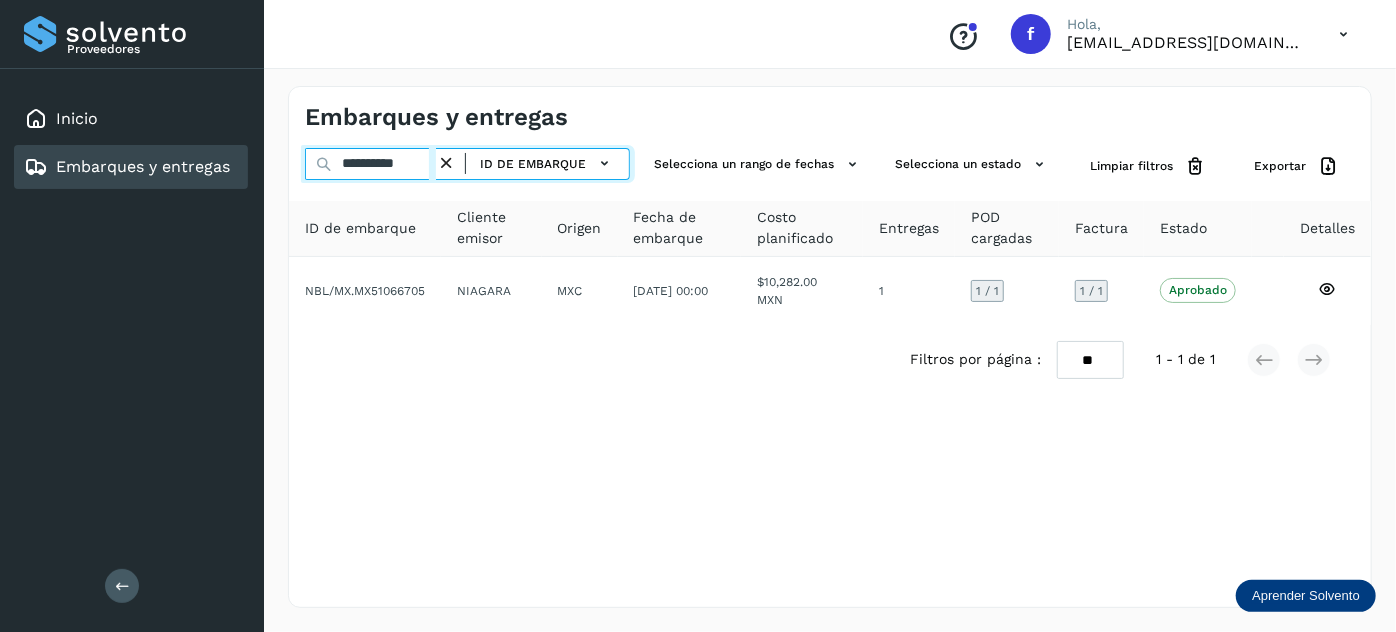 click on "**********" at bounding box center (370, 164) 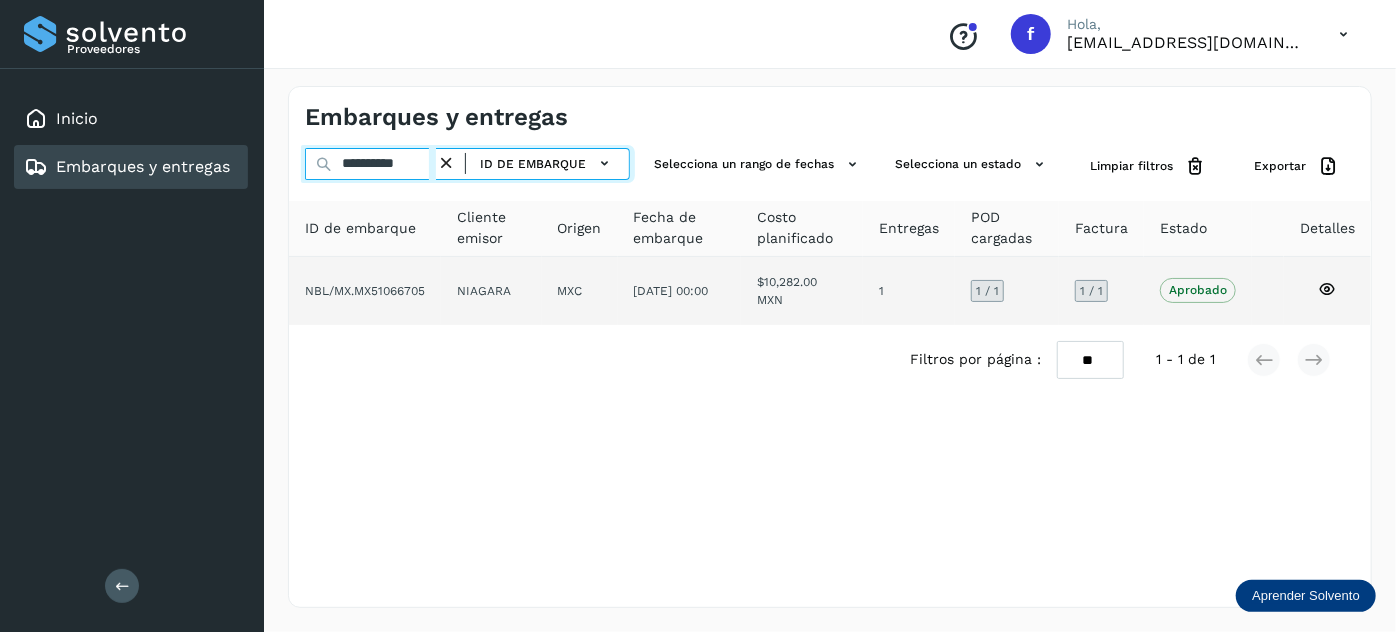 paste 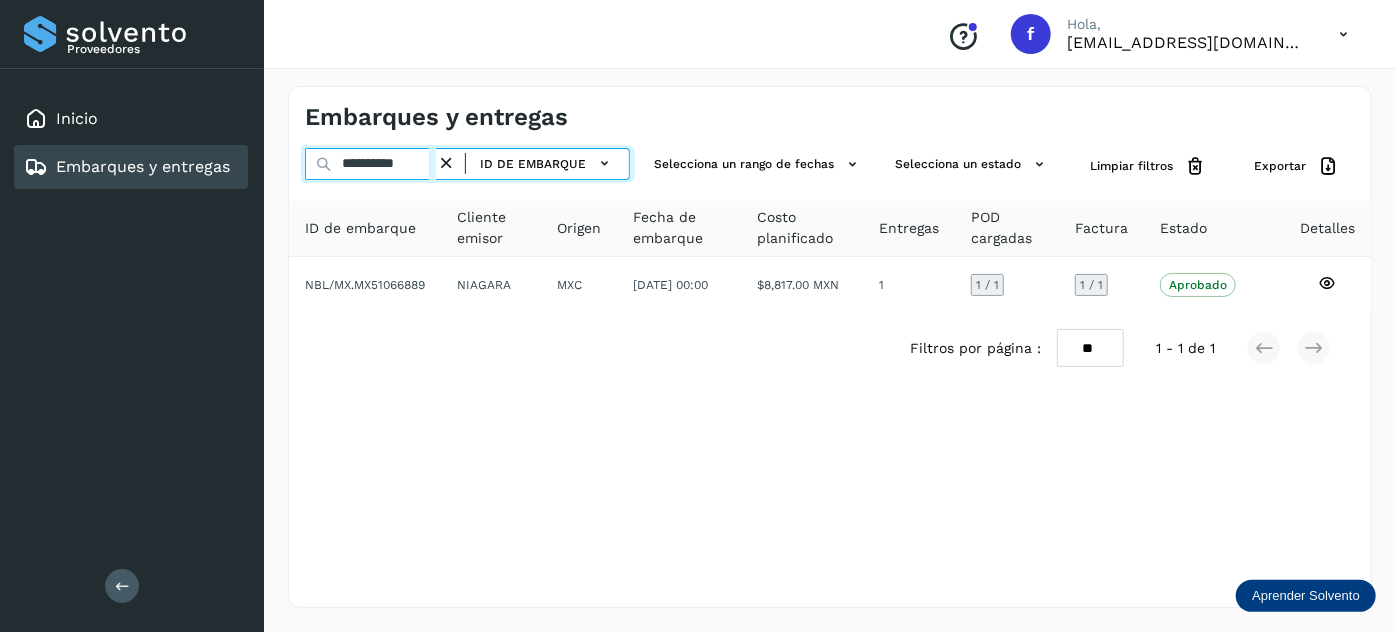 click on "**********" at bounding box center (370, 164) 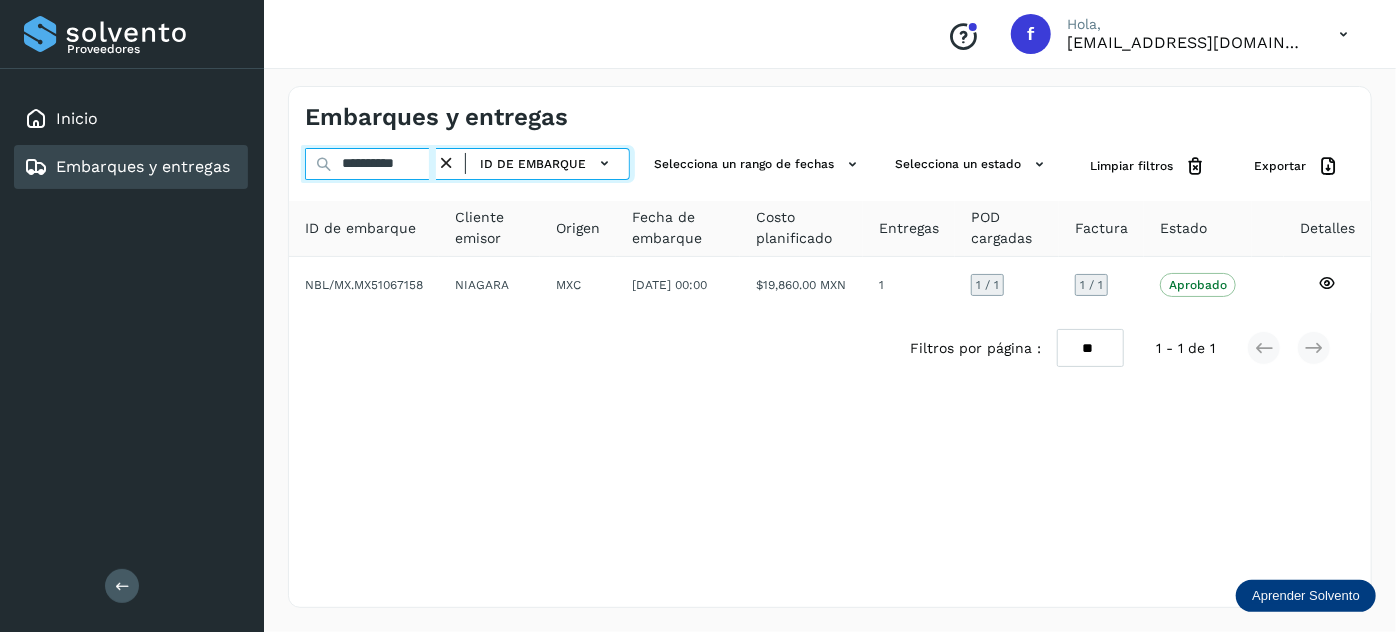 click on "**********" at bounding box center [370, 164] 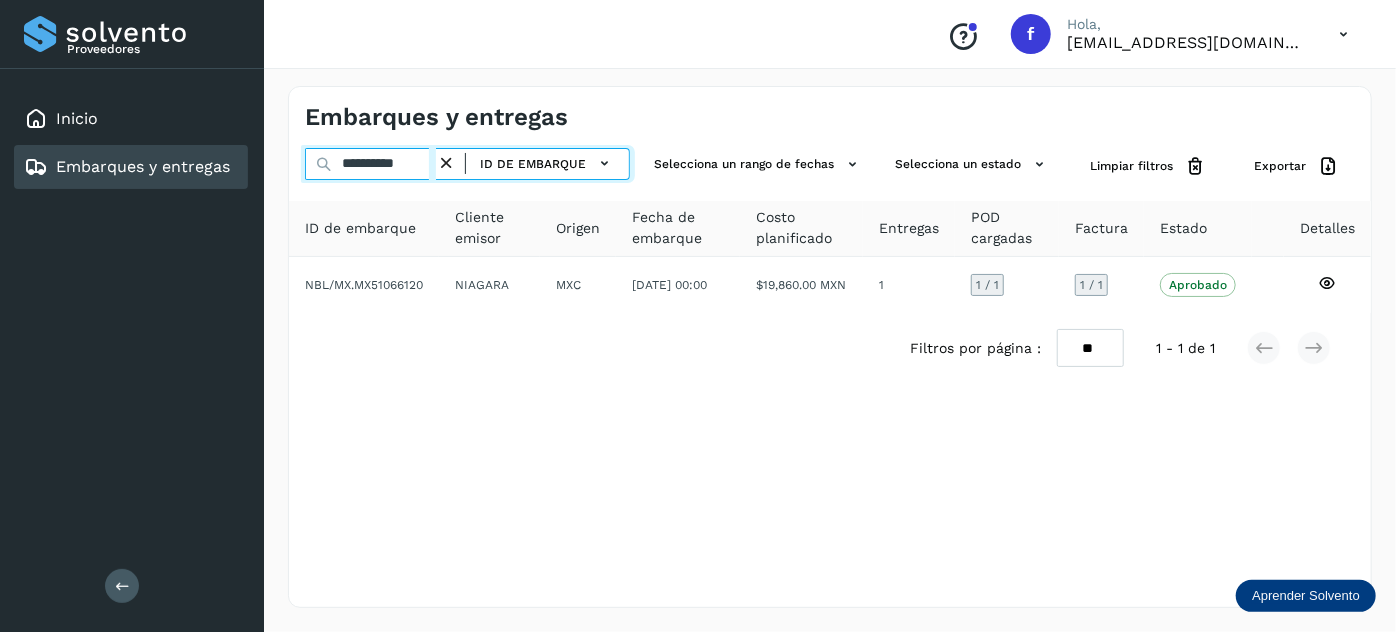 click on "**********" at bounding box center [370, 164] 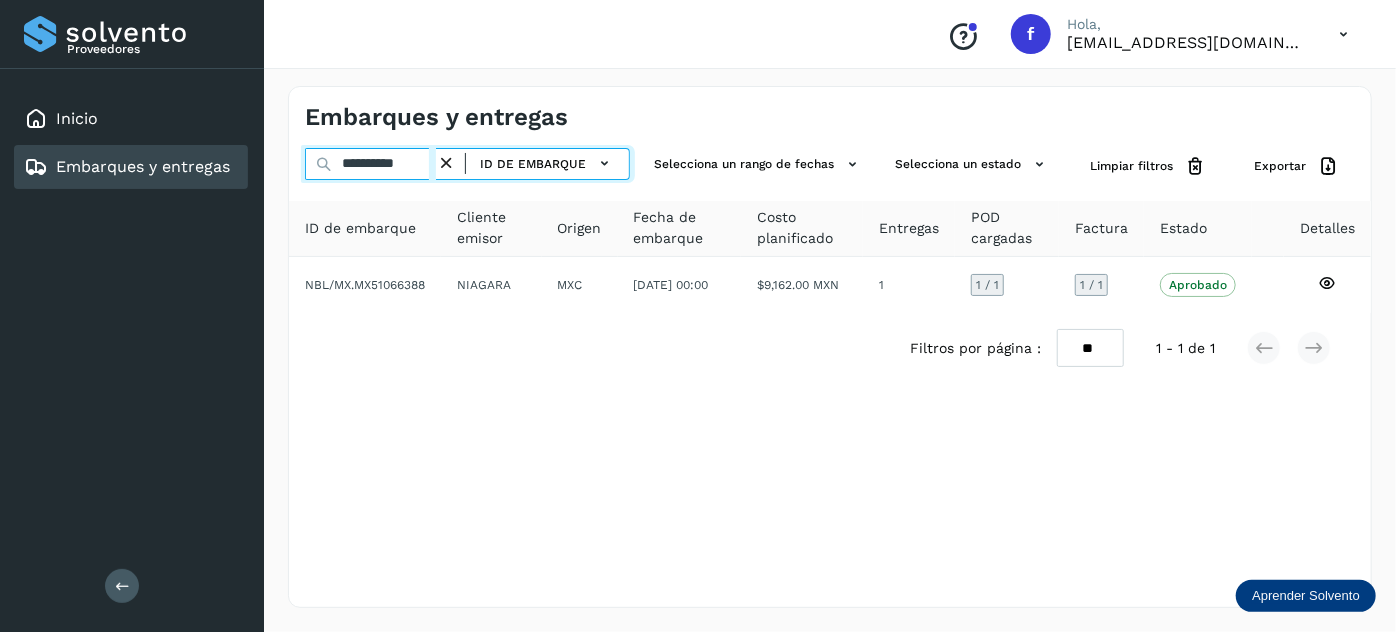click on "**********" at bounding box center (370, 164) 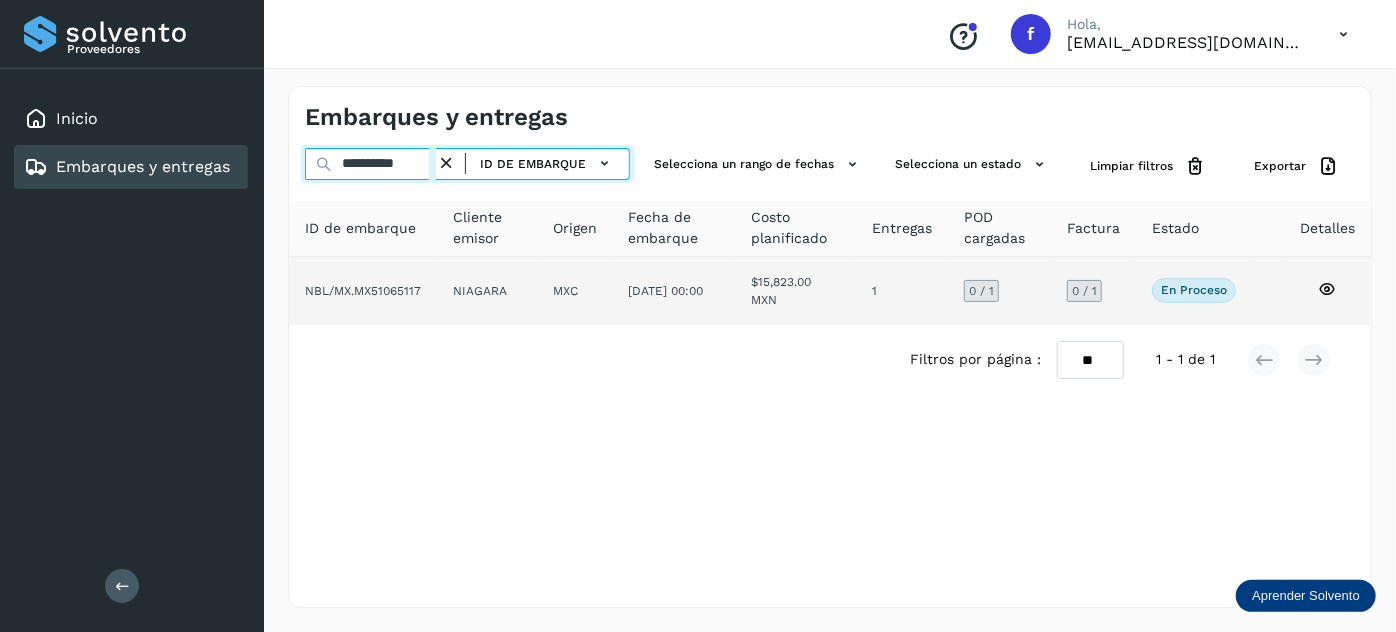 type on "**********" 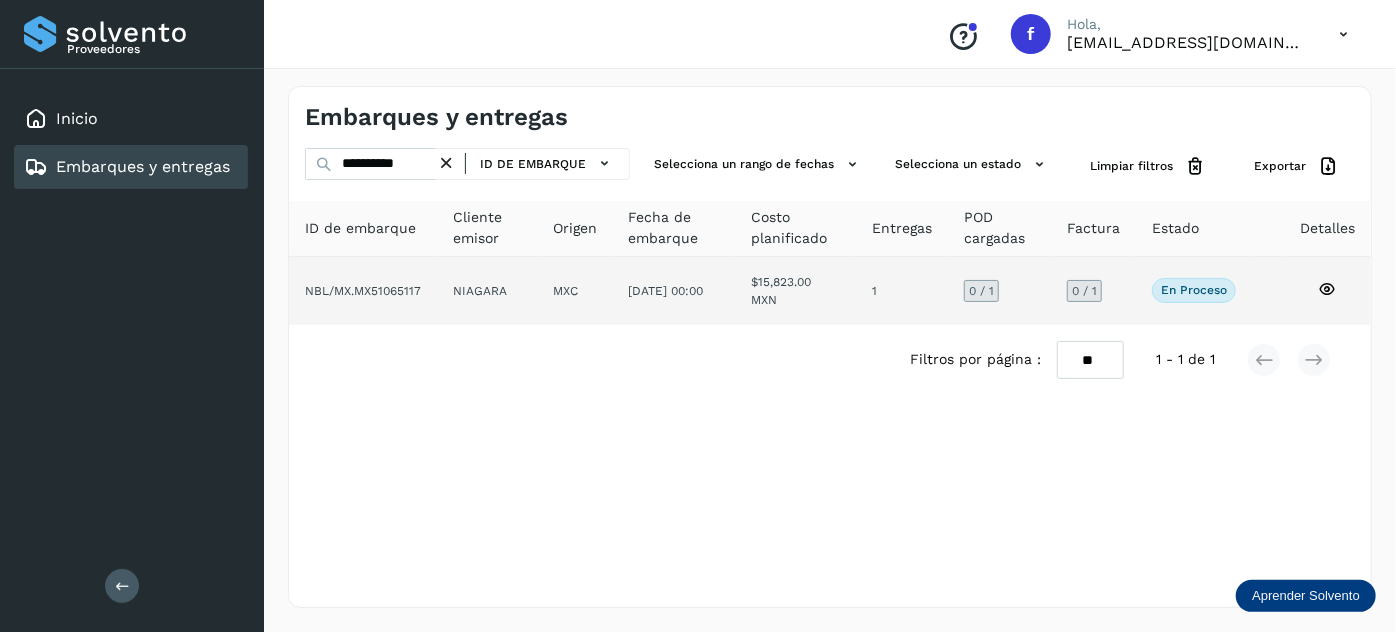 click on "$15,823.00 MXN" 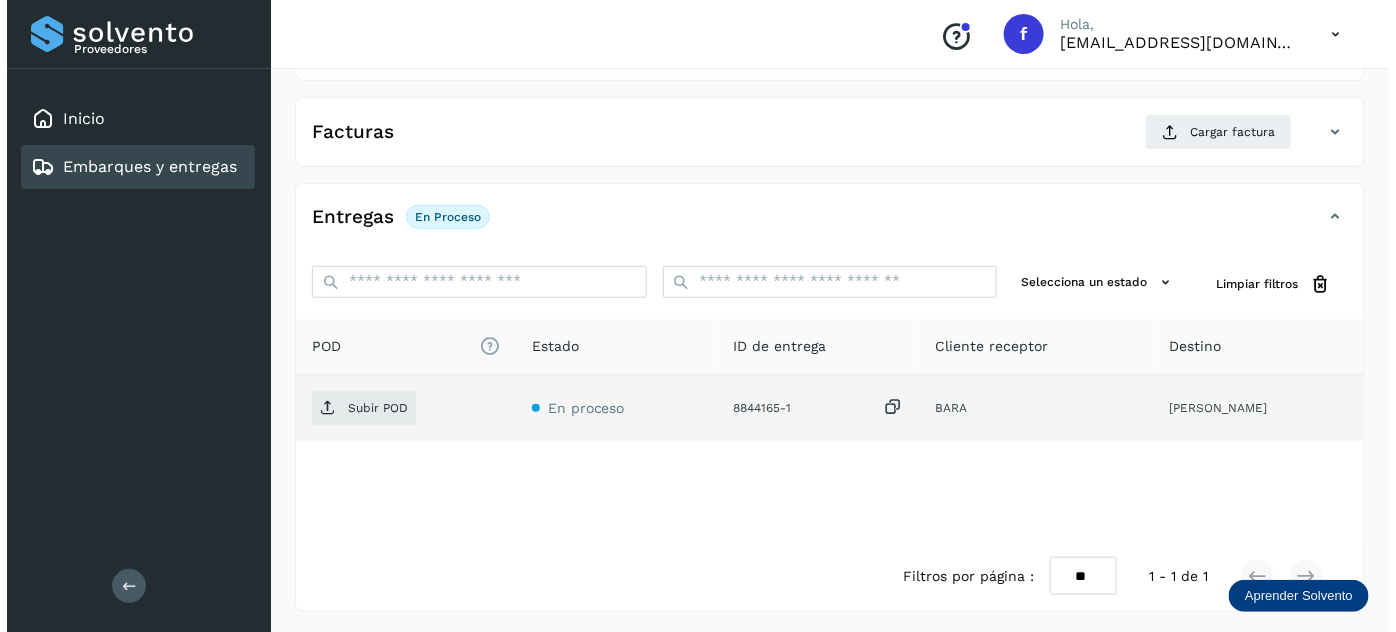 scroll, scrollTop: 327, scrollLeft: 0, axis: vertical 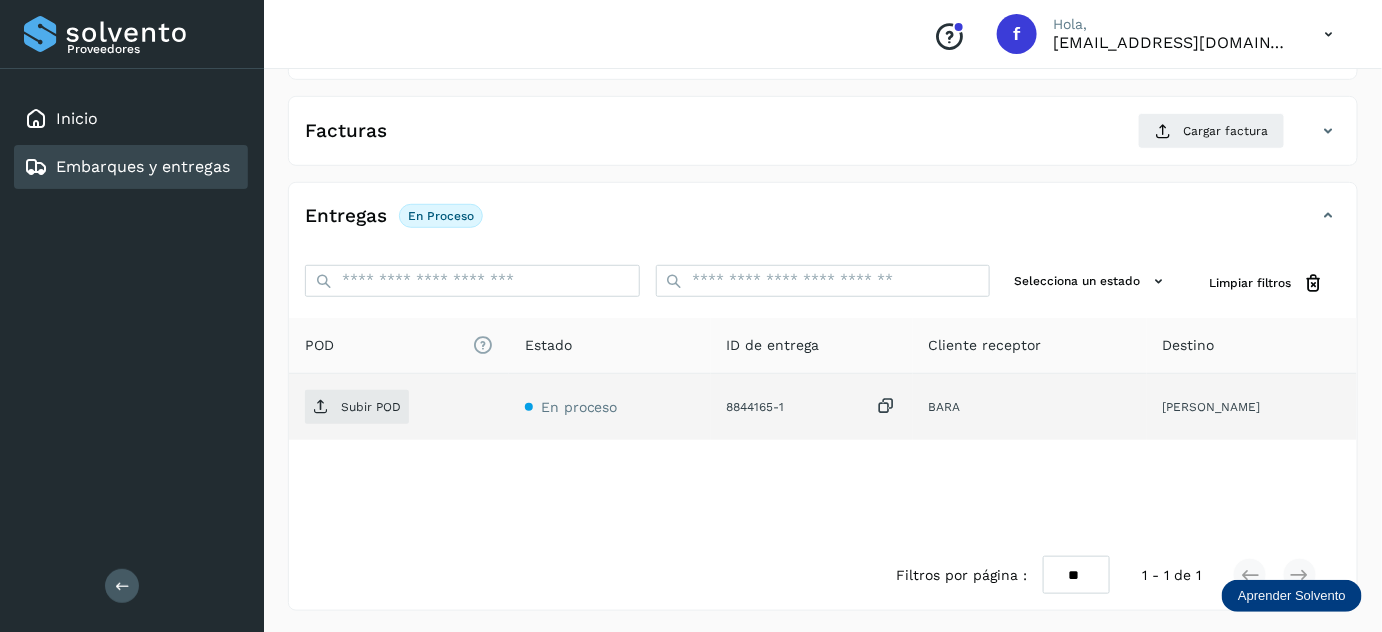 click at bounding box center (887, 406) 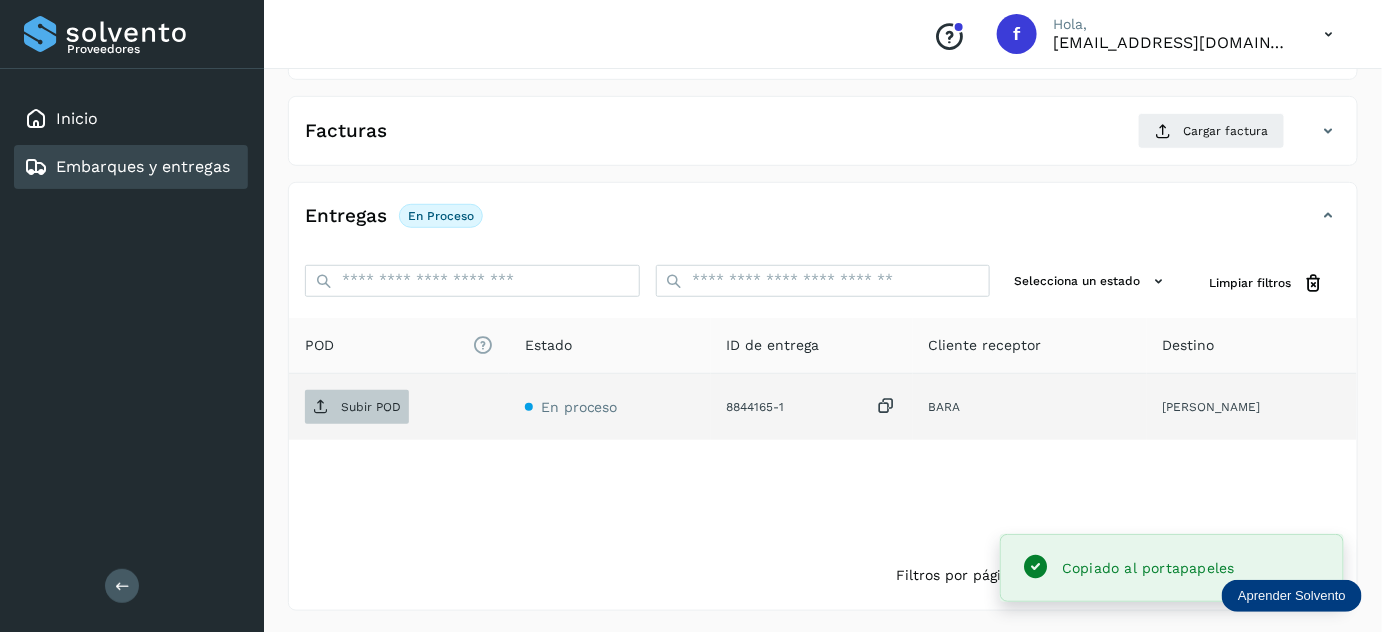 click on "Subir POD" at bounding box center [357, 407] 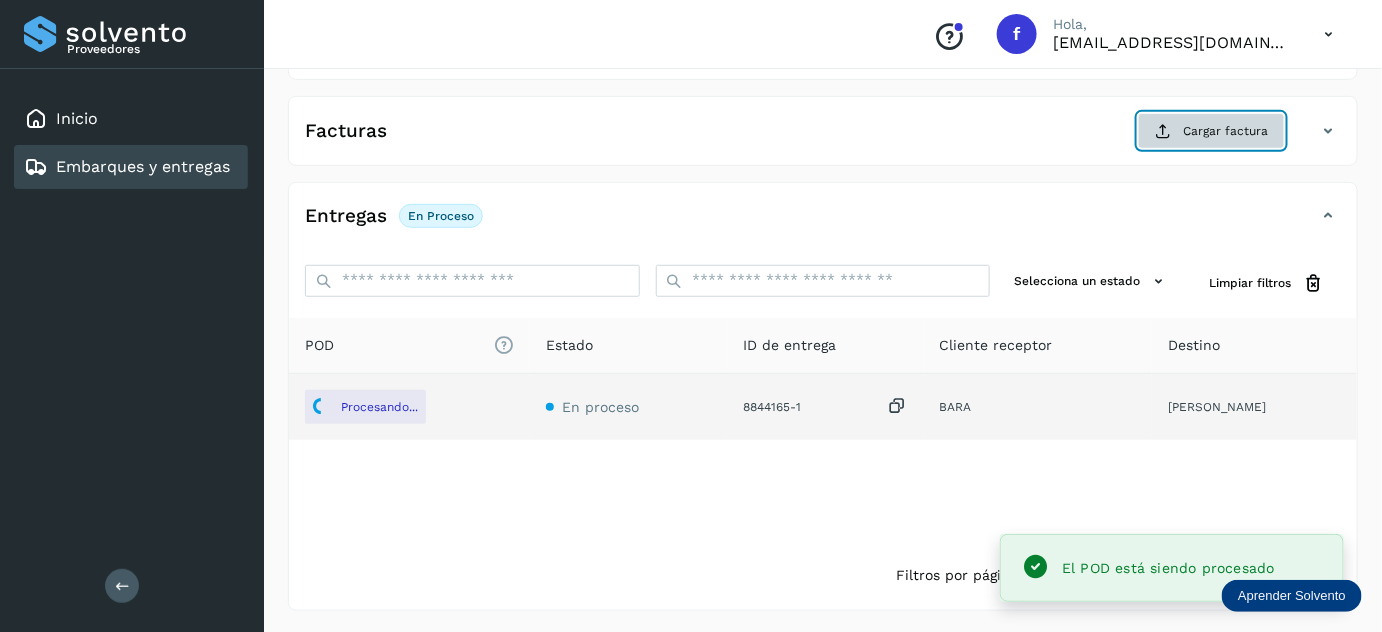 click at bounding box center [1163, 131] 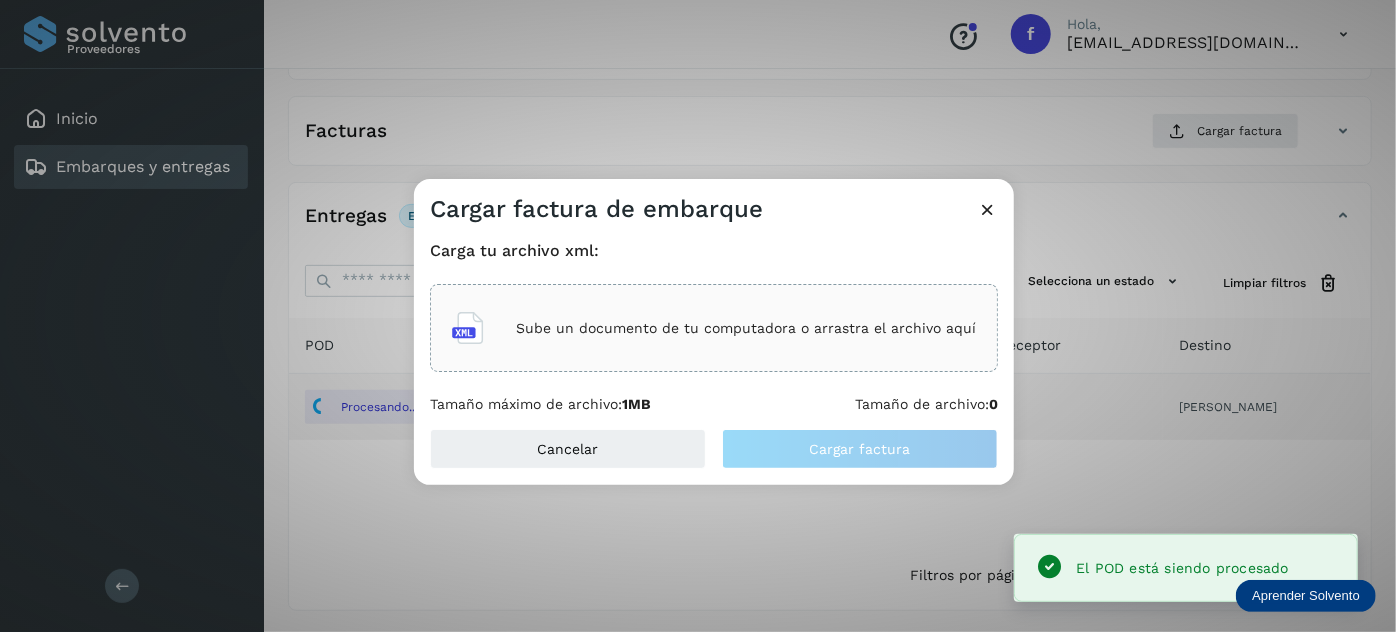 click on "Sube un documento de tu computadora o arrastra el archivo aquí" at bounding box center (746, 328) 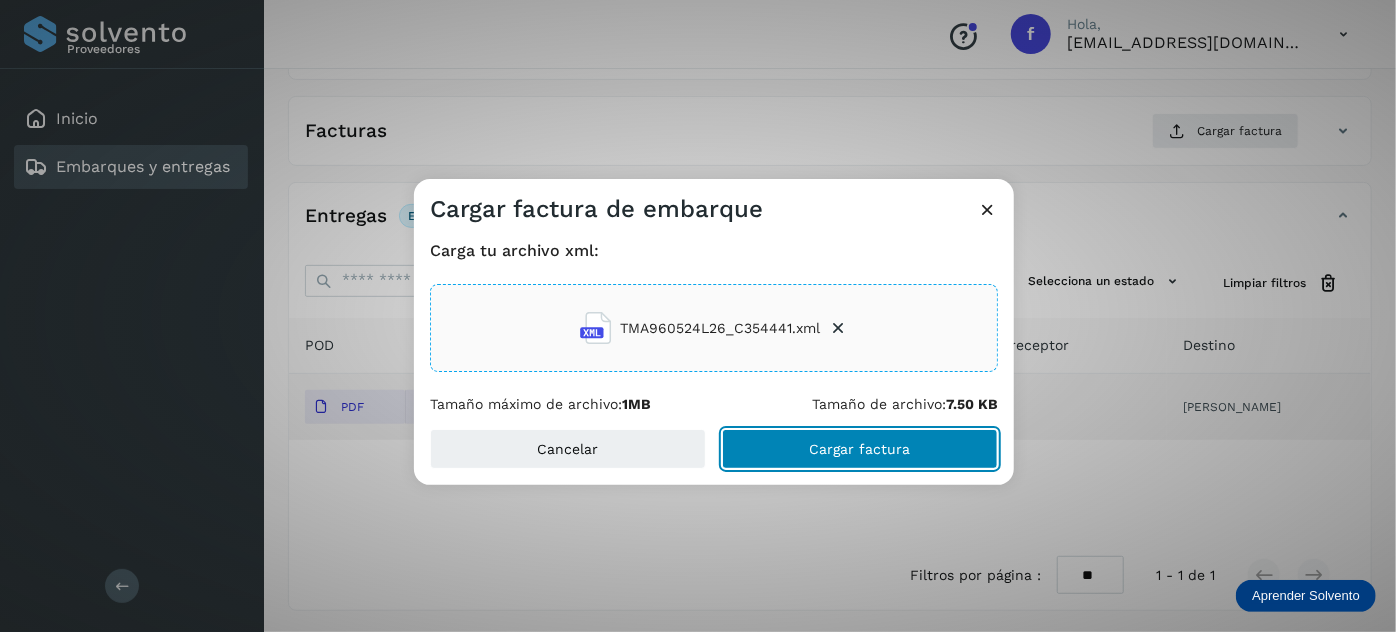 click on "Cargar factura" 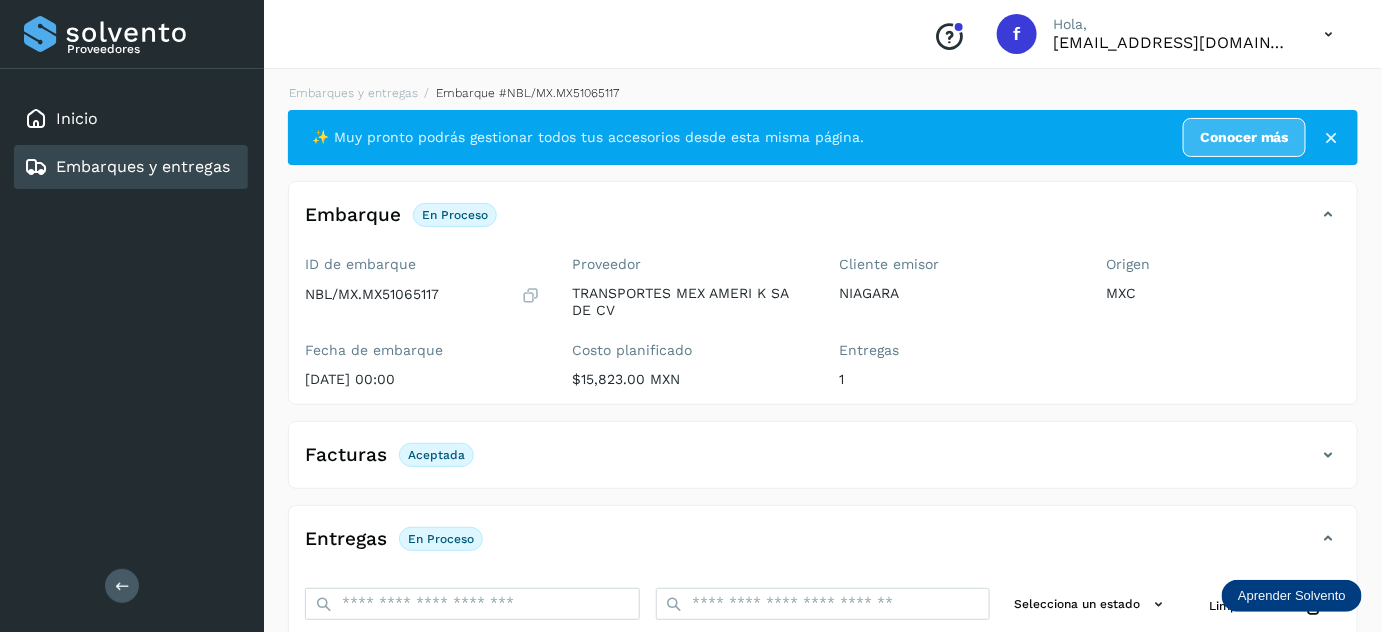 scroll, scrollTop: 0, scrollLeft: 0, axis: both 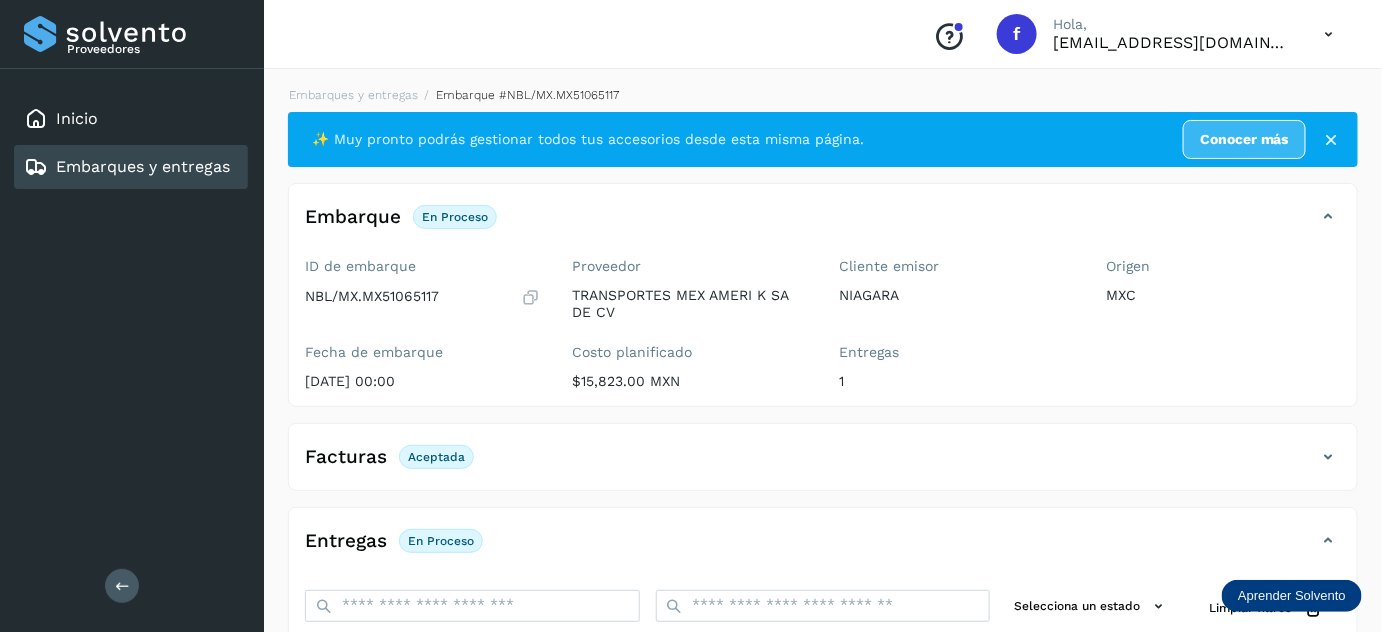 click on "Embarques y entregas Embarque #NBL/MX.MX51065117  ✨ Muy pronto podrás gestionar todos tus accesorios desde esta misma página. Conocer más Embarque En proceso
Verifica el estado de la factura o entregas asociadas a este embarque
ID de embarque NBL/MX.MX51065117 Fecha de embarque [DATE] 00:00 Proveedor TRANSPORTES MEX AMERI K SA DE CV Costo planificado  $15,823.00 MXN  Cliente emisor NIAGARA Entregas 1 Origen MXC Facturas Aceptada Estado Aceptada Entregas En proceso Selecciona un estado Limpiar filtros POD
El tamaño máximo de archivo es de 20 Mb.
Estado ID de entrega Cliente receptor Destino PDF En proceso 8844165-1  BARA [PERSON_NAME] 8844165-1 PDF Destino: [PERSON_NAME] En proceso Filtros por página : ** ** ** 1 - 1 de 1" at bounding box center (823, 511) 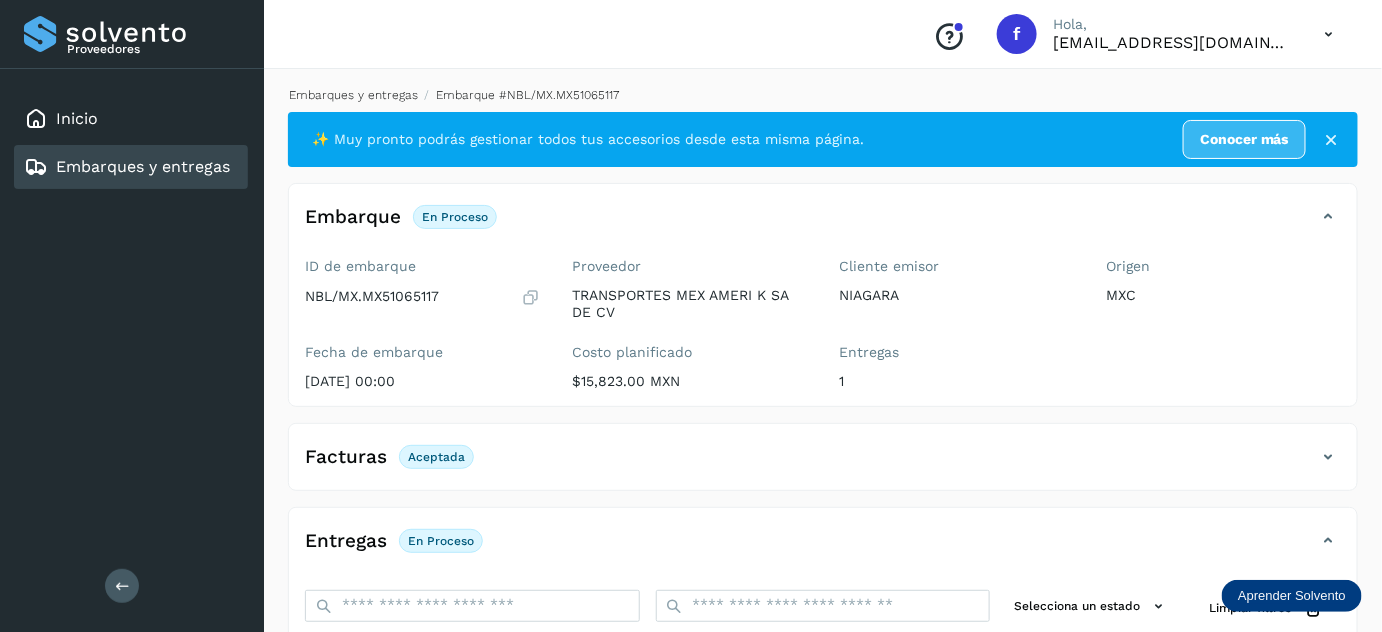 click on "Embarques y entregas" at bounding box center (353, 95) 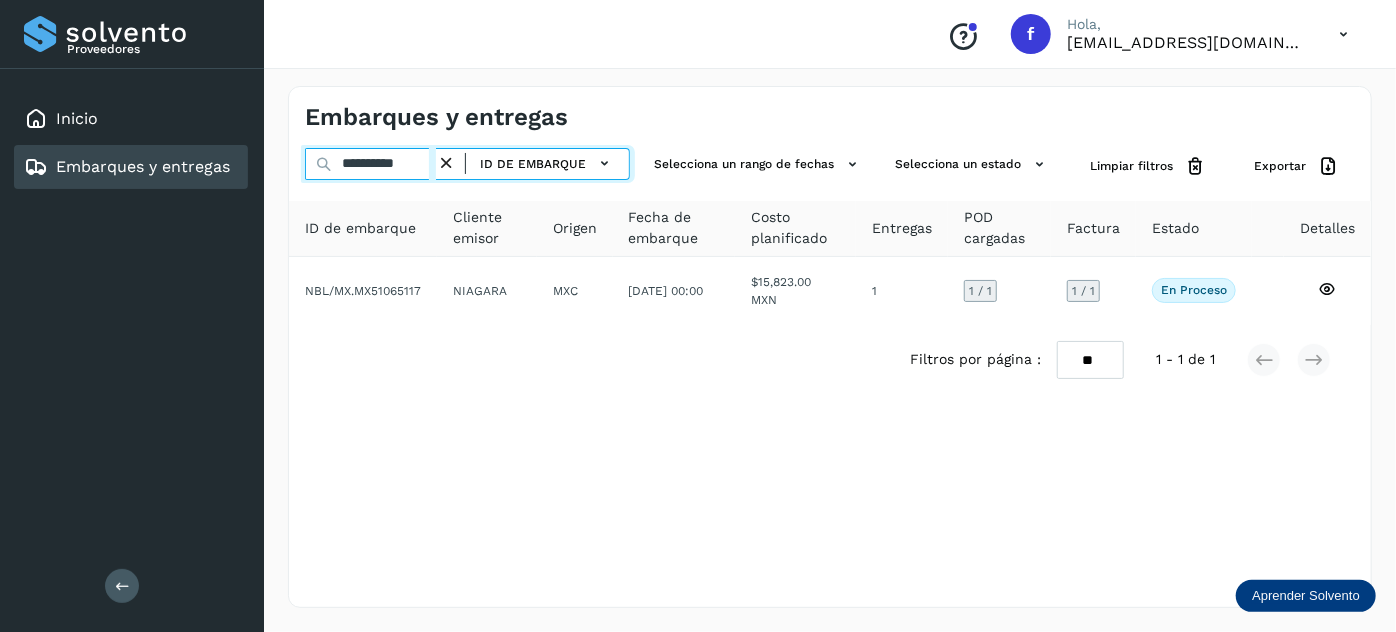 click on "**********" at bounding box center (370, 164) 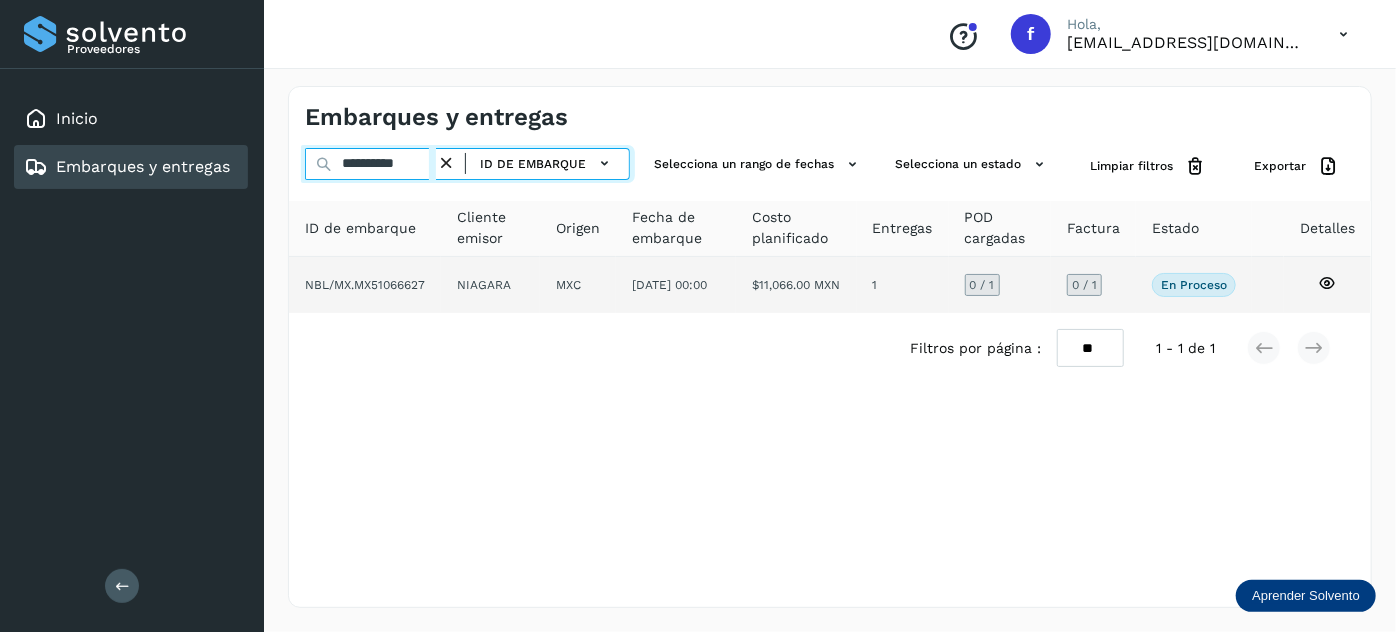 type on "**********" 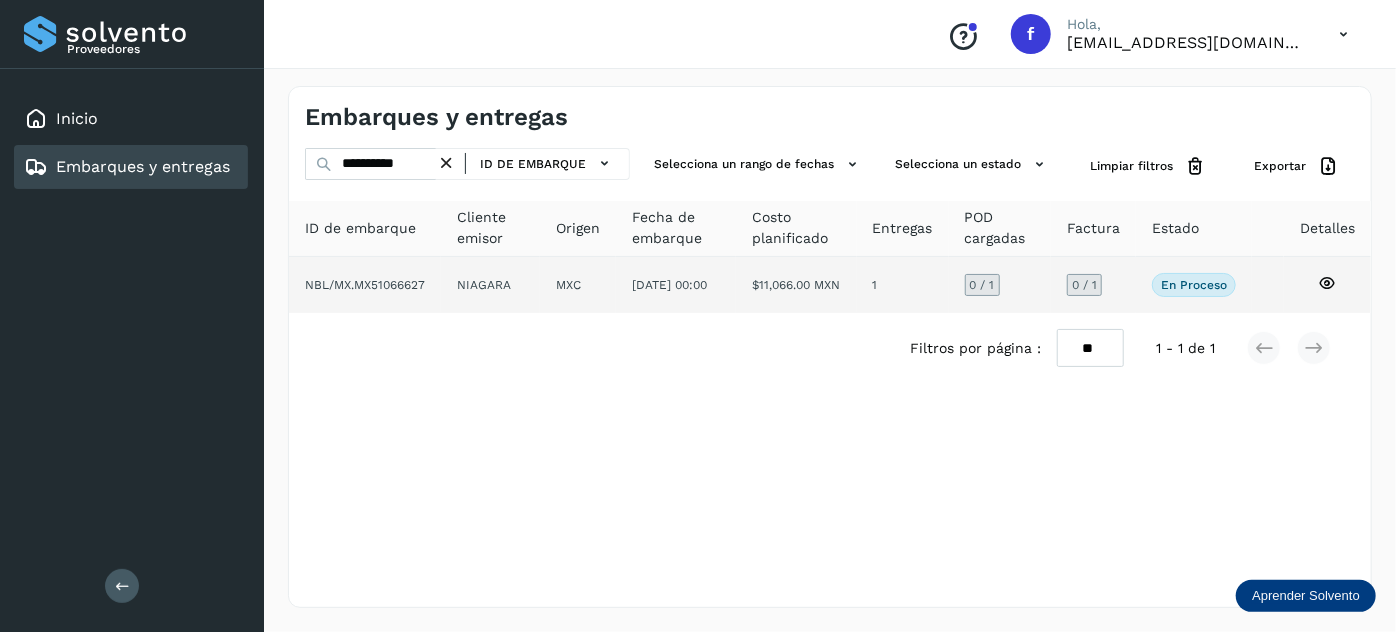 click on "MXC" 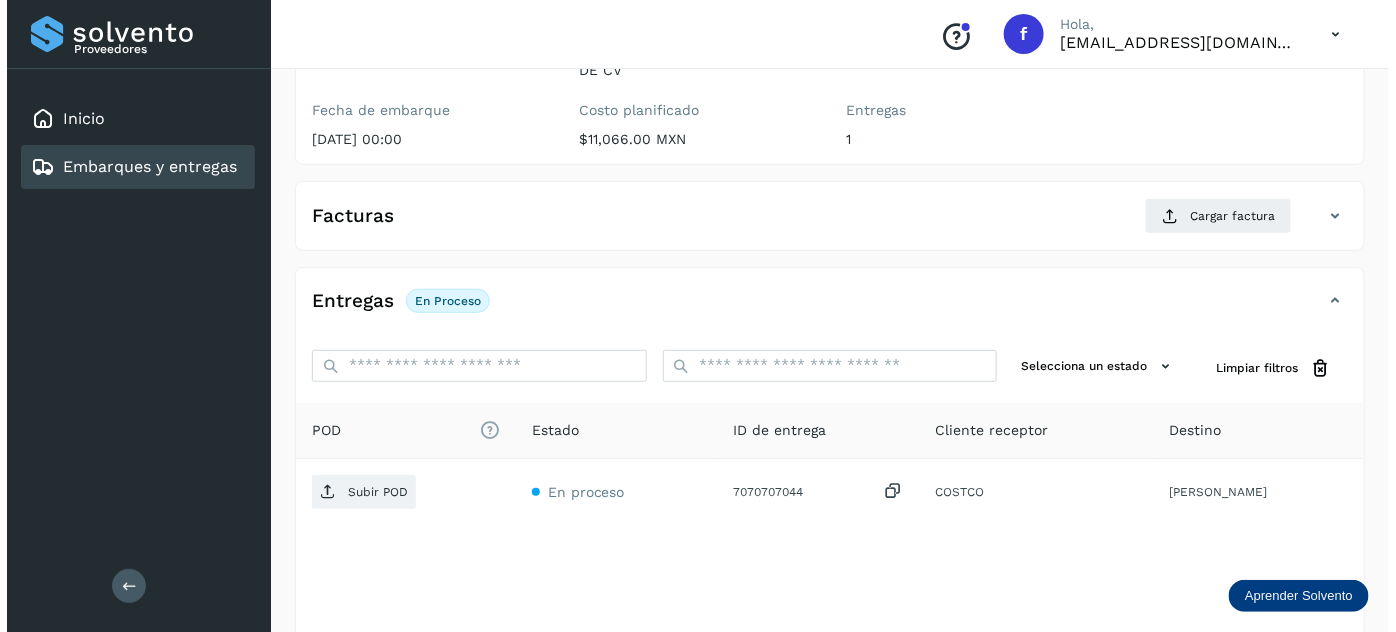 scroll, scrollTop: 327, scrollLeft: 0, axis: vertical 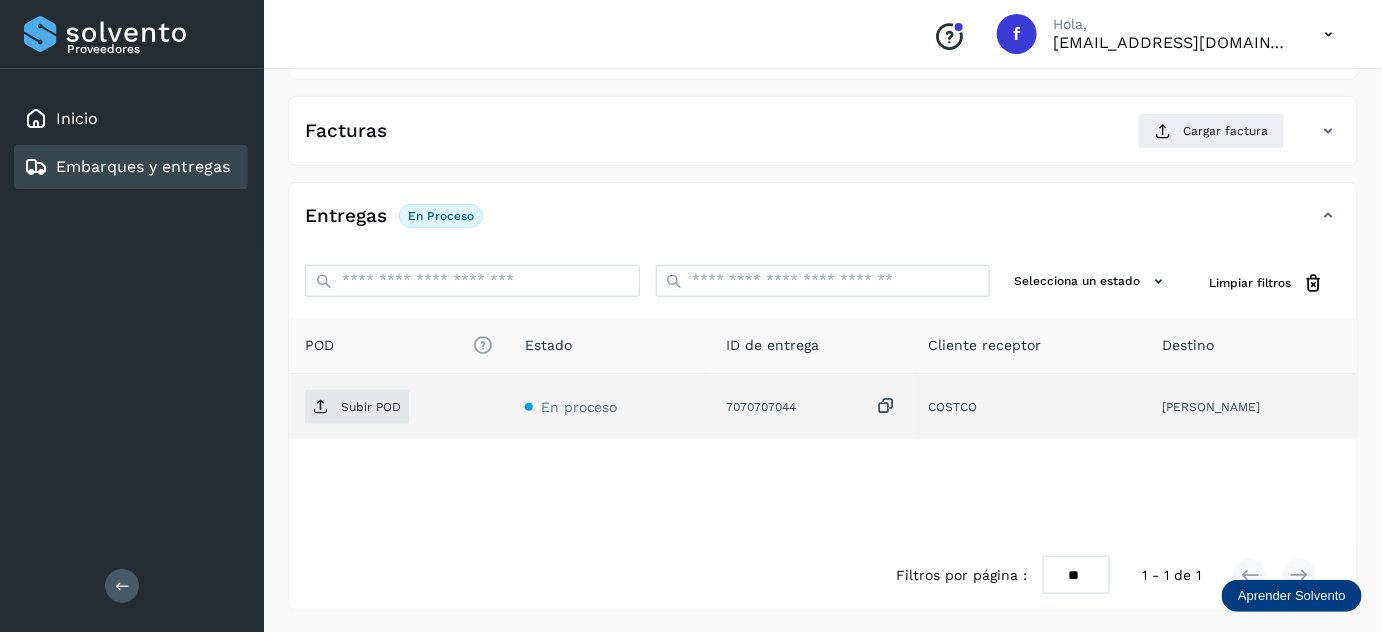 click at bounding box center (887, 406) 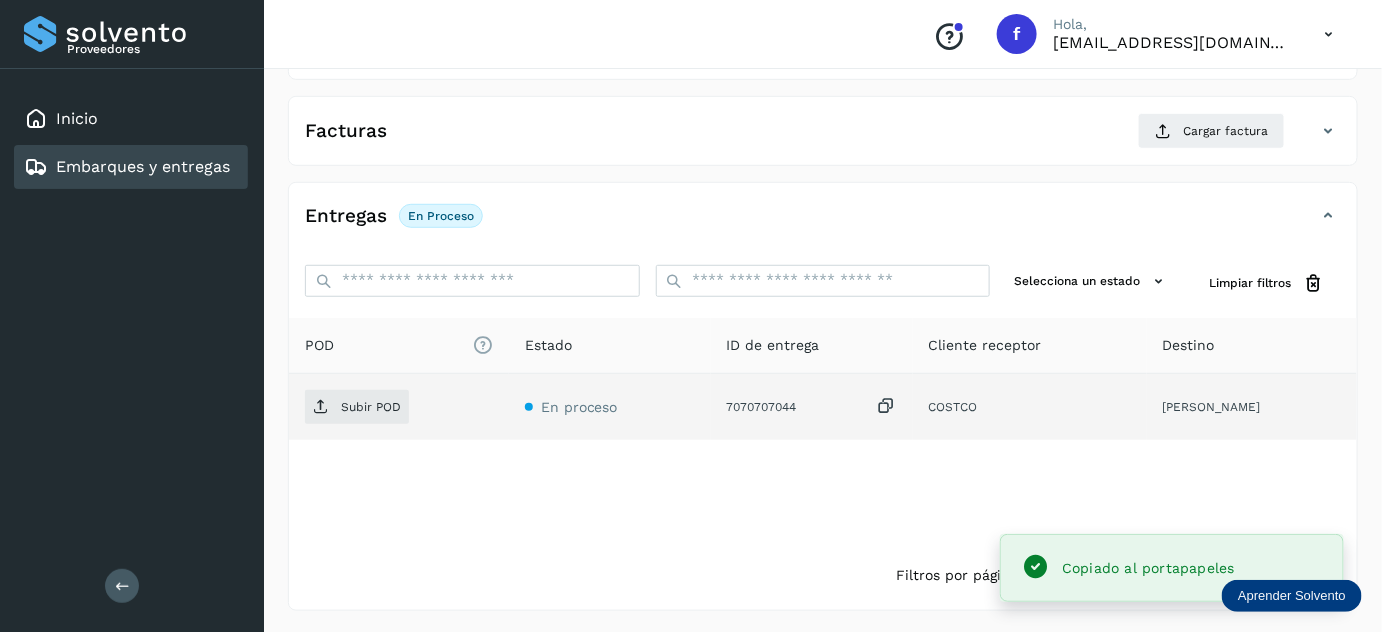 click at bounding box center (887, 406) 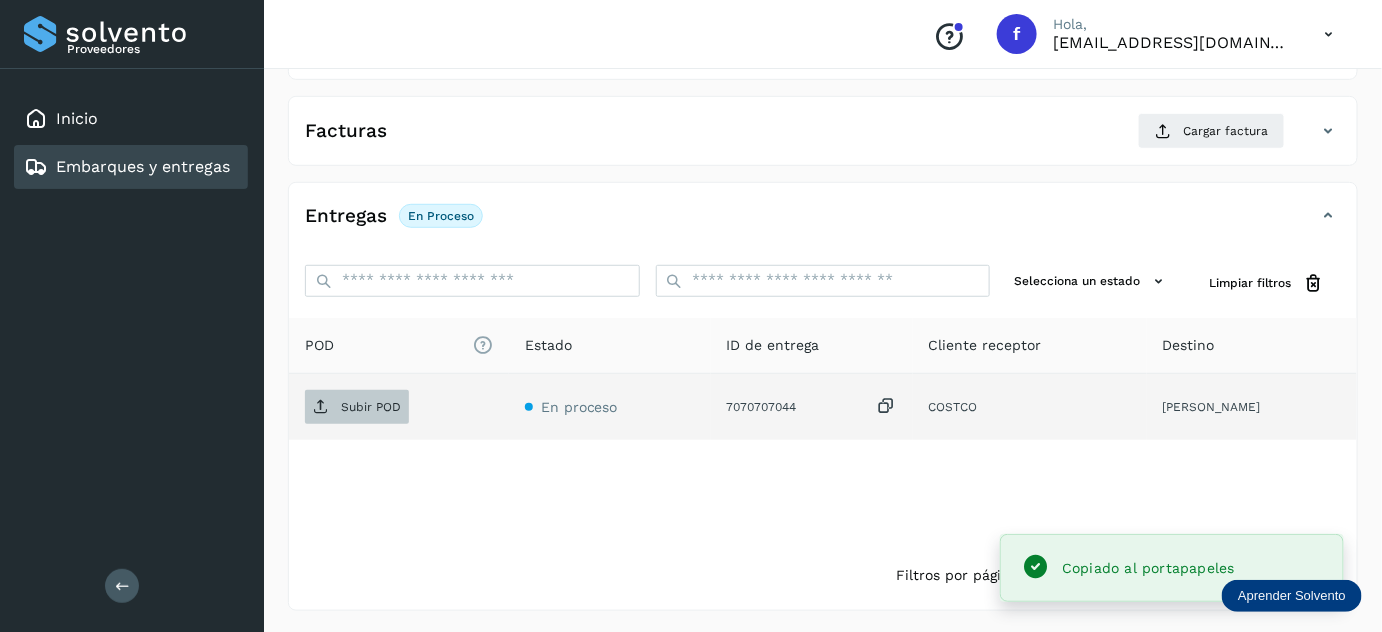click on "Subir POD" at bounding box center [357, 407] 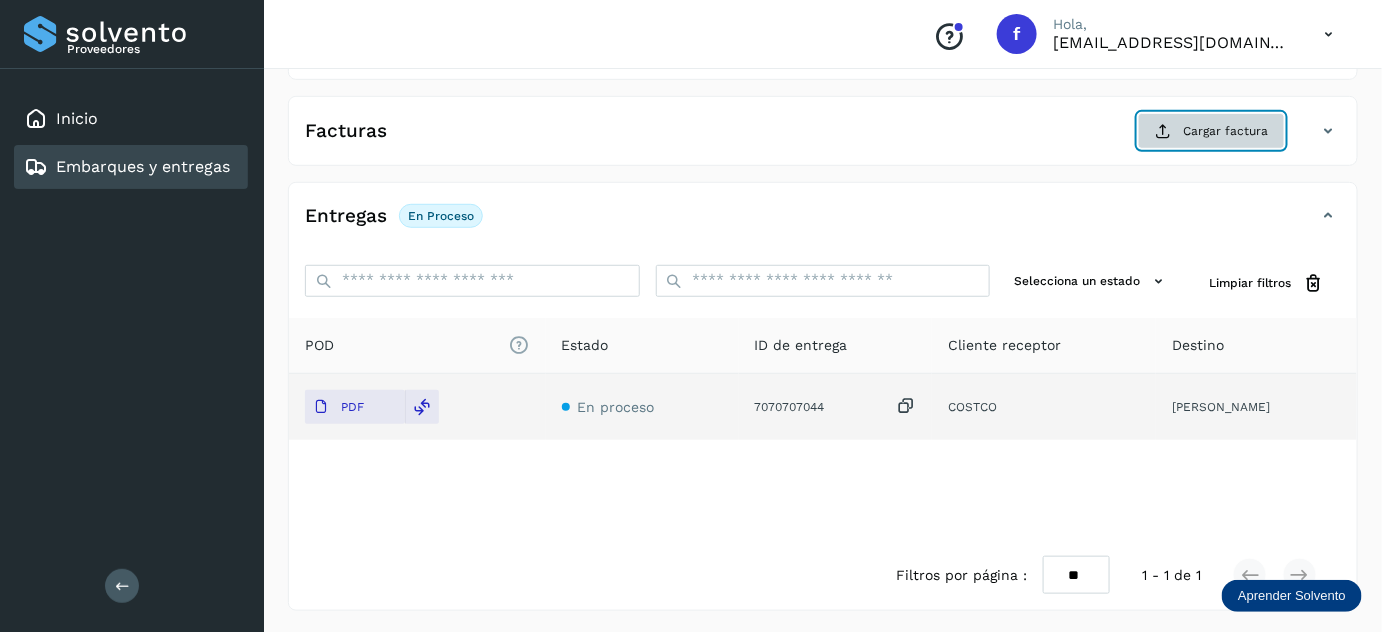 click on "Cargar factura" at bounding box center [1211, 131] 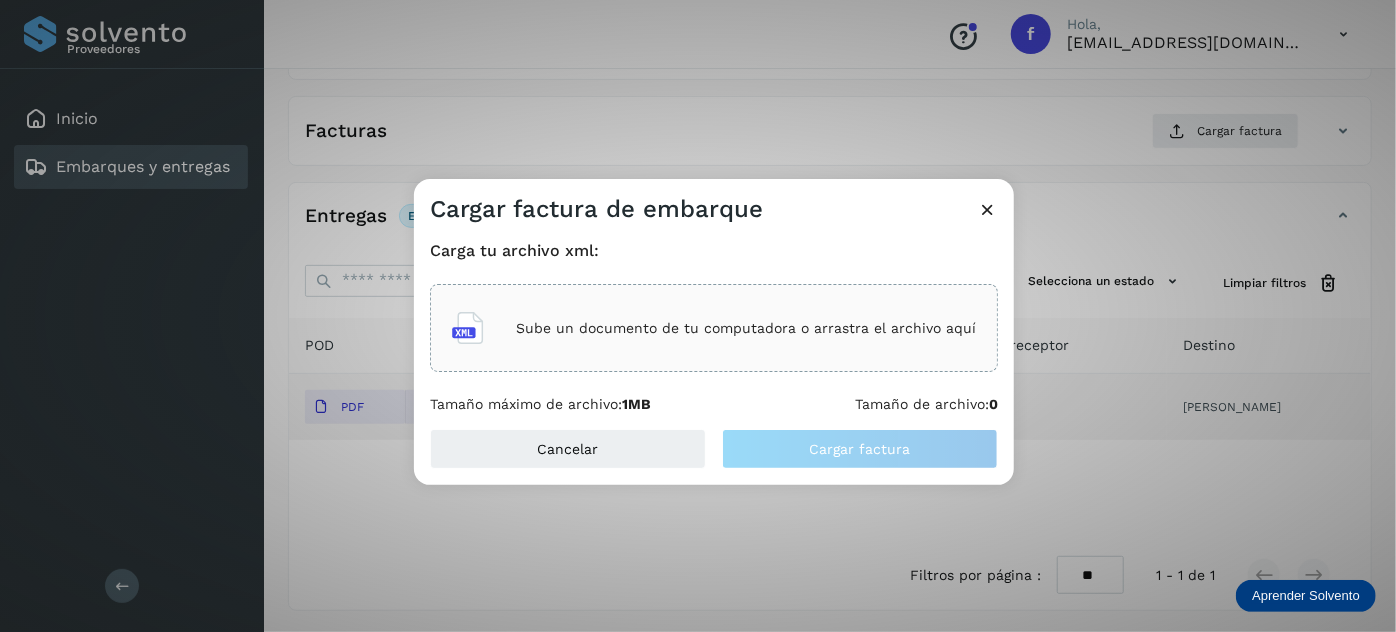 click on "Sube un documento de tu computadora o arrastra el archivo aquí" 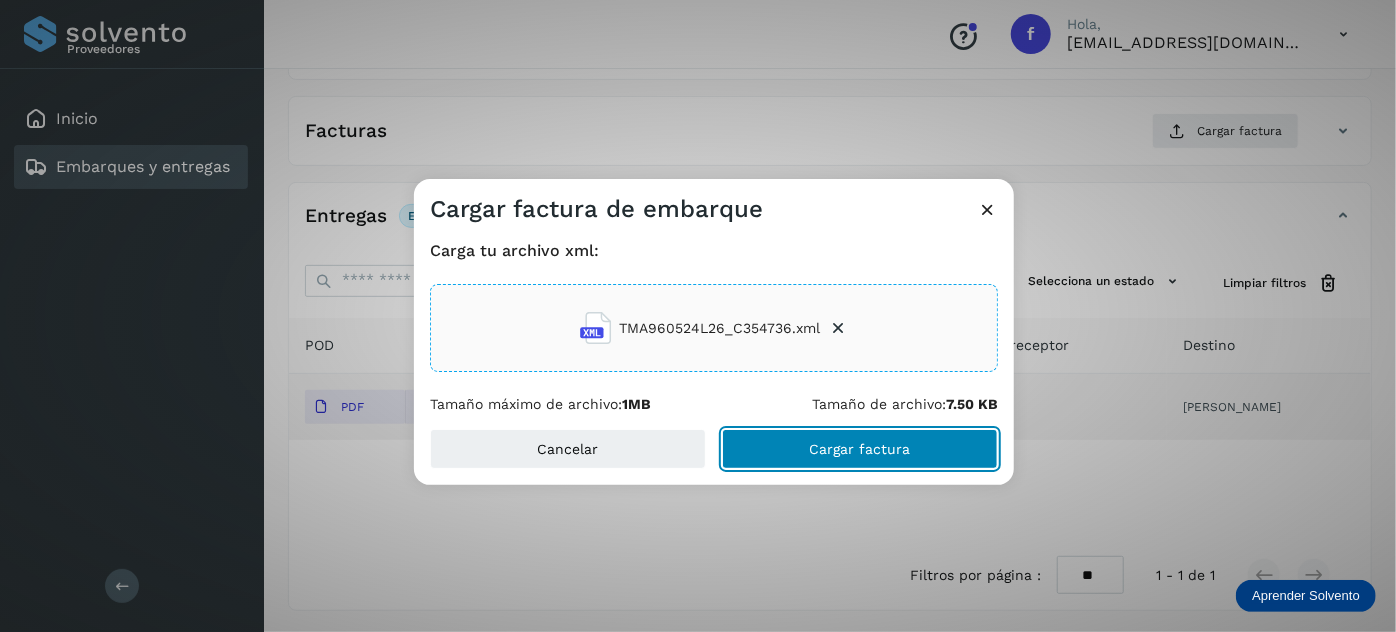 click on "Cargar factura" 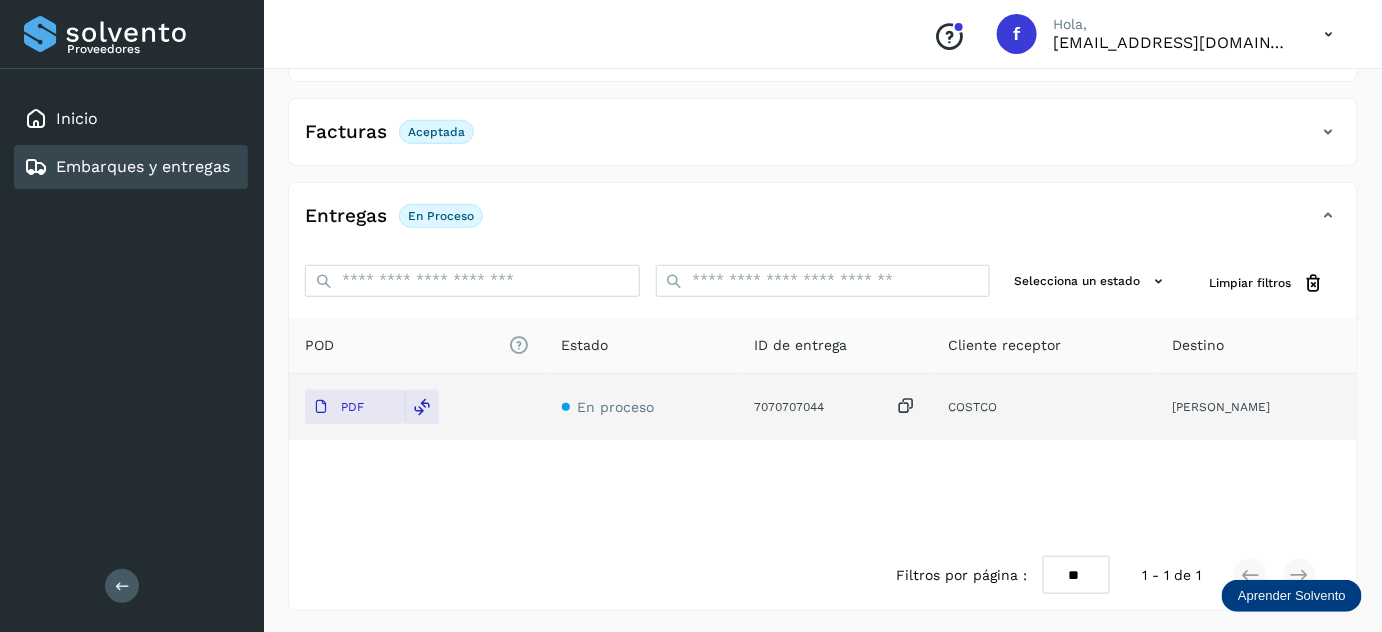 scroll, scrollTop: 0, scrollLeft: 0, axis: both 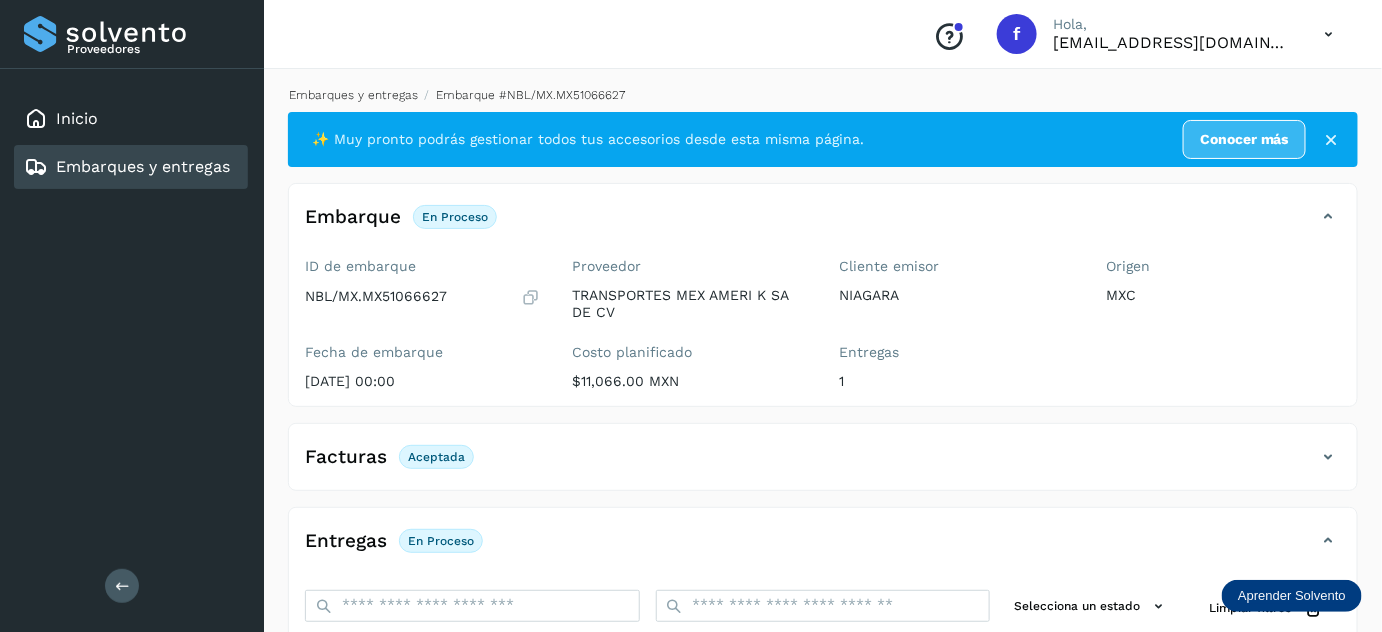 click on "Embarques y entregas" at bounding box center [353, 95] 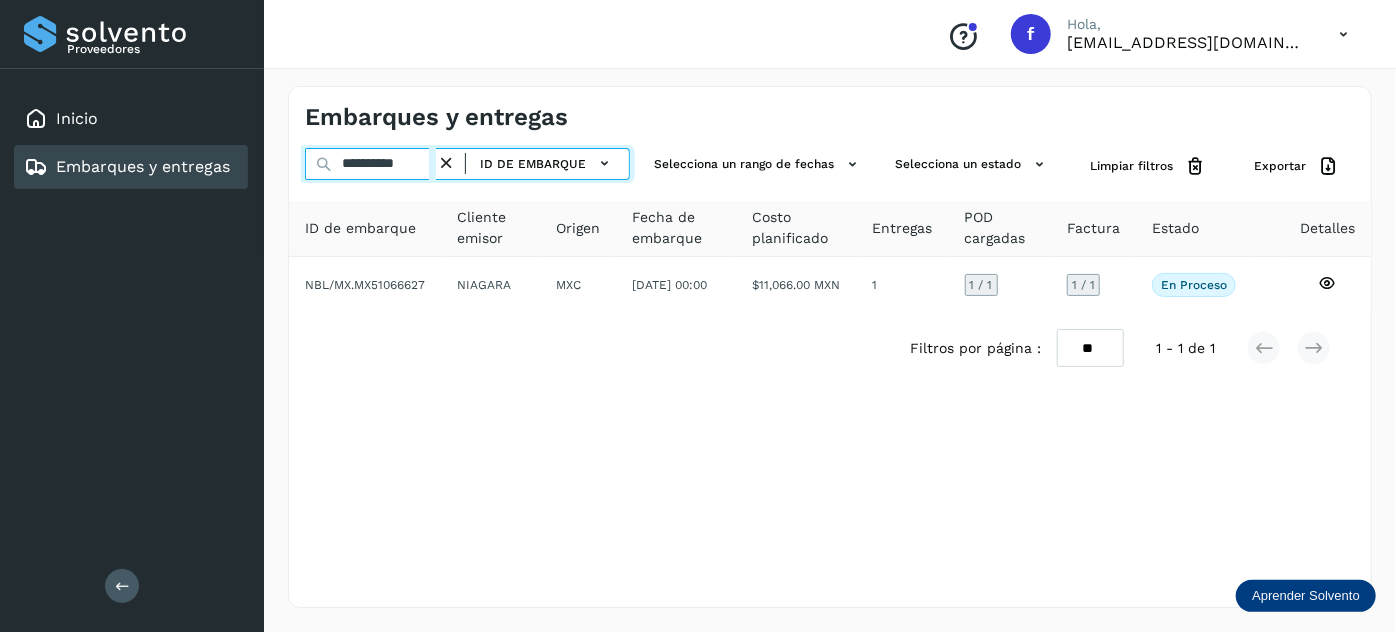 click on "**********" at bounding box center (370, 164) 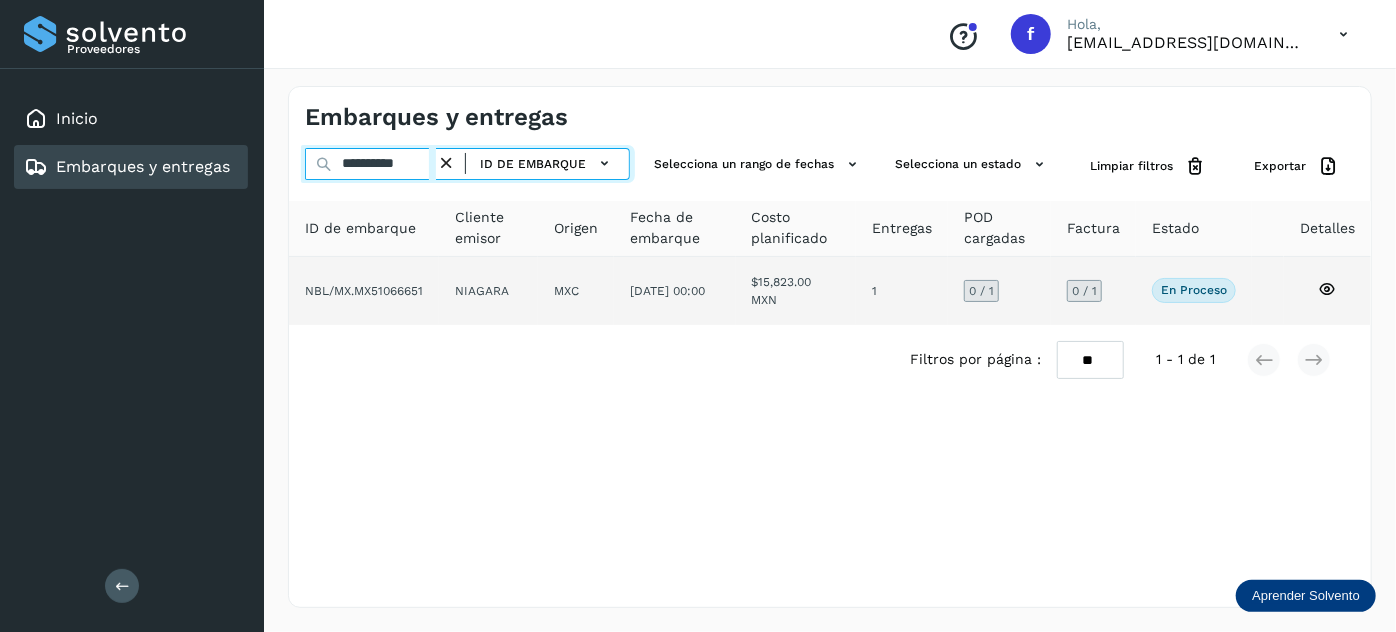 type on "**********" 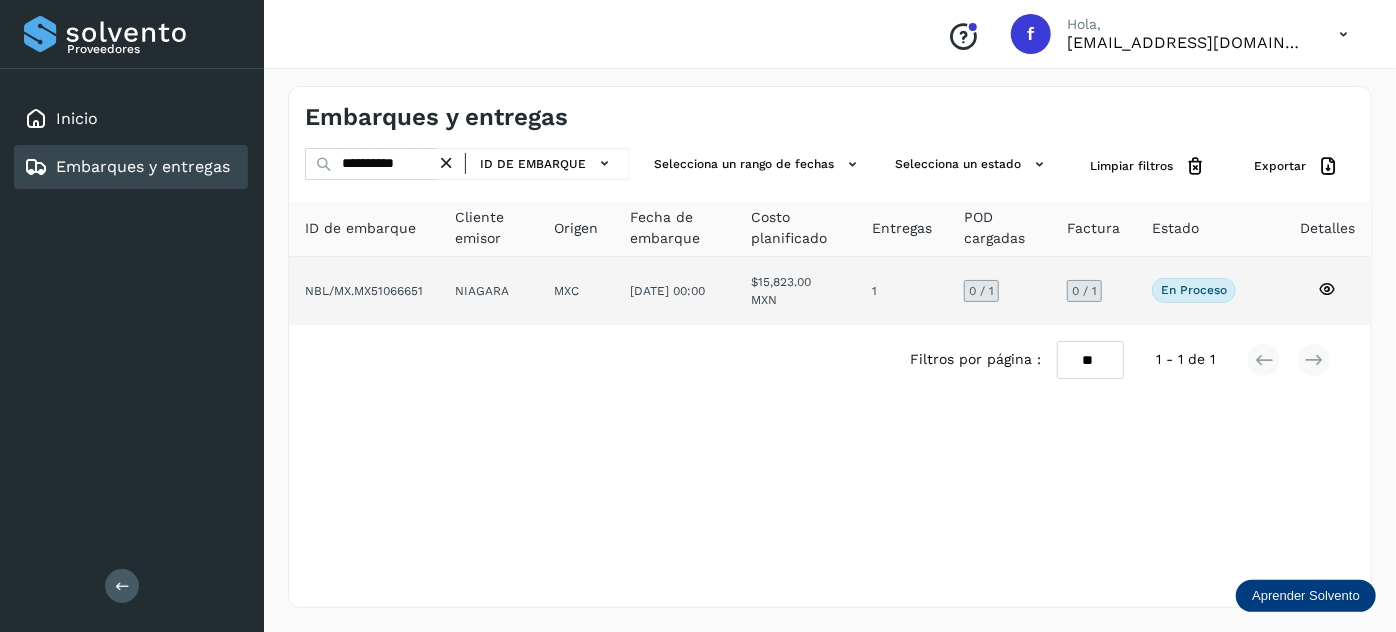 click on "NBL/MX.MX51066651" 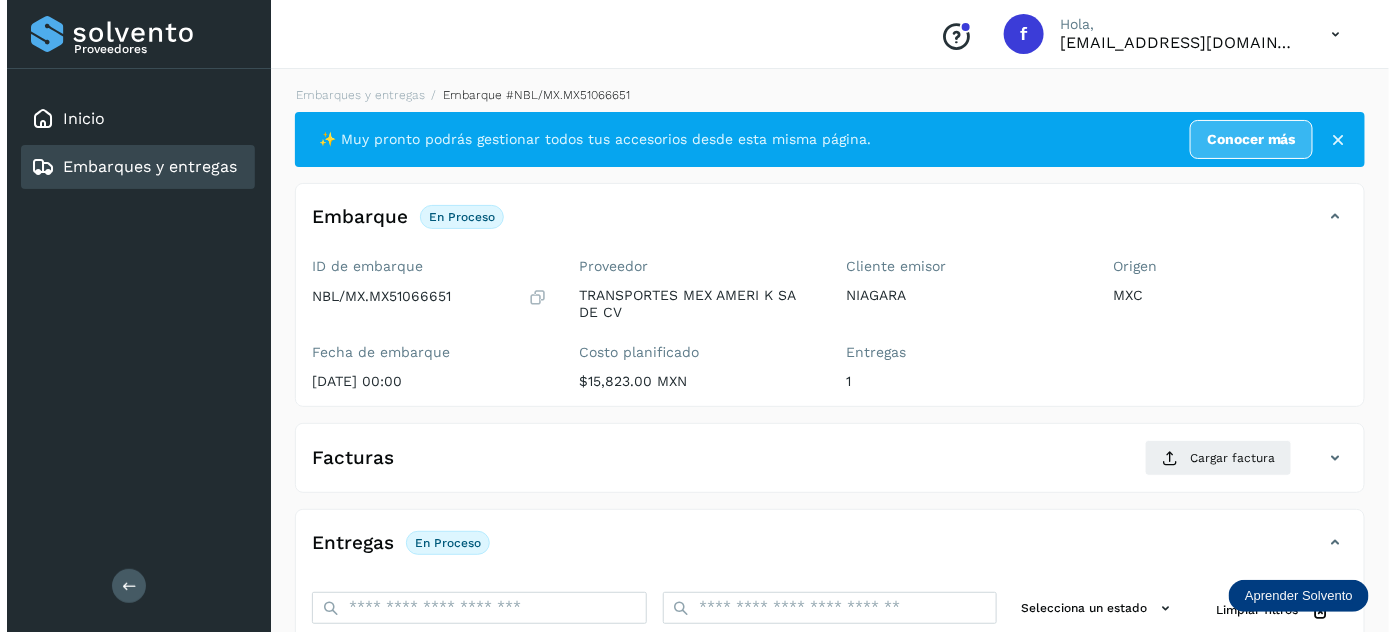 scroll, scrollTop: 327, scrollLeft: 0, axis: vertical 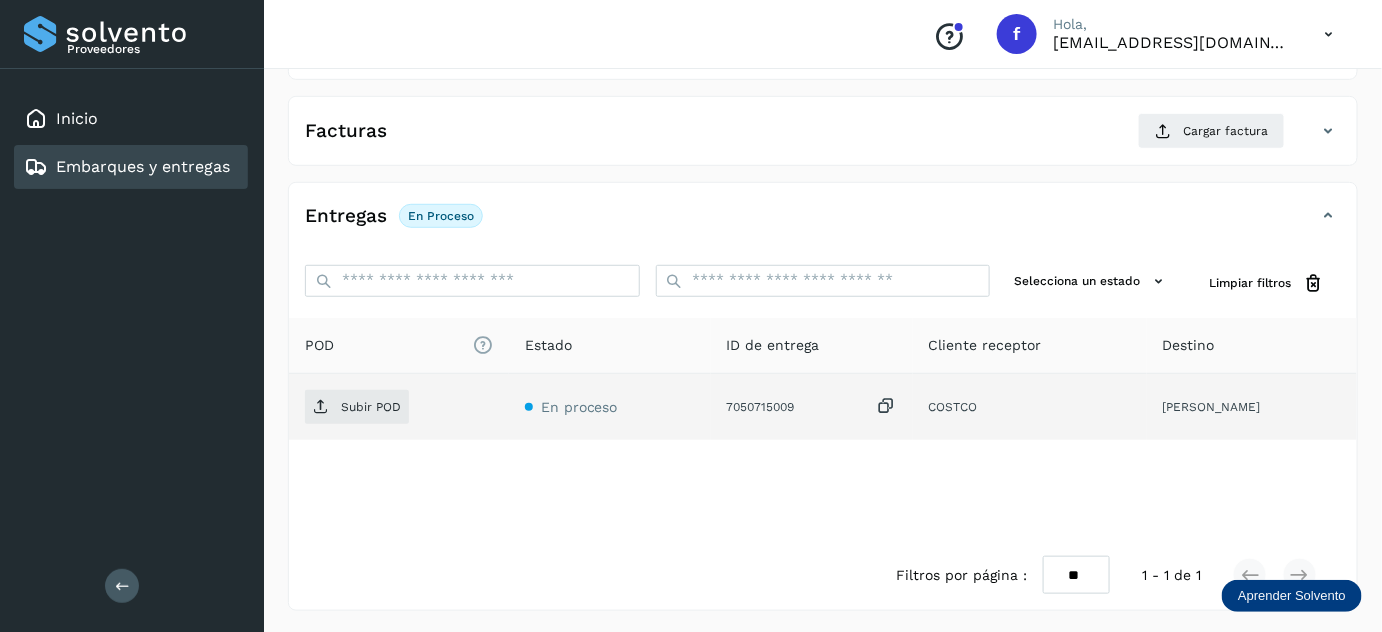 click at bounding box center [887, 406] 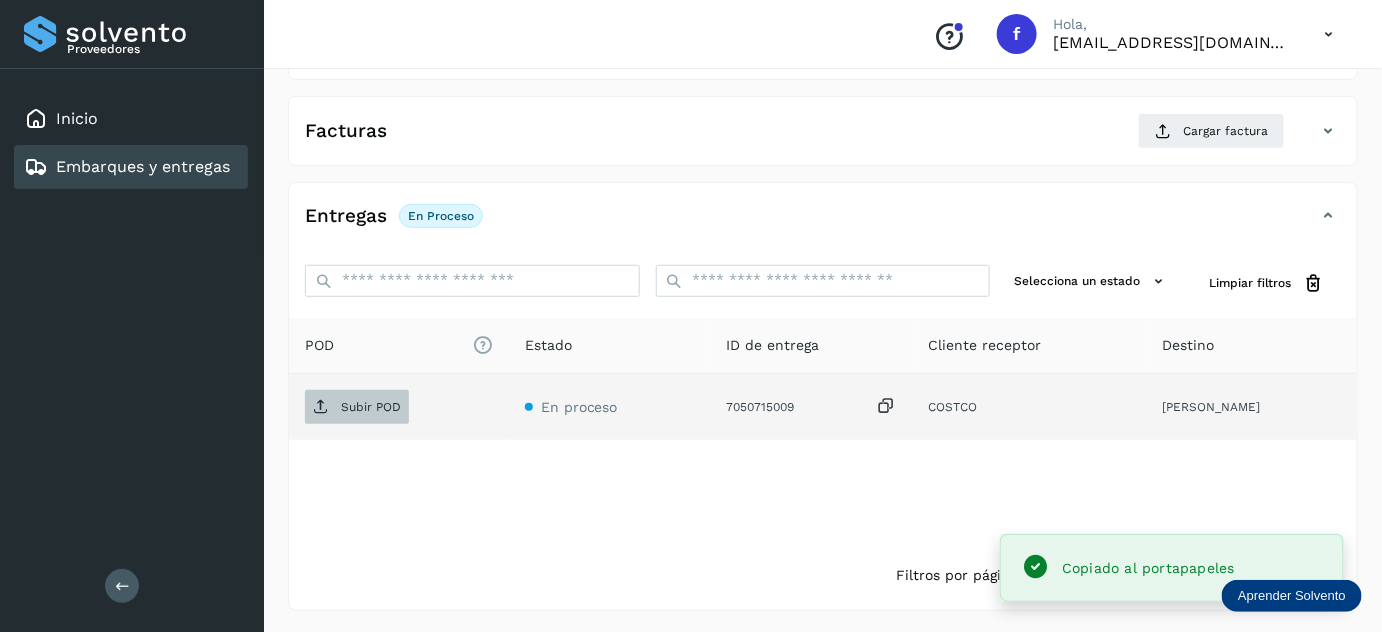 click on "Subir POD" at bounding box center [357, 407] 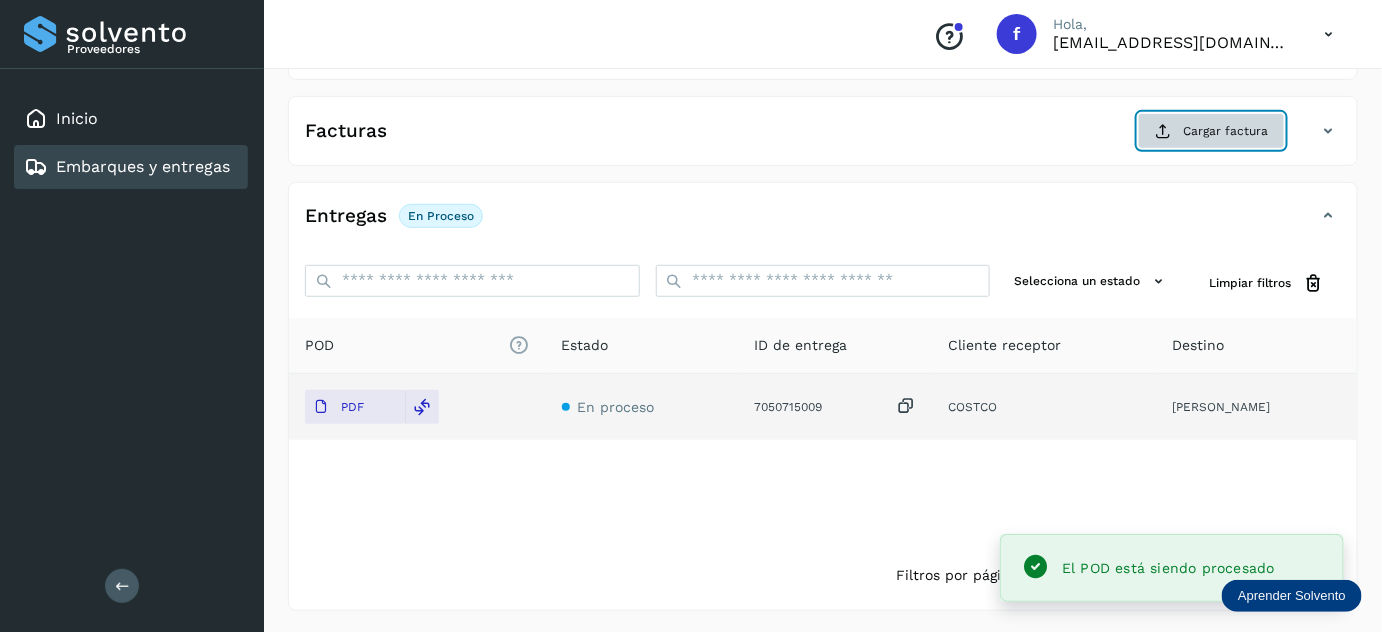 click on "Cargar factura" 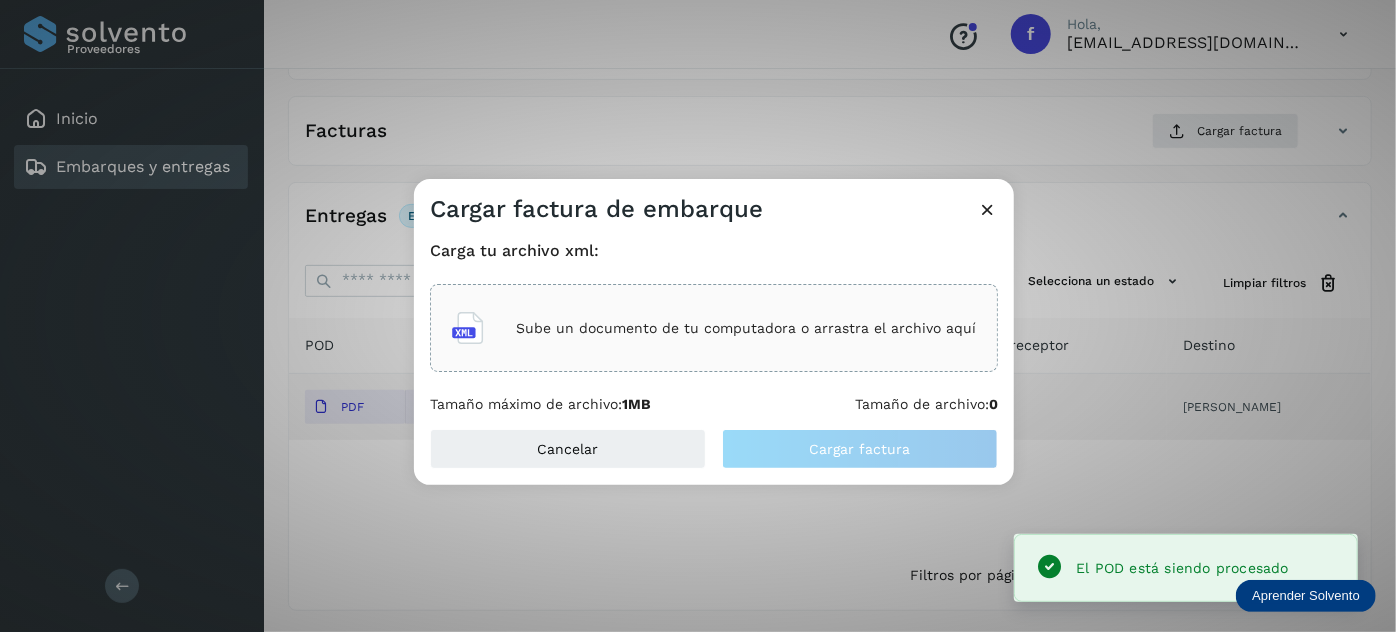 click on "Sube un documento de tu computadora o arrastra el archivo aquí" at bounding box center [746, 328] 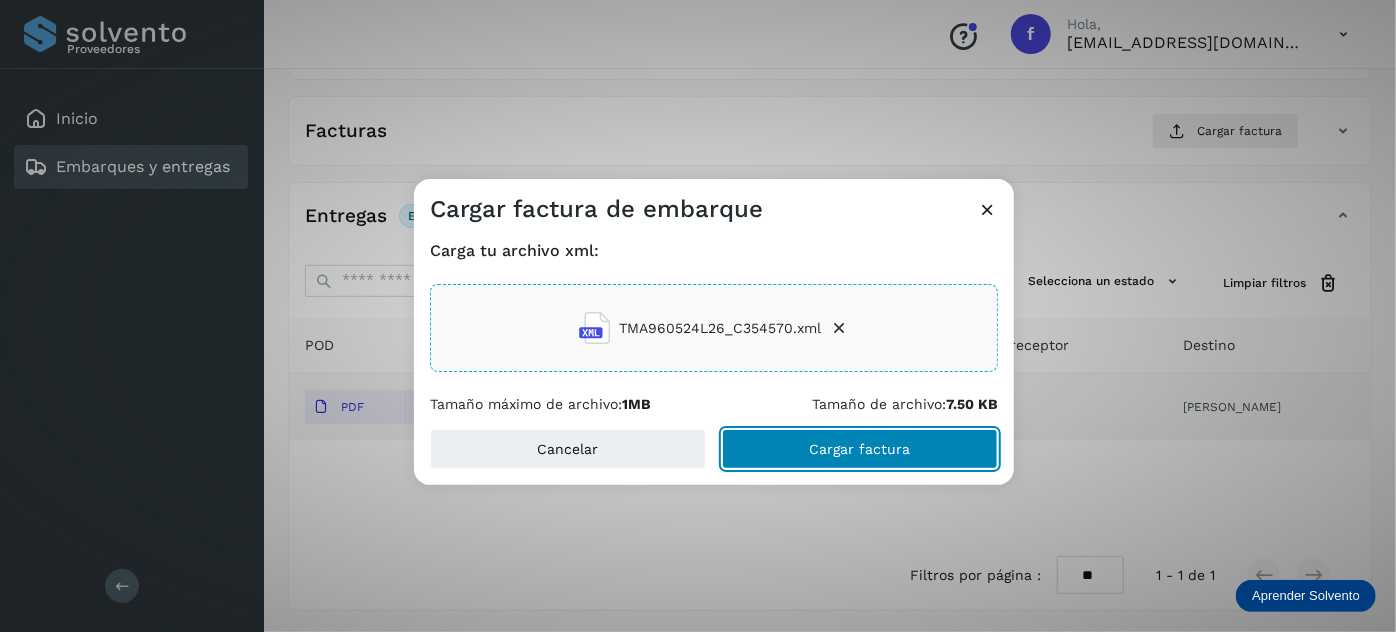 click on "Cargar factura" 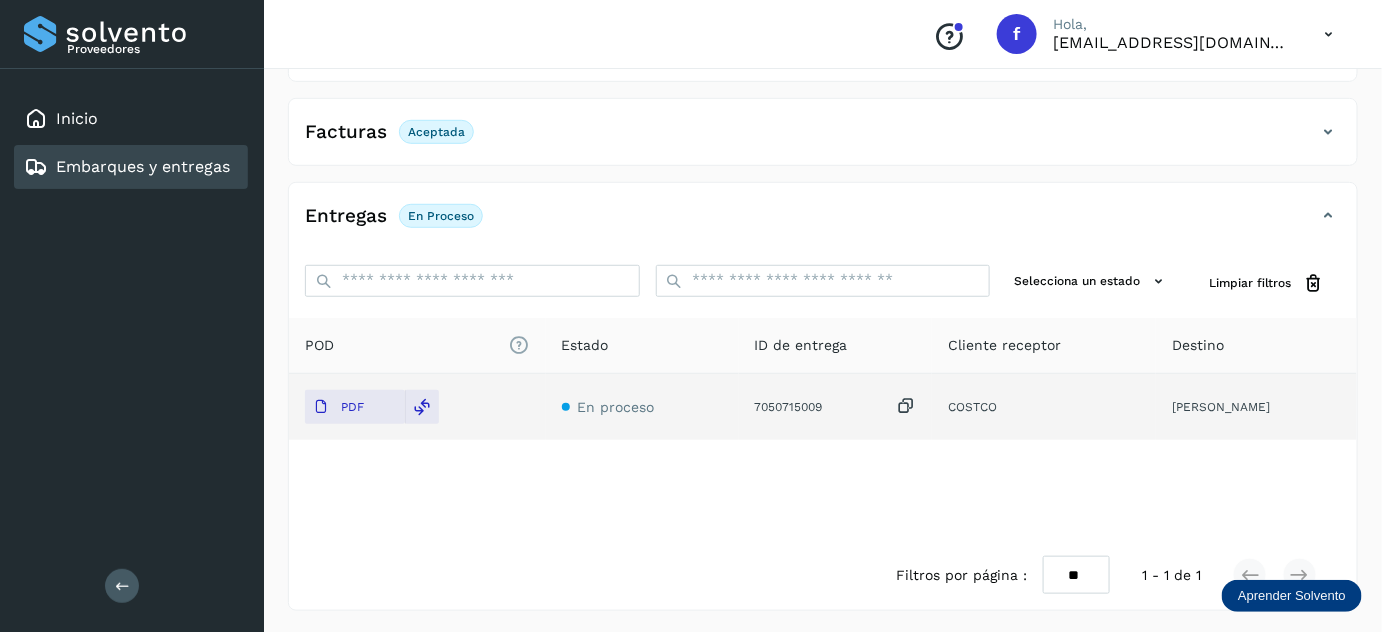 scroll, scrollTop: 0, scrollLeft: 0, axis: both 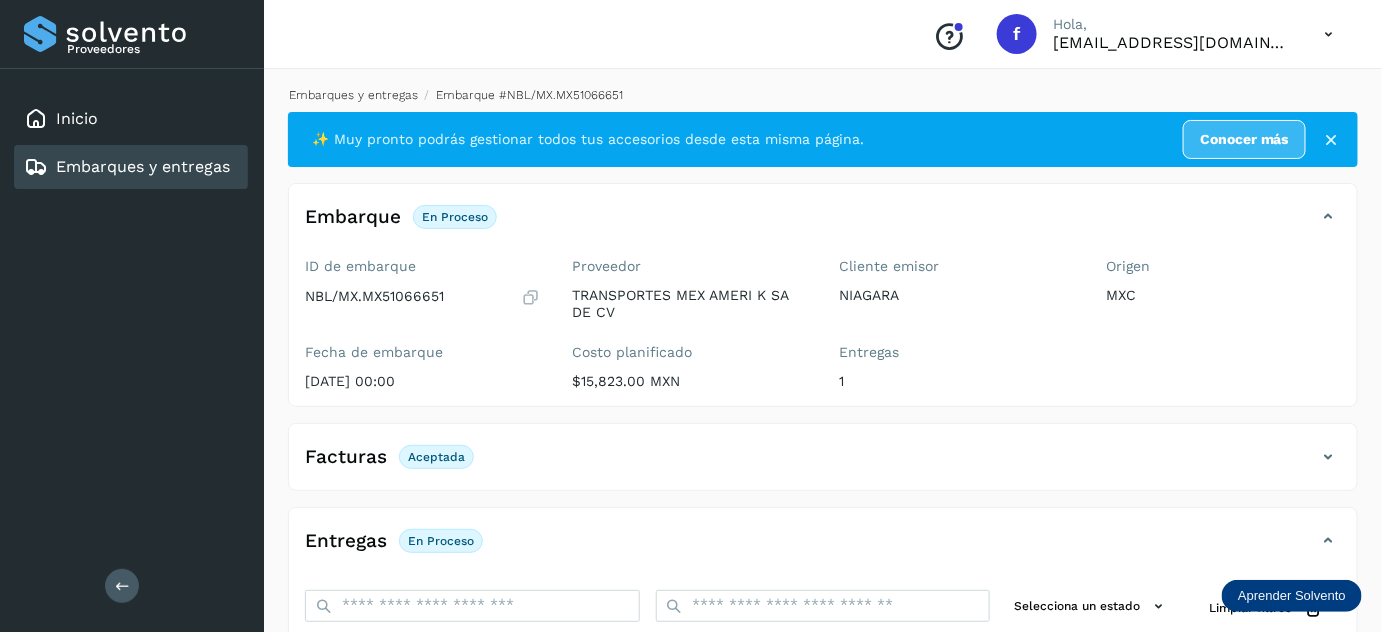 click on "Embarques y entregas" at bounding box center (353, 95) 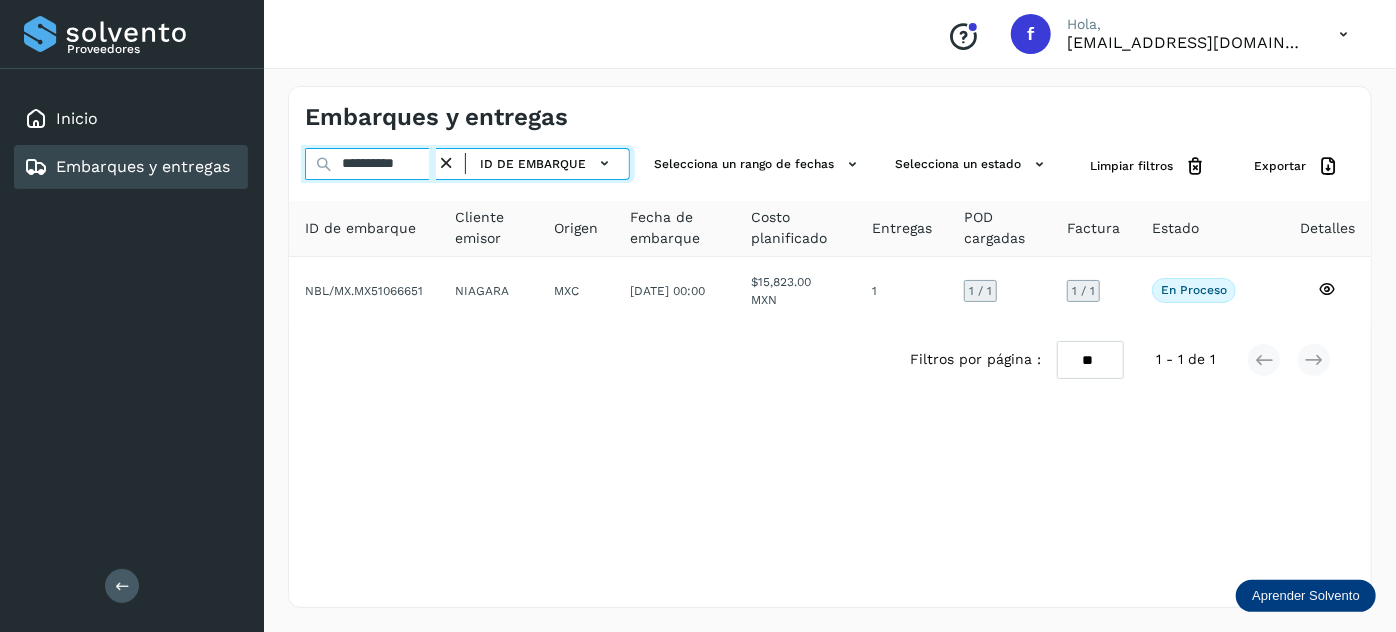 click on "**********" at bounding box center [370, 164] 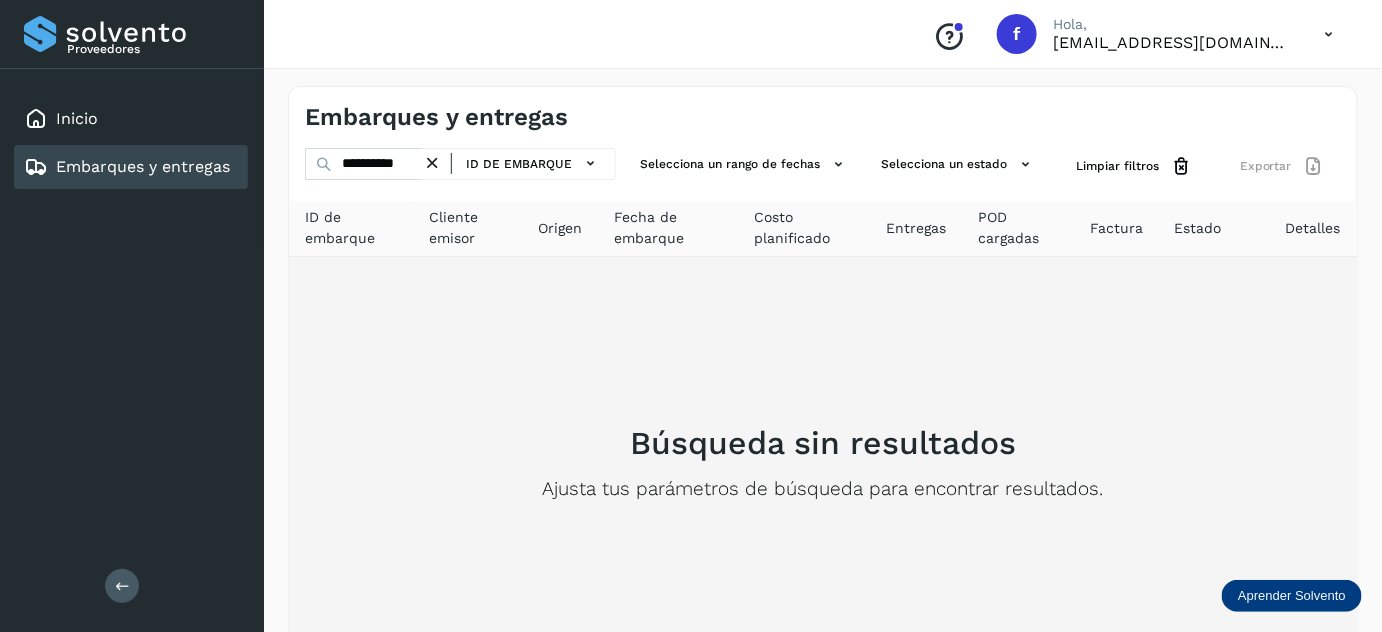 click on "Búsqueda sin resultados Ajusta tus parámetros de búsqueda para encontrar resultados." at bounding box center (823, 462) 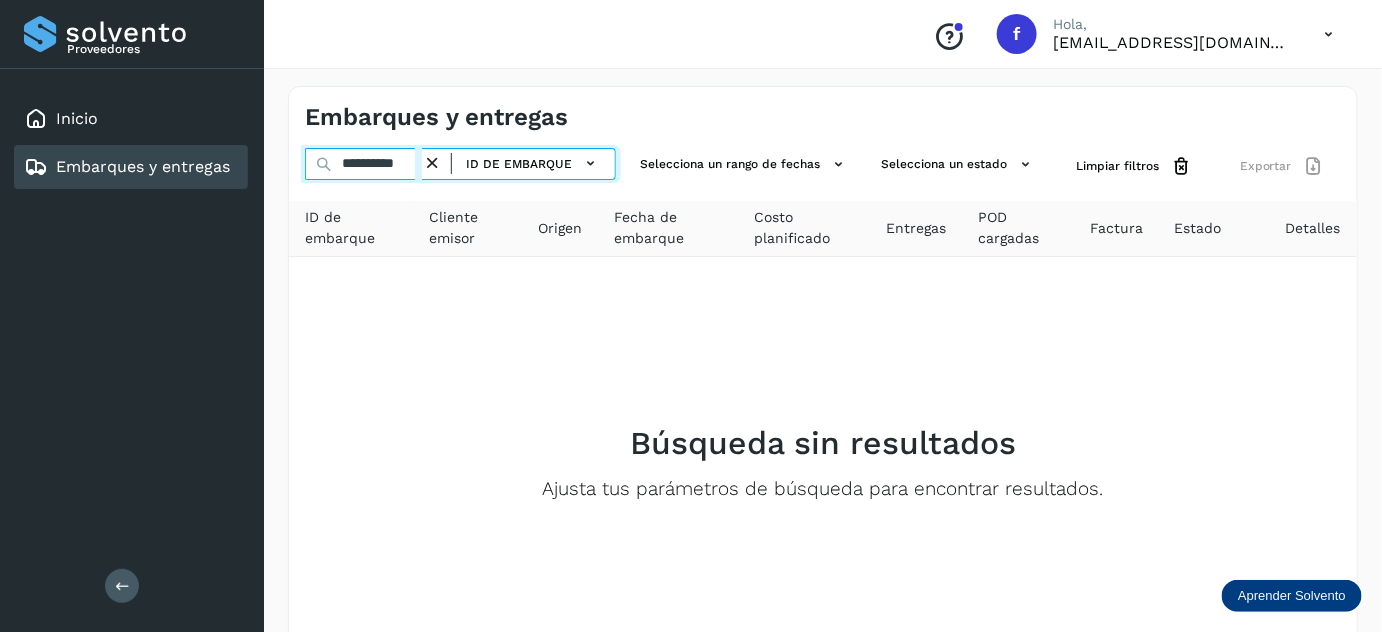 click on "**********" at bounding box center [363, 164] 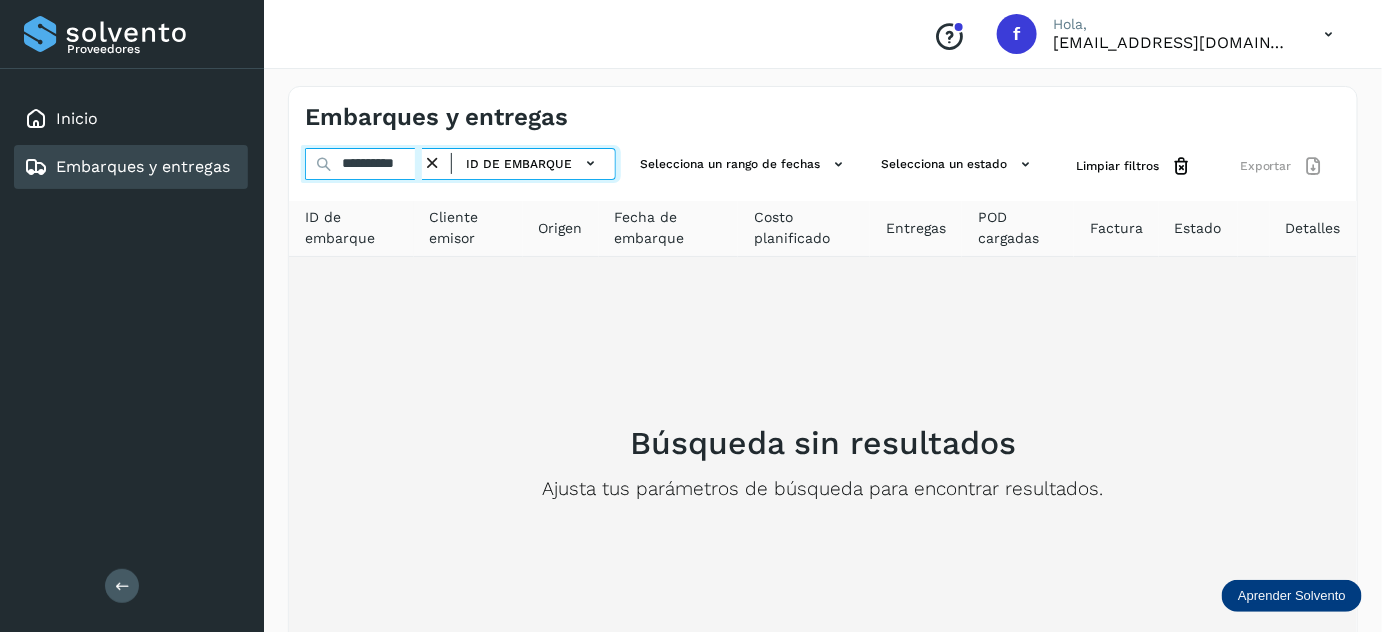 paste 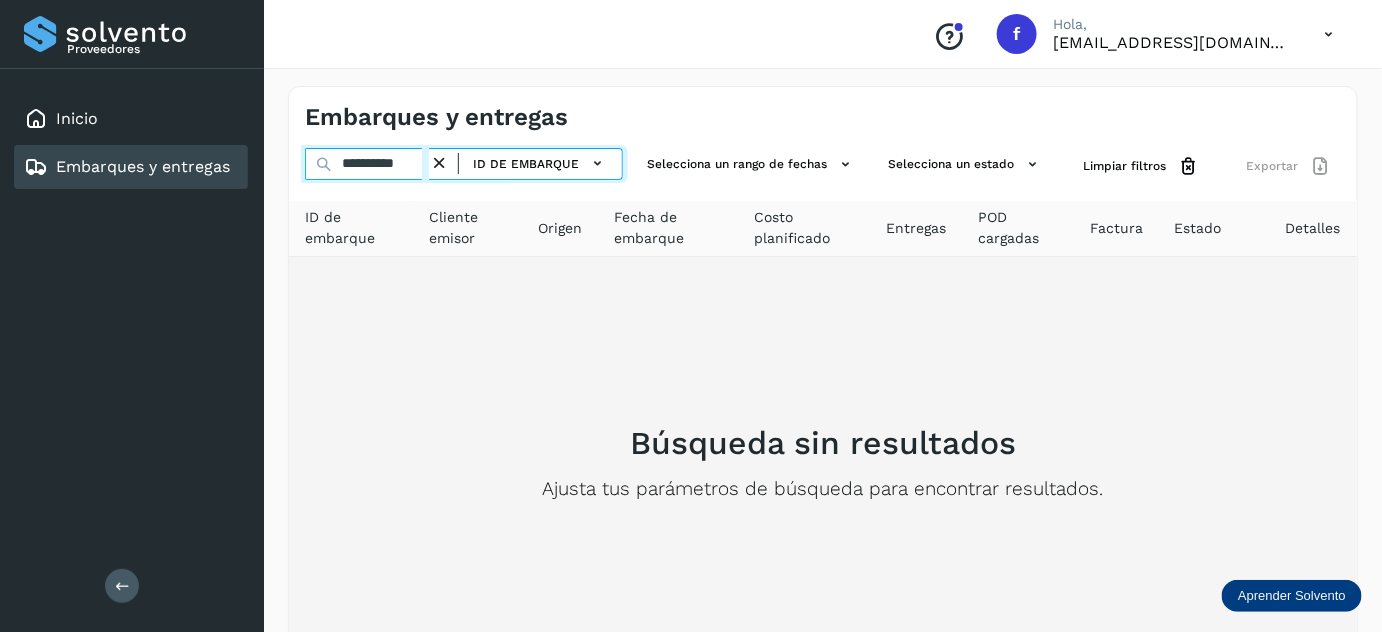 scroll, scrollTop: 0, scrollLeft: 0, axis: both 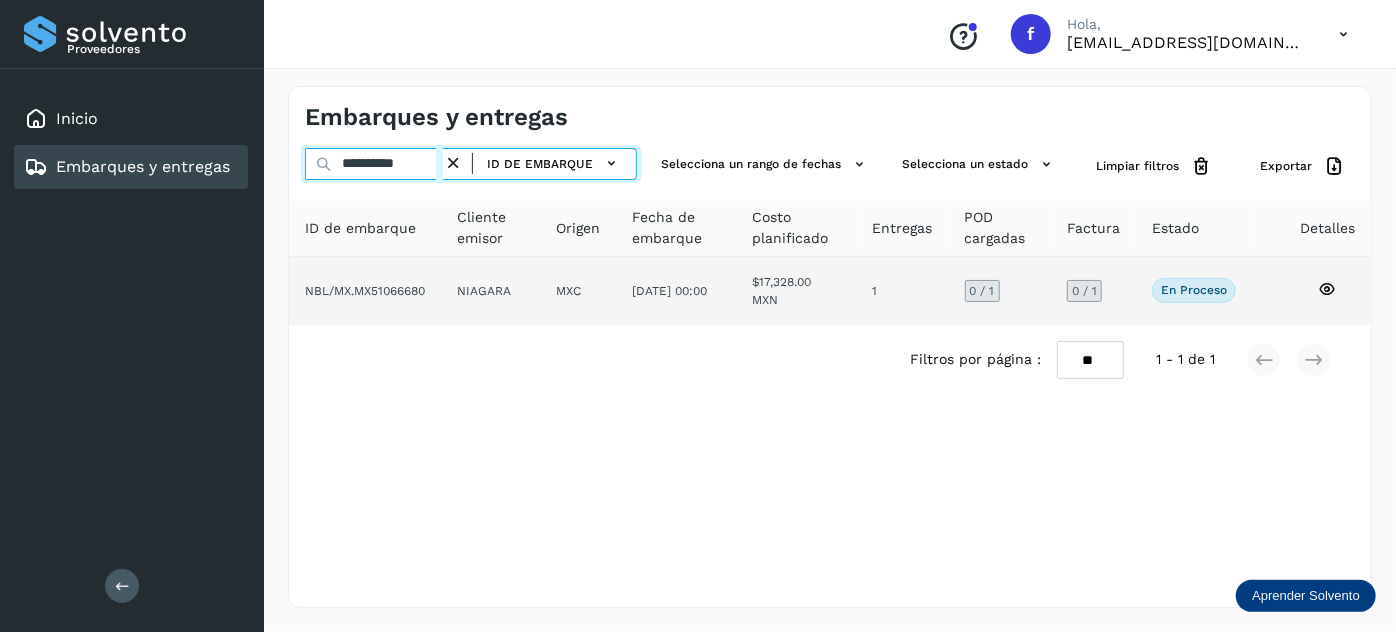 type on "**********" 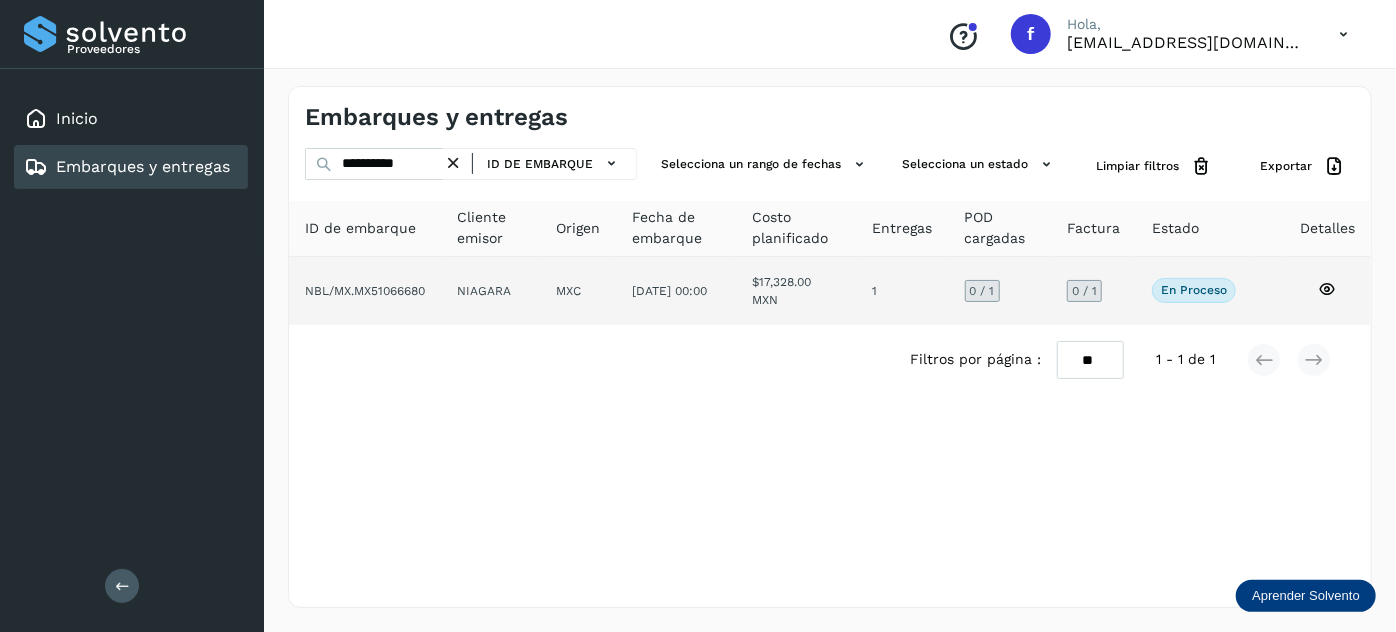 click on "$17,328.00 MXN" 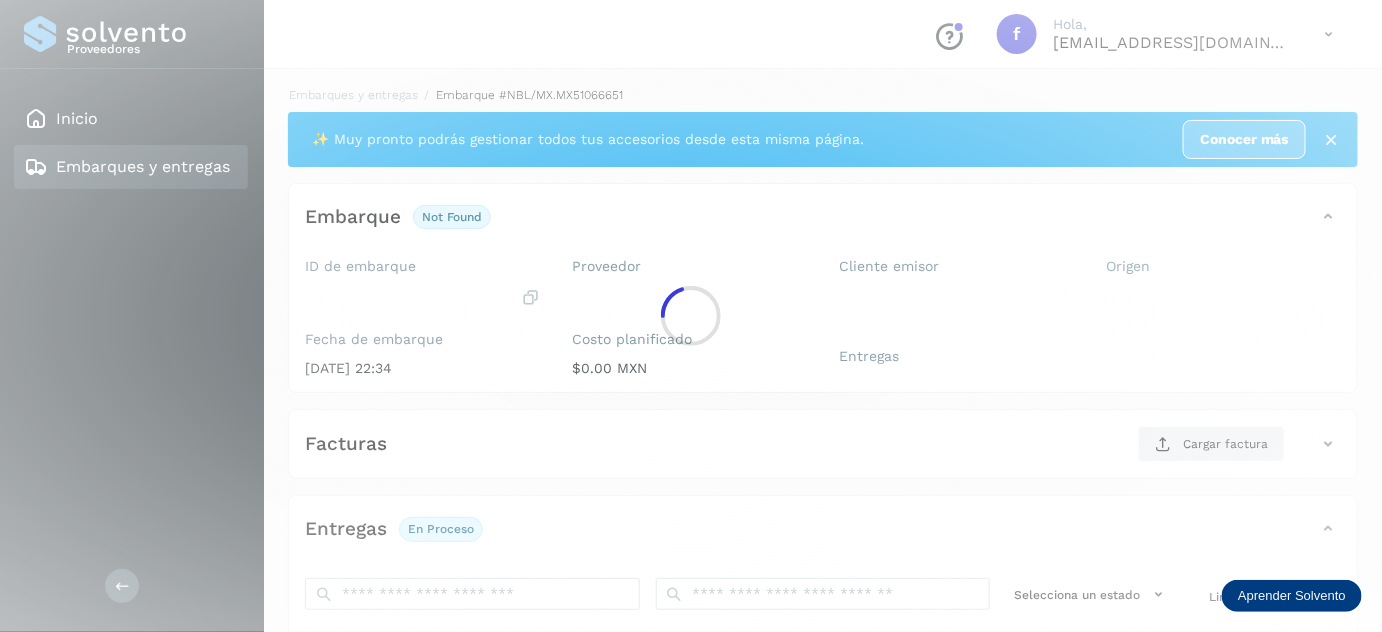 scroll, scrollTop: 314, scrollLeft: 0, axis: vertical 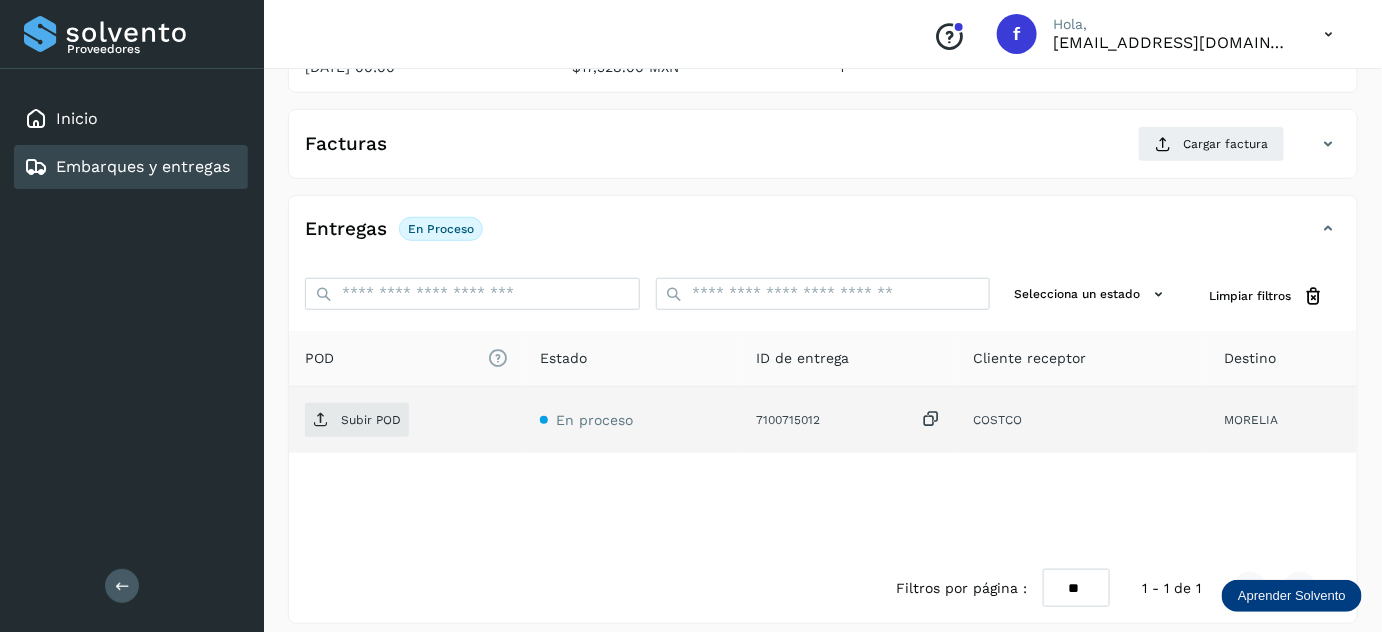 click at bounding box center [931, 419] 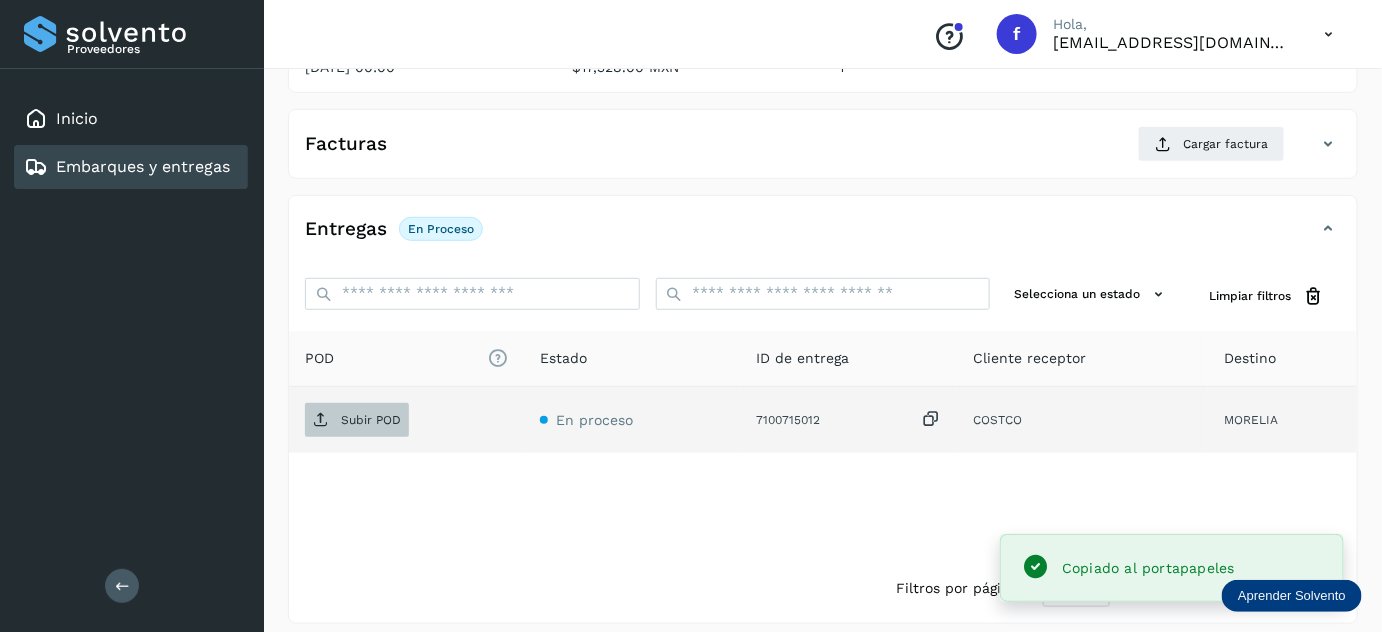 click on "Subir POD" at bounding box center (371, 420) 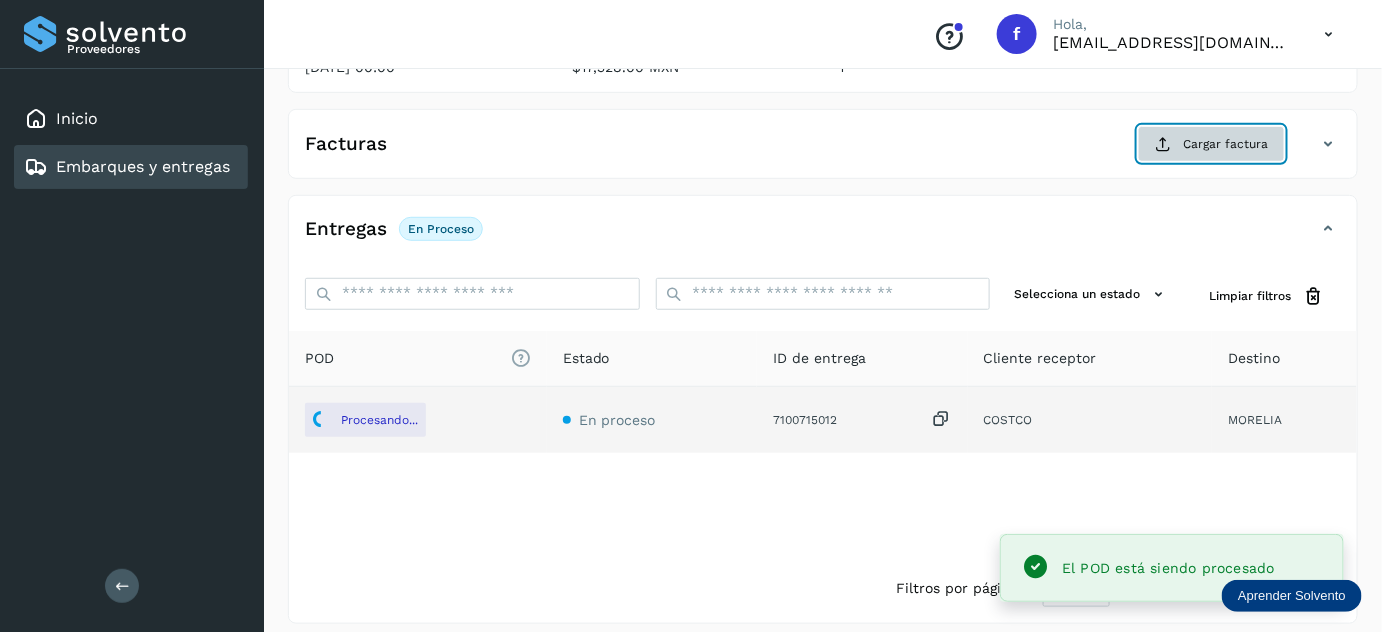 click on "Cargar factura" at bounding box center [1211, 144] 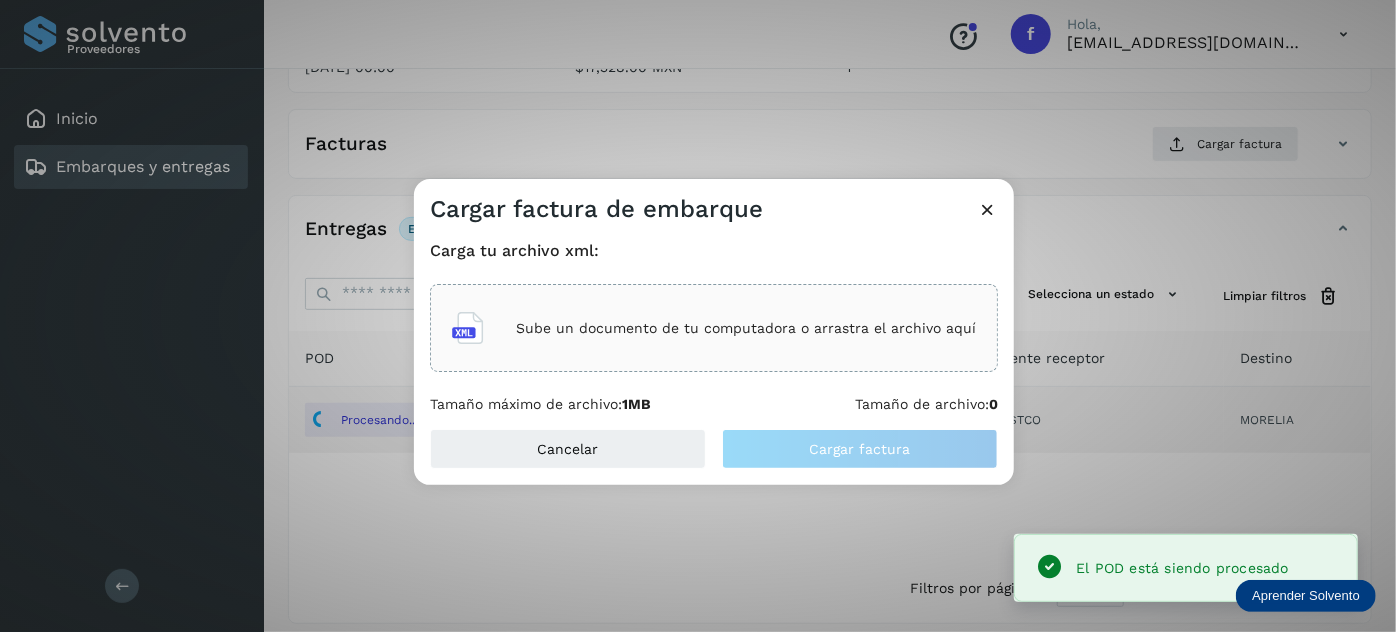 click on "Sube un documento de tu computadora o arrastra el archivo aquí" at bounding box center (746, 328) 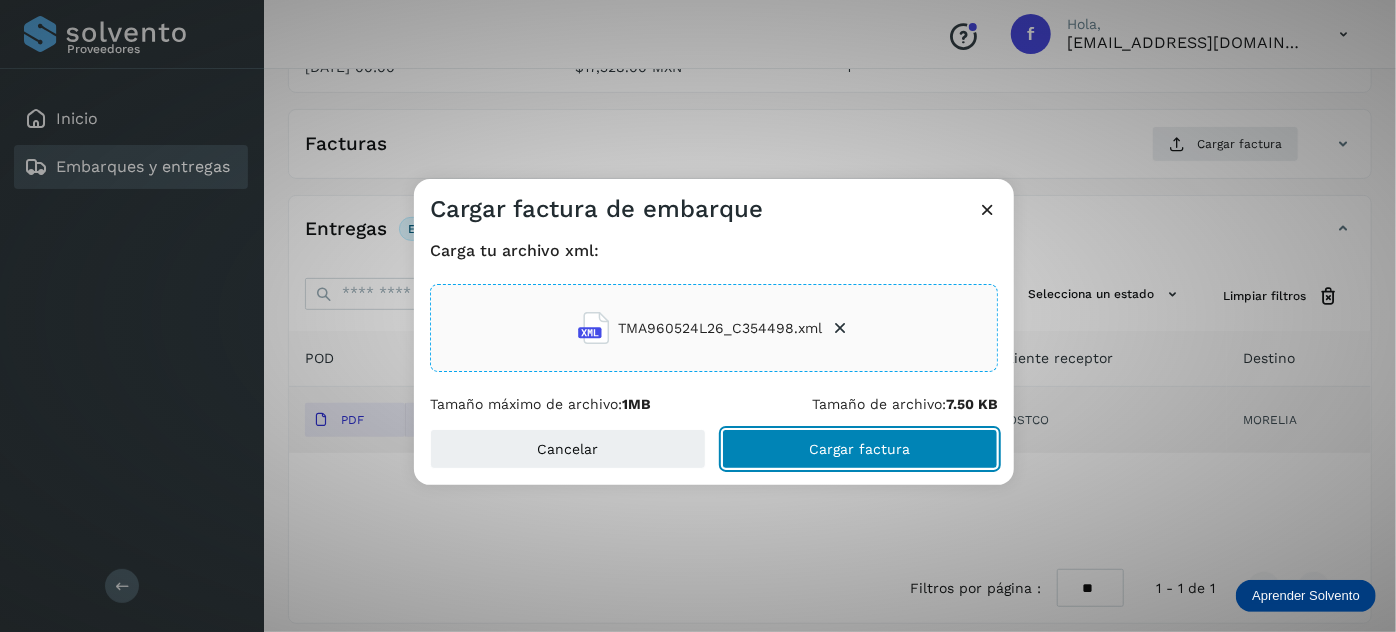 click on "Cargar factura" 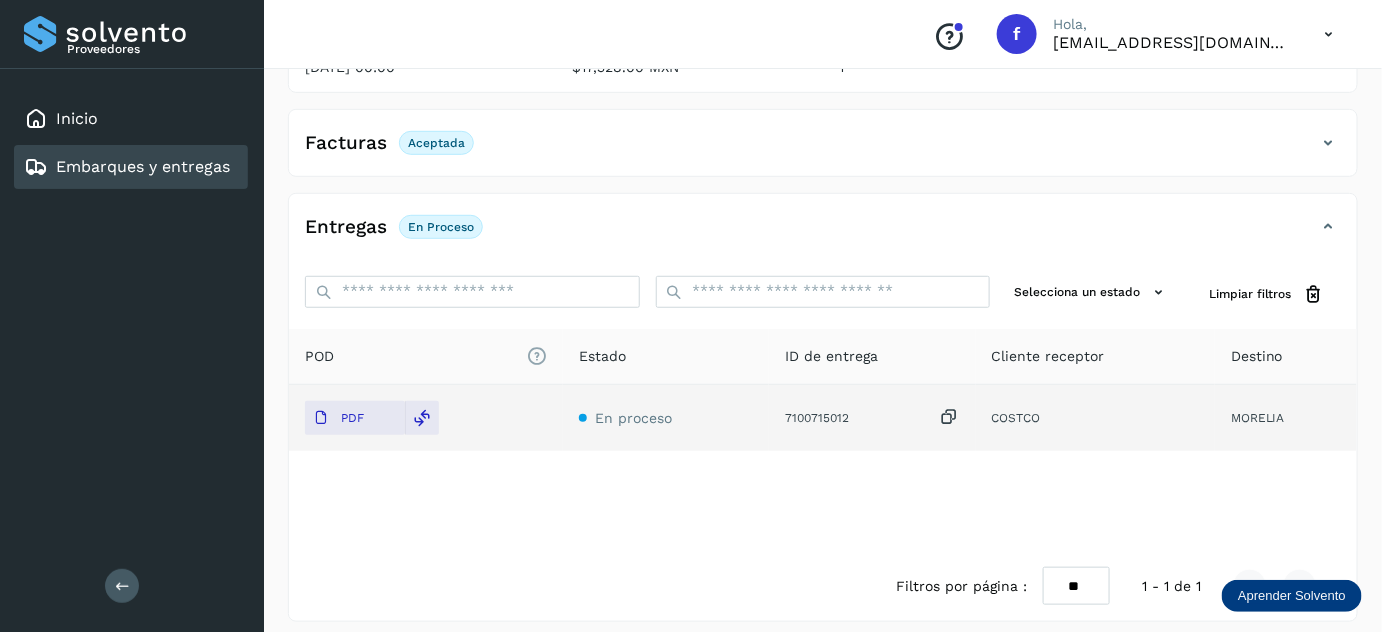 scroll, scrollTop: 0, scrollLeft: 0, axis: both 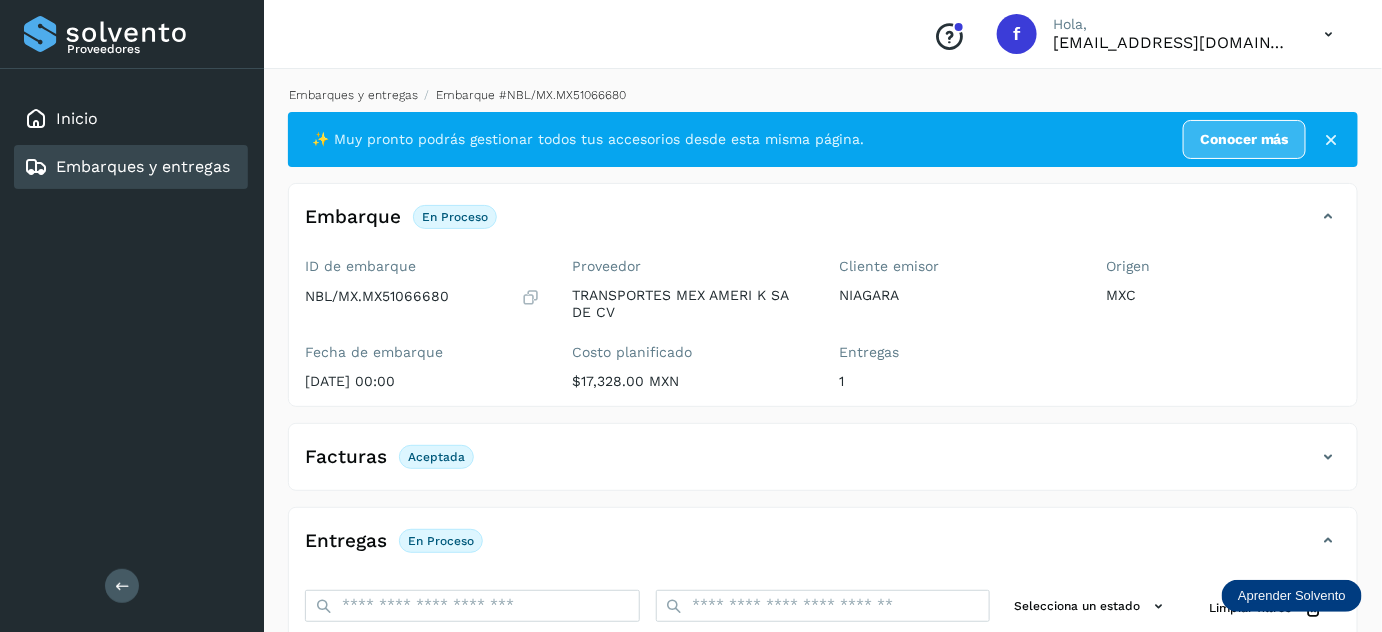 click on "Embarques y entregas" at bounding box center [353, 95] 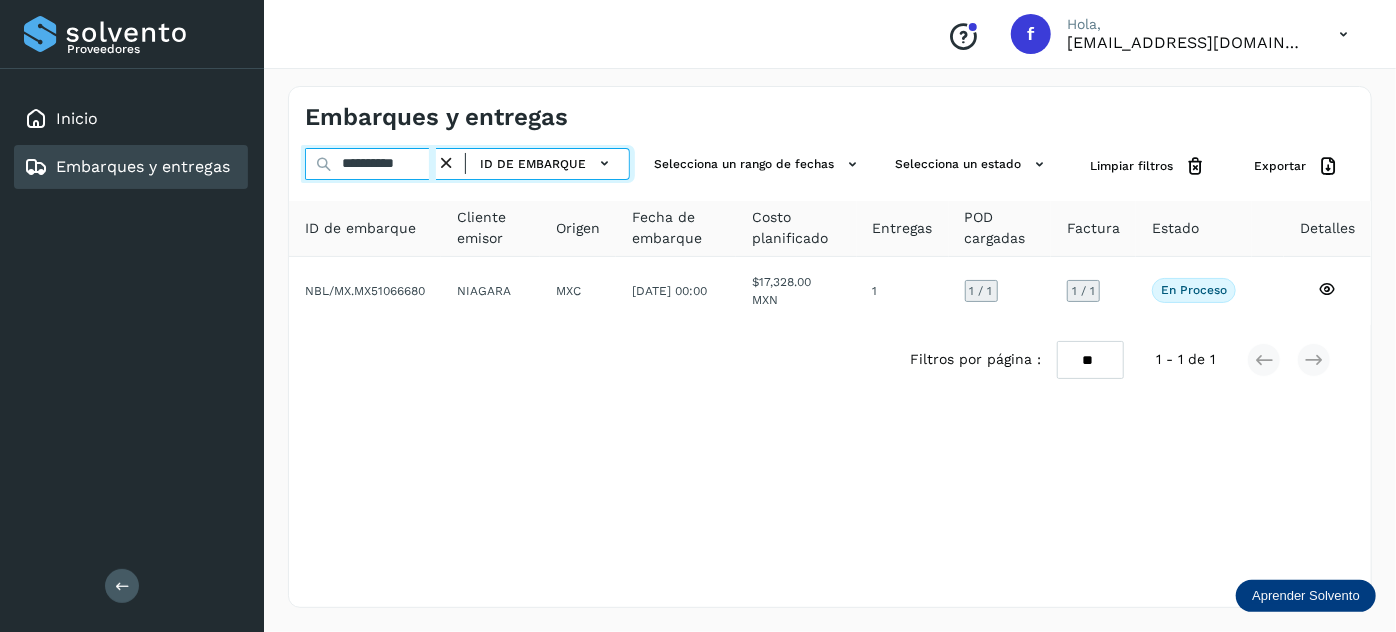 click on "**********" at bounding box center [370, 164] 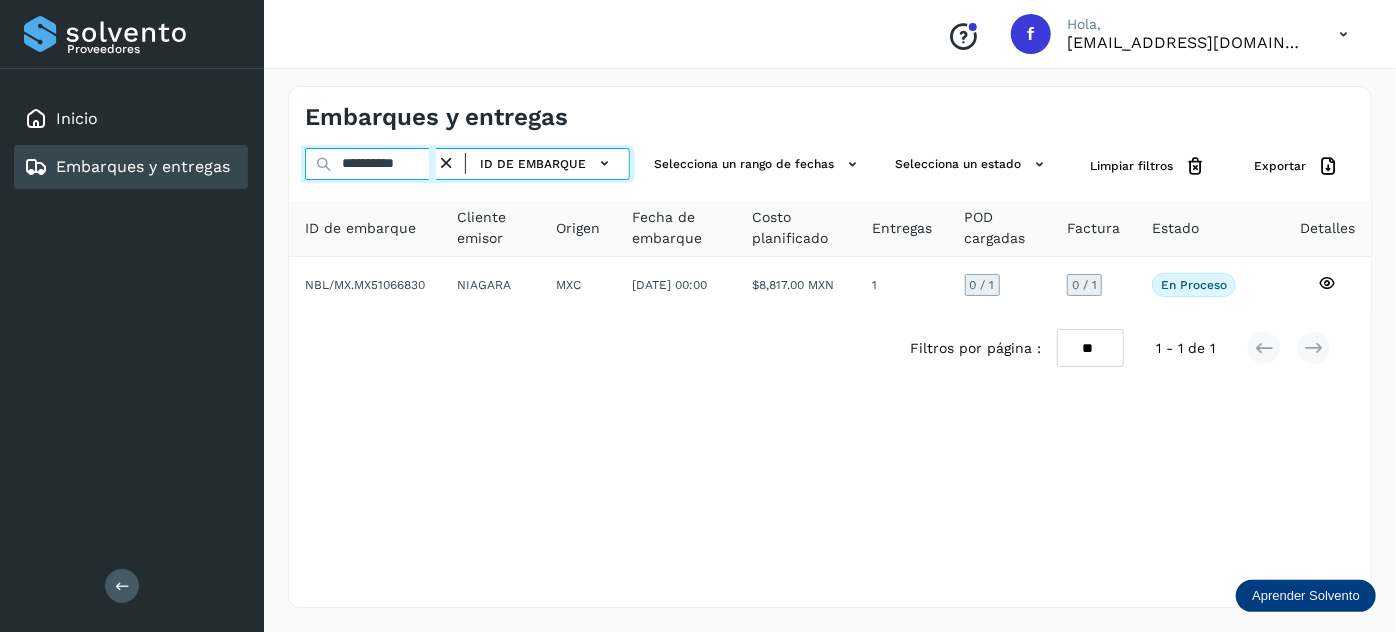 click on "**********" at bounding box center [370, 164] 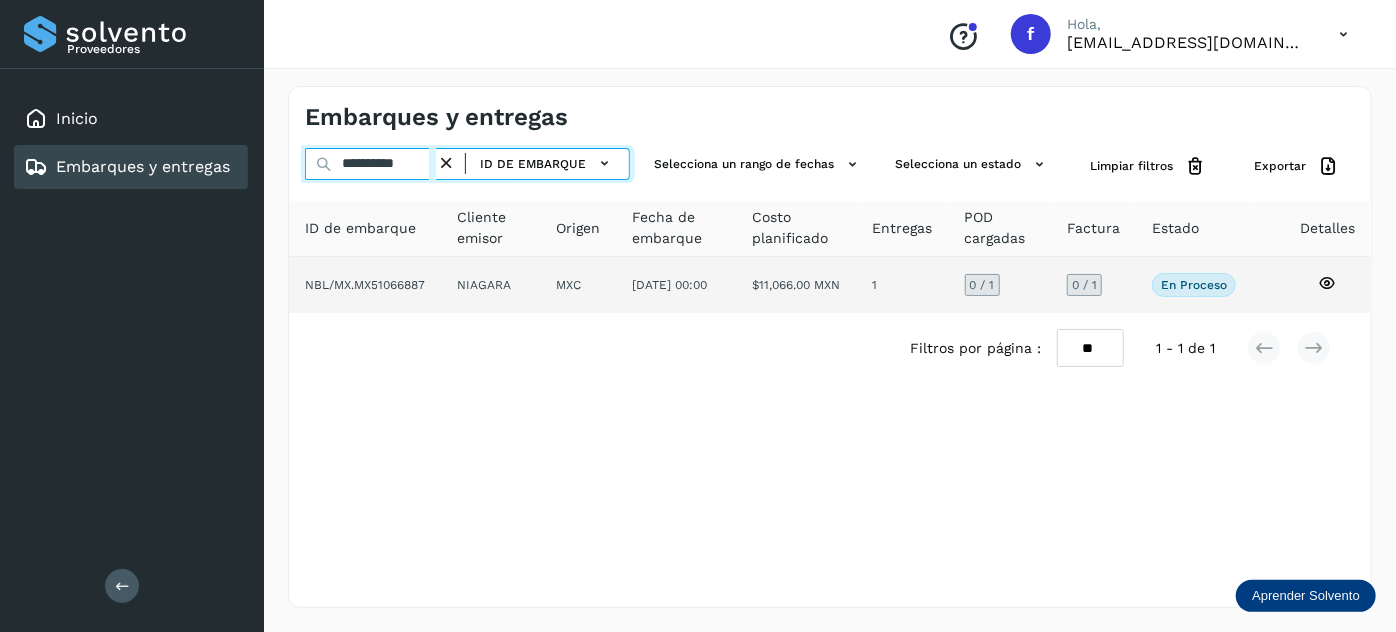 type on "**********" 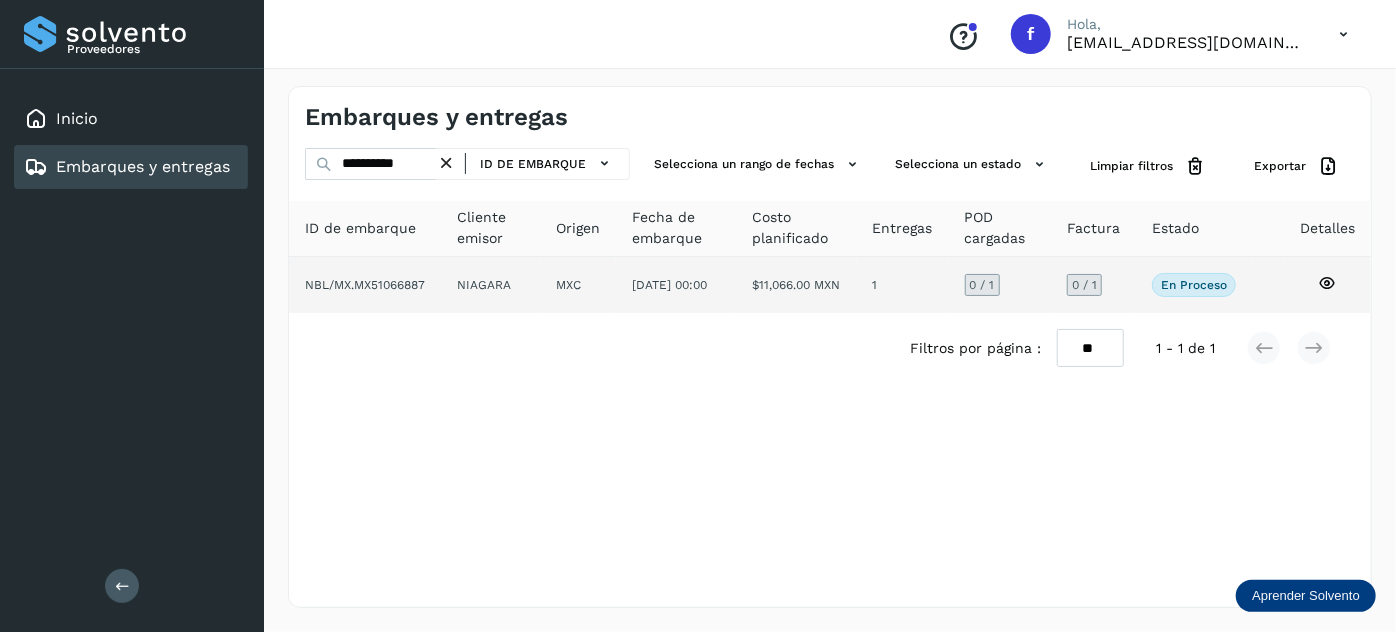 click on "$11,066.00 MXN" 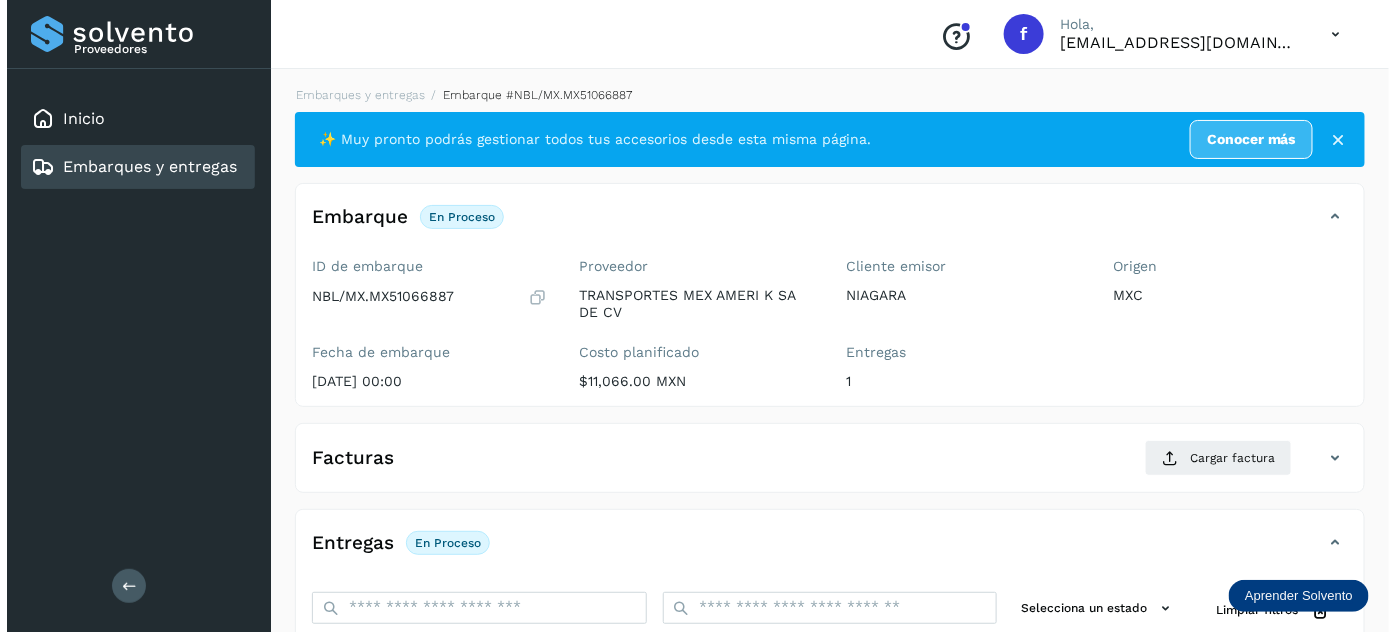scroll, scrollTop: 327, scrollLeft: 0, axis: vertical 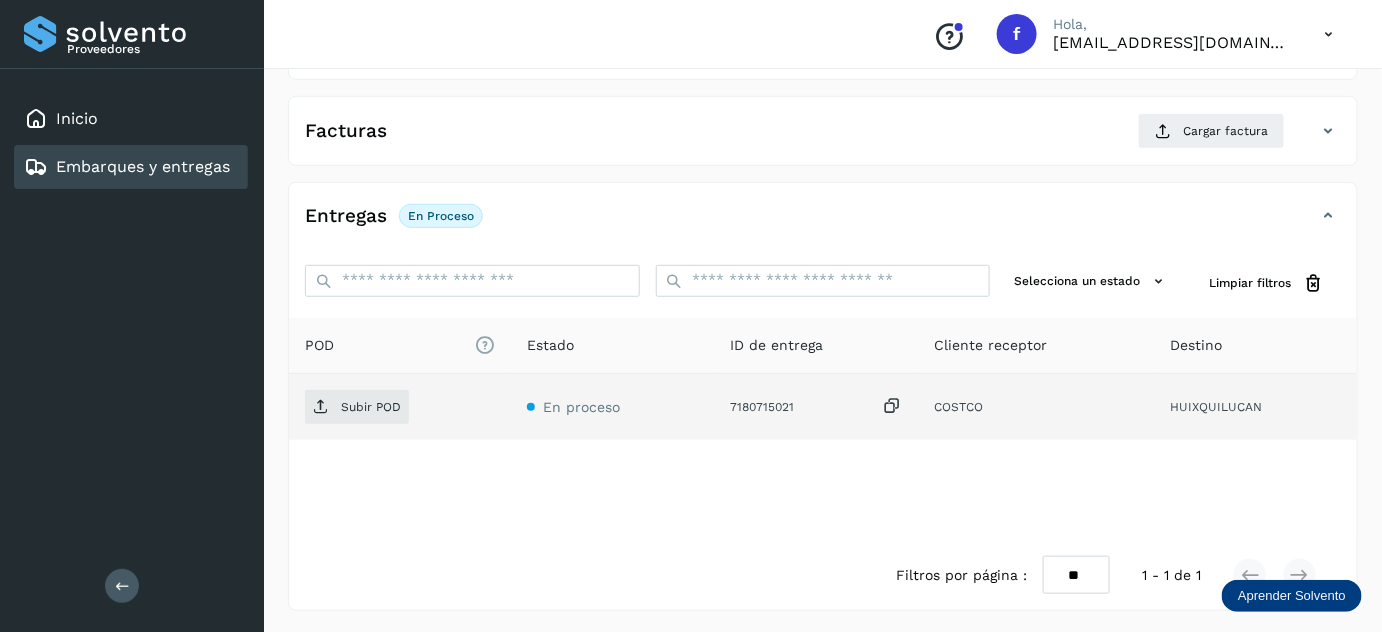 click at bounding box center [892, 406] 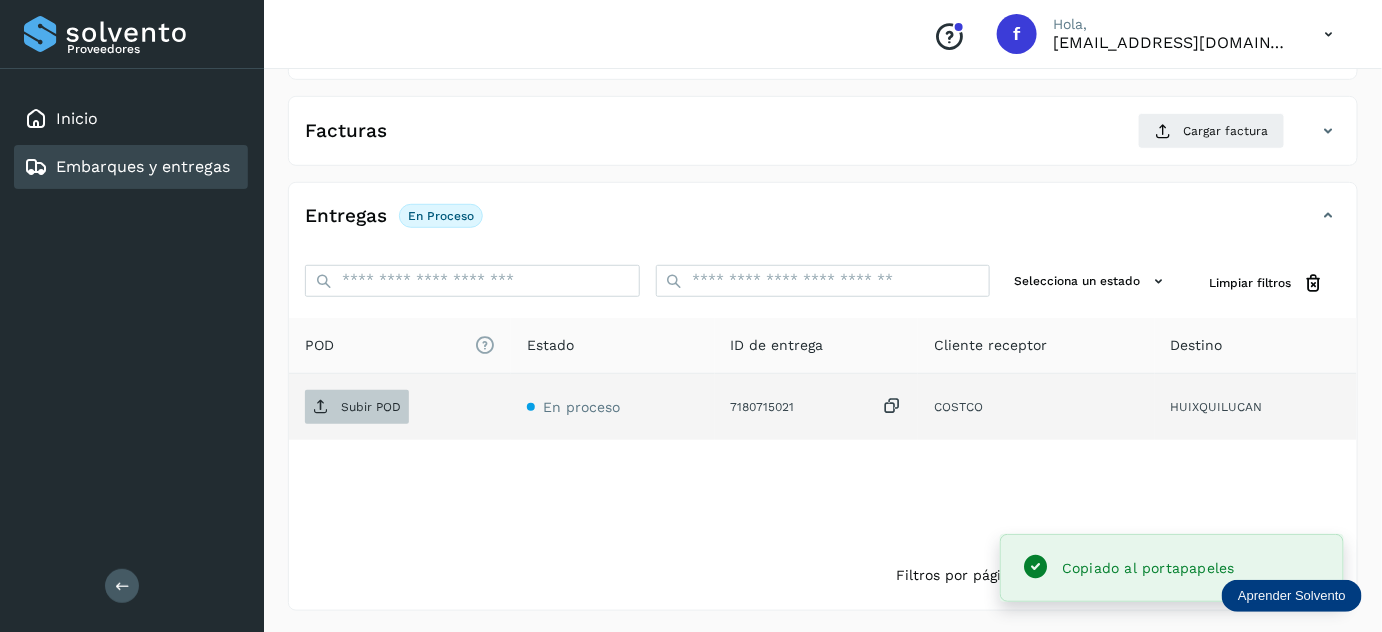 click on "Subir POD" at bounding box center (371, 407) 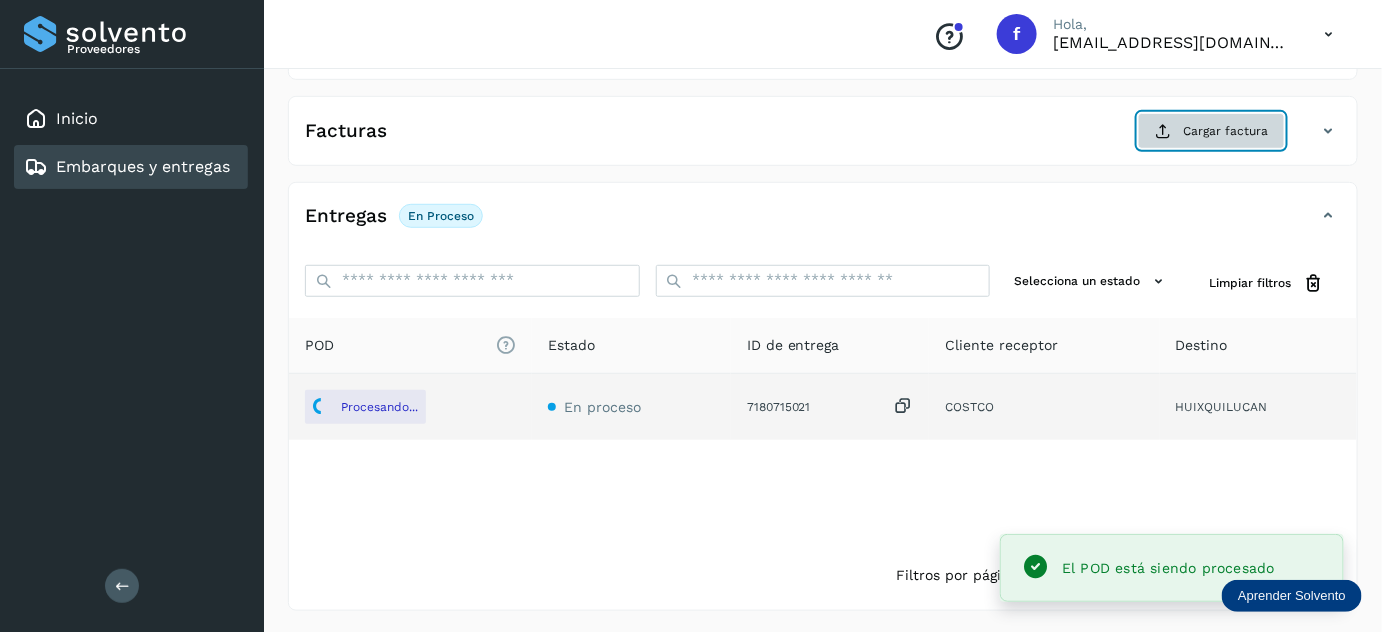 click on "Cargar factura" at bounding box center (1211, 131) 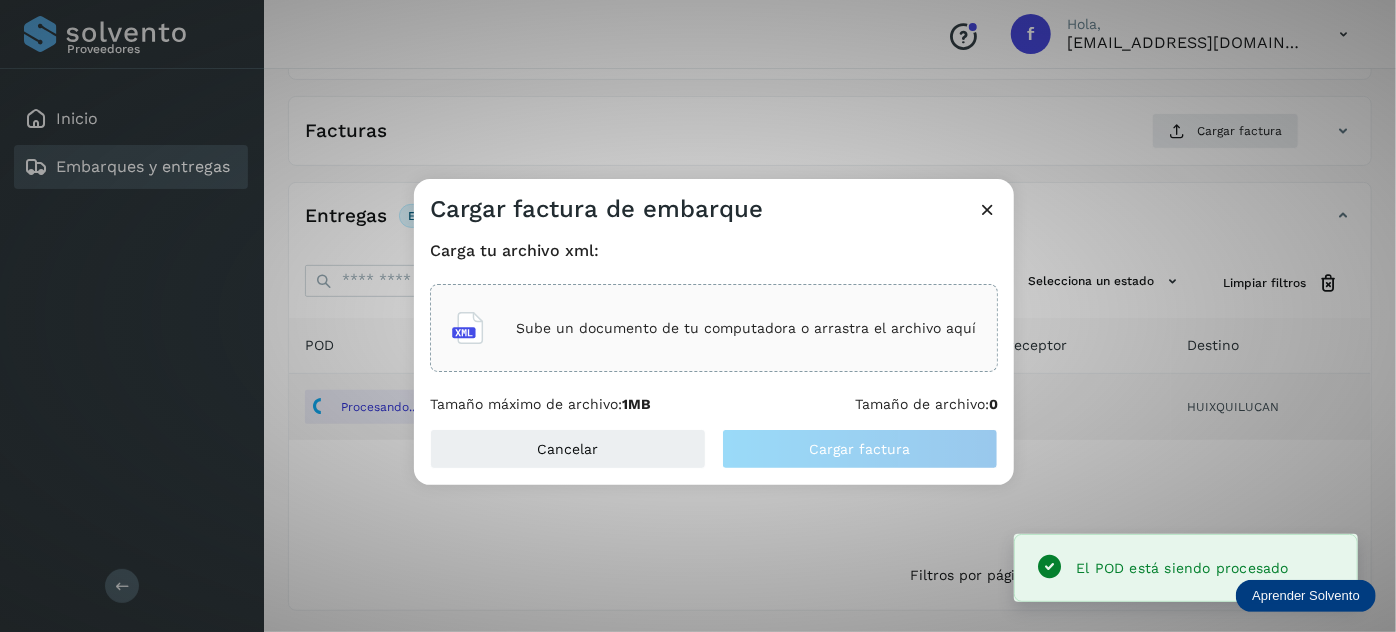 click on "Sube un documento de tu computadora o arrastra el archivo aquí" at bounding box center [746, 328] 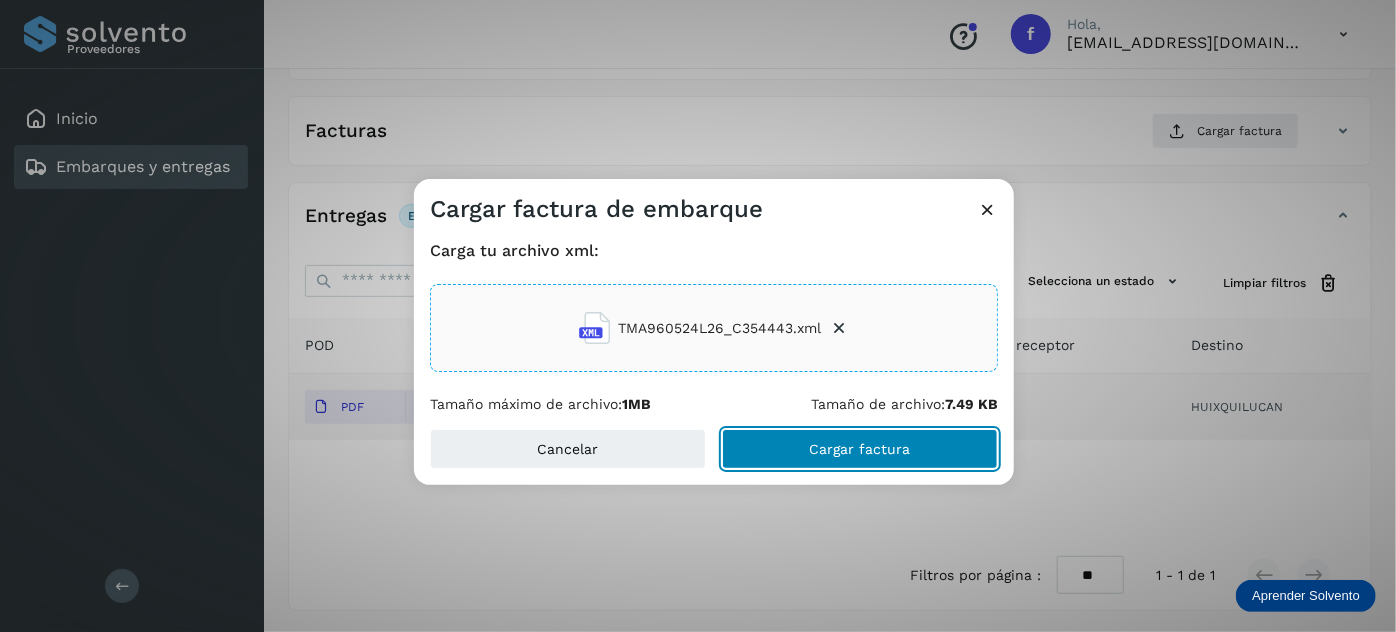 drag, startPoint x: 846, startPoint y: 460, endPoint x: 856, endPoint y: 368, distance: 92.541885 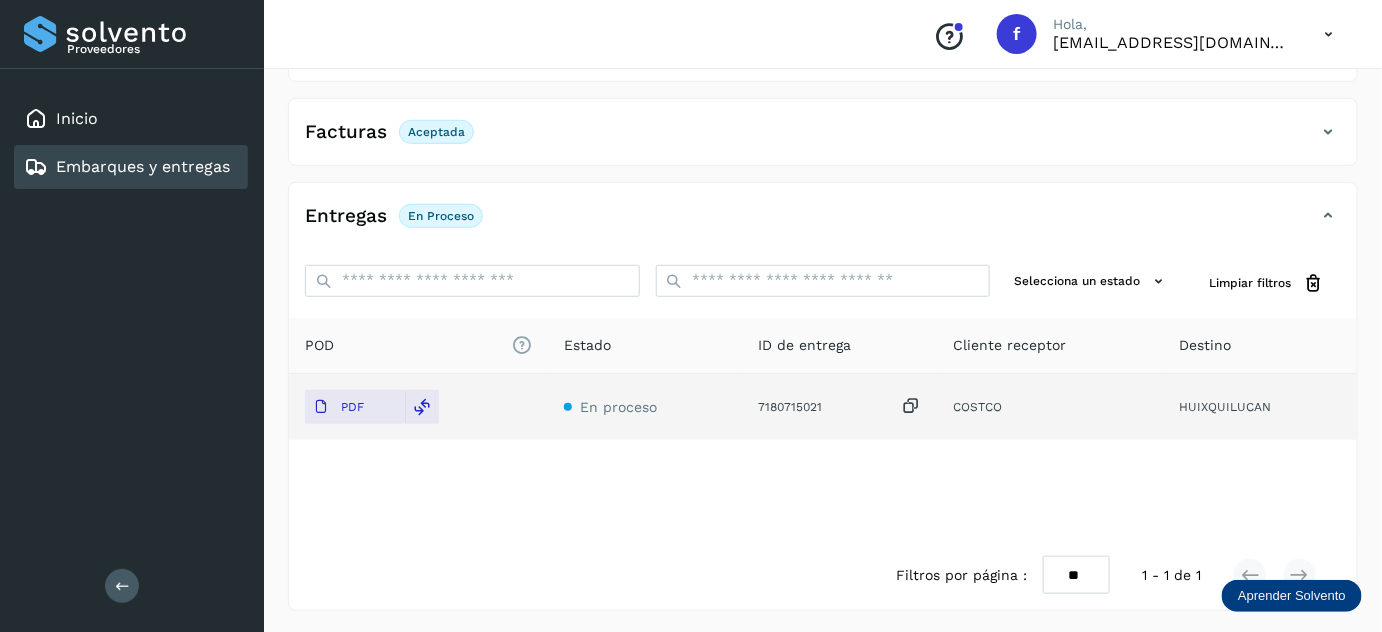 scroll, scrollTop: 0, scrollLeft: 0, axis: both 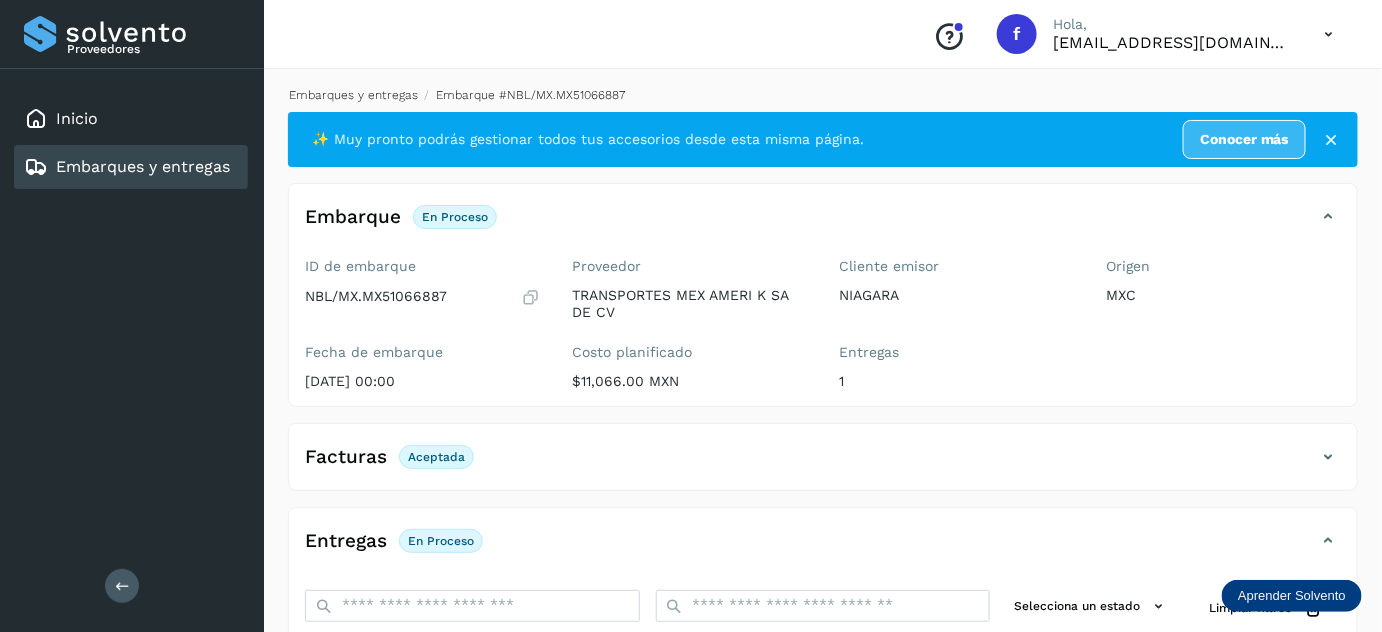 click on "Embarques y entregas" at bounding box center [353, 95] 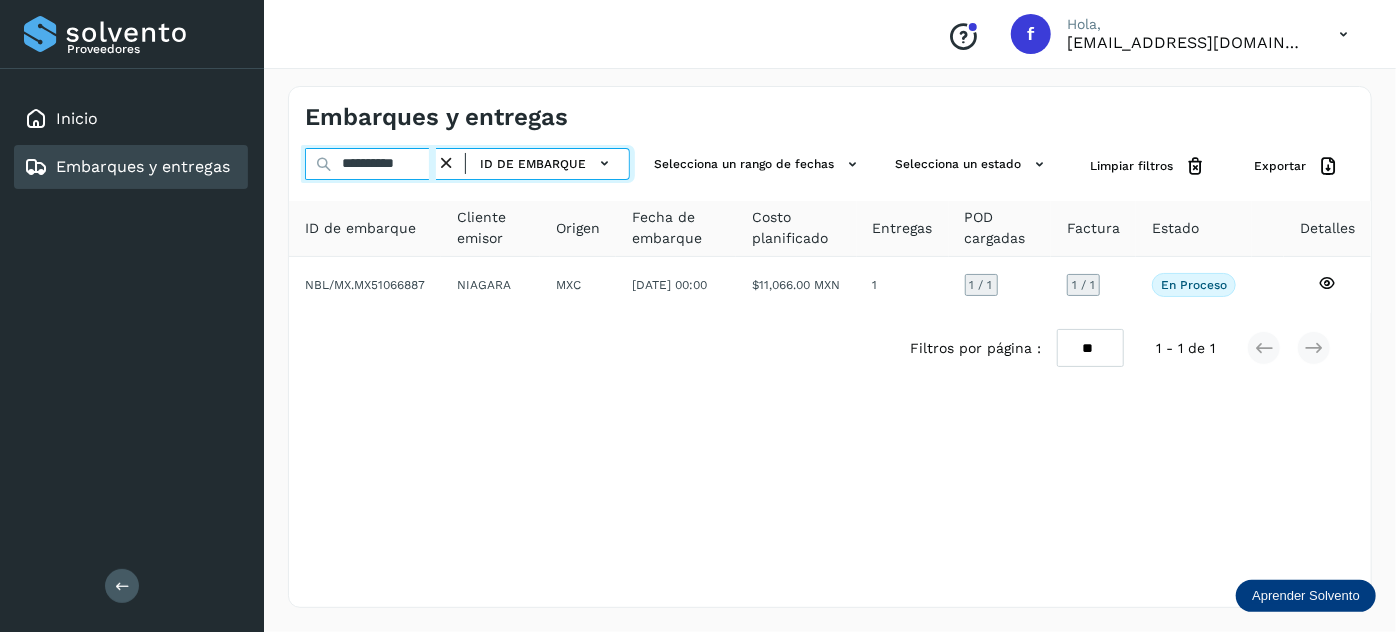 click on "**********" at bounding box center (370, 164) 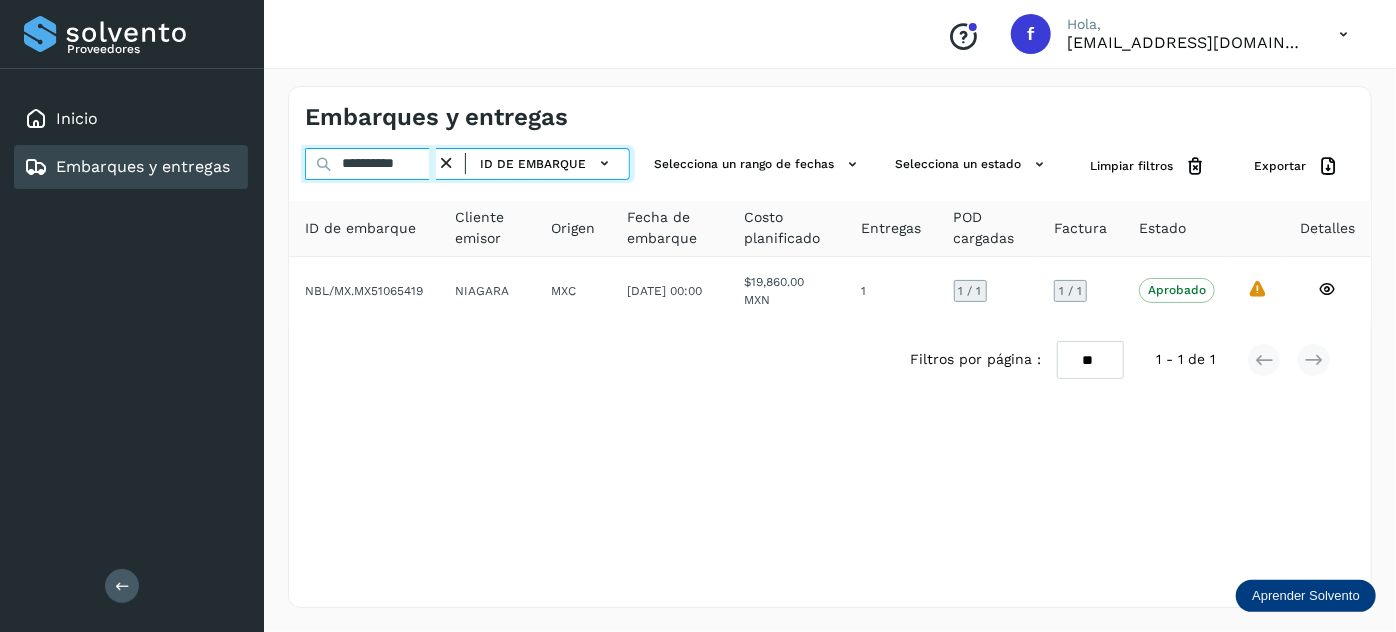 click on "**********" at bounding box center (370, 164) 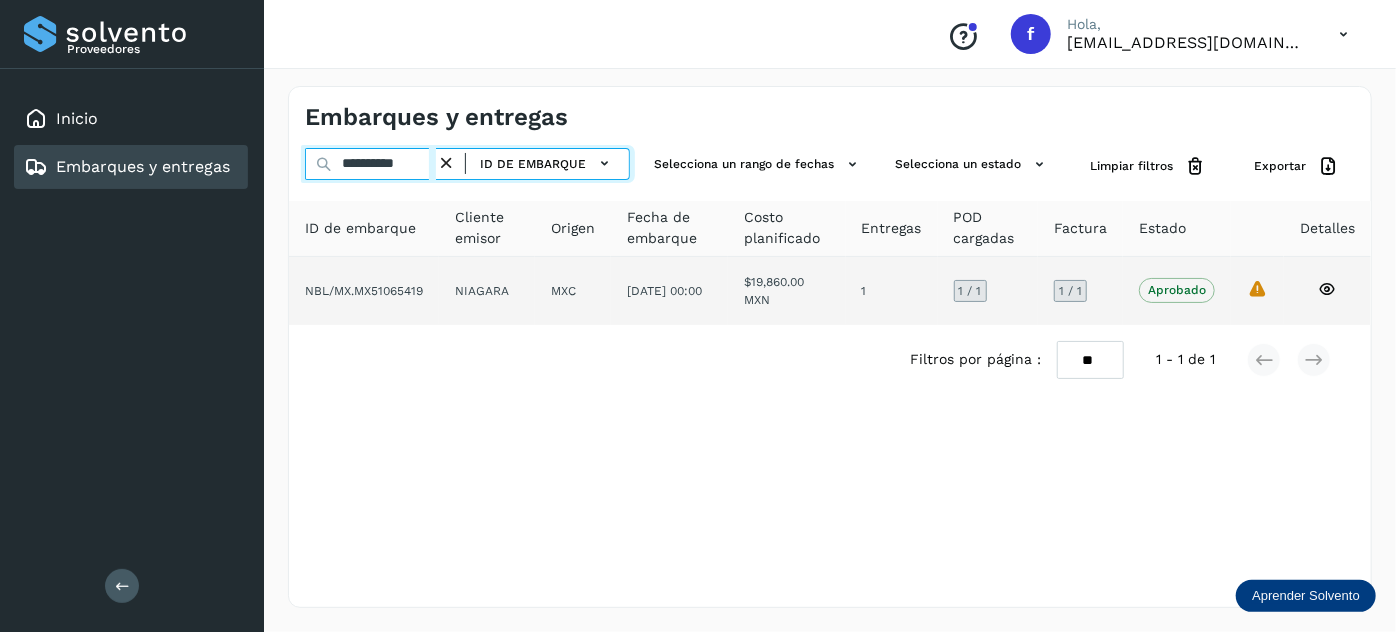 paste 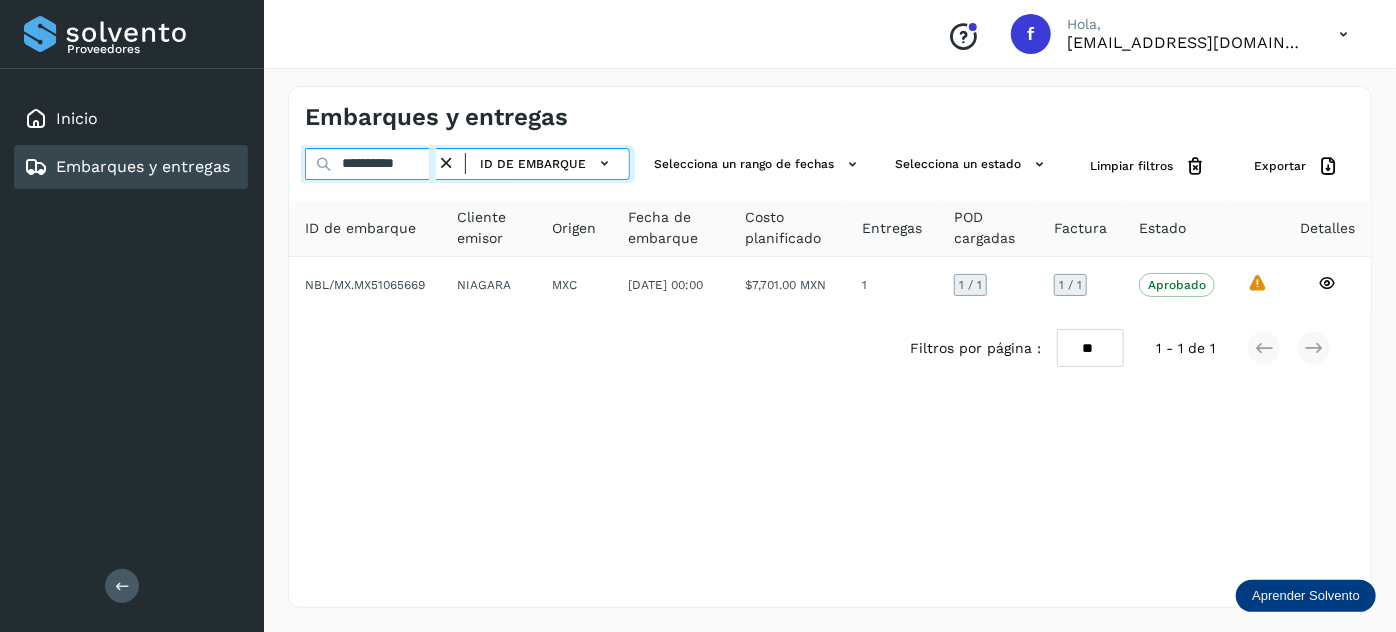 click on "**********" at bounding box center [370, 164] 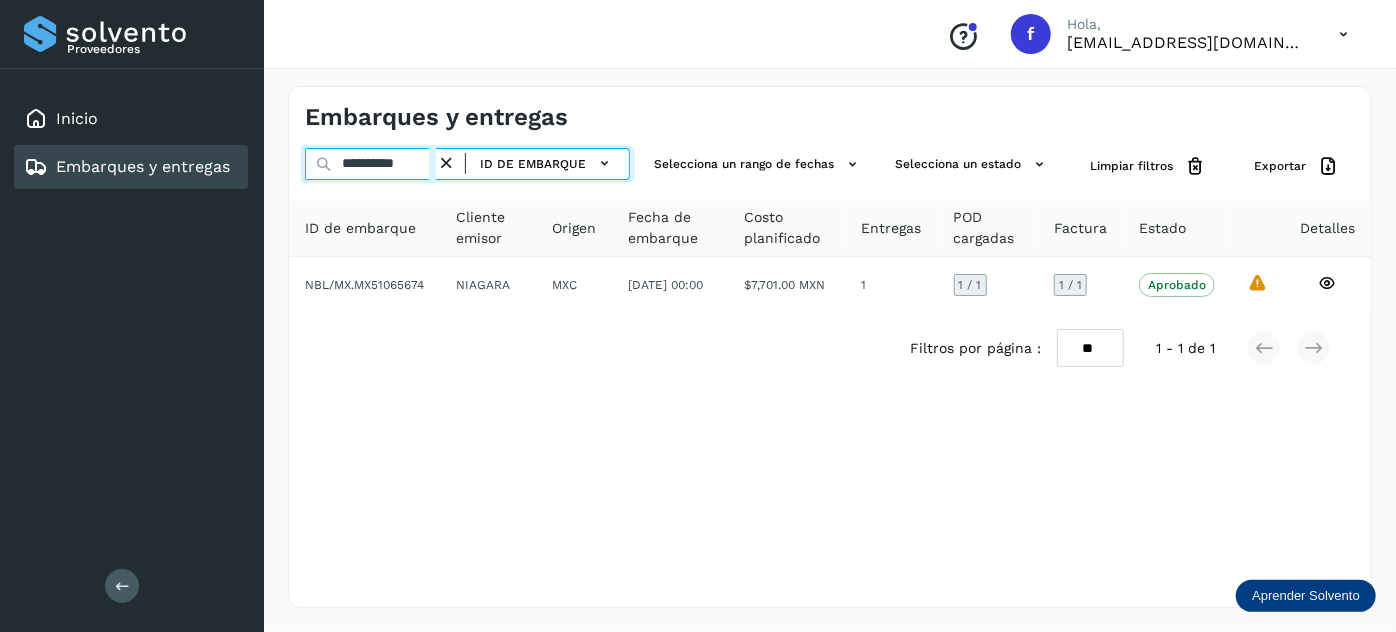 click on "**********" at bounding box center [370, 164] 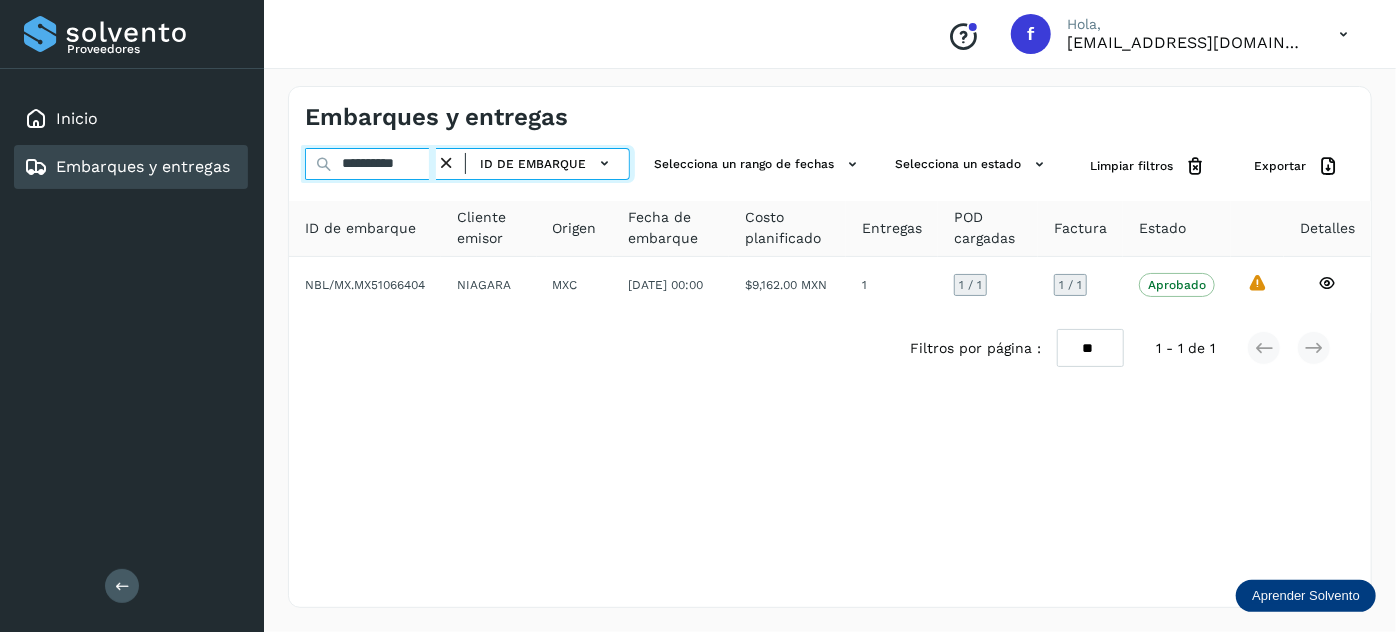 click on "**********" at bounding box center (370, 164) 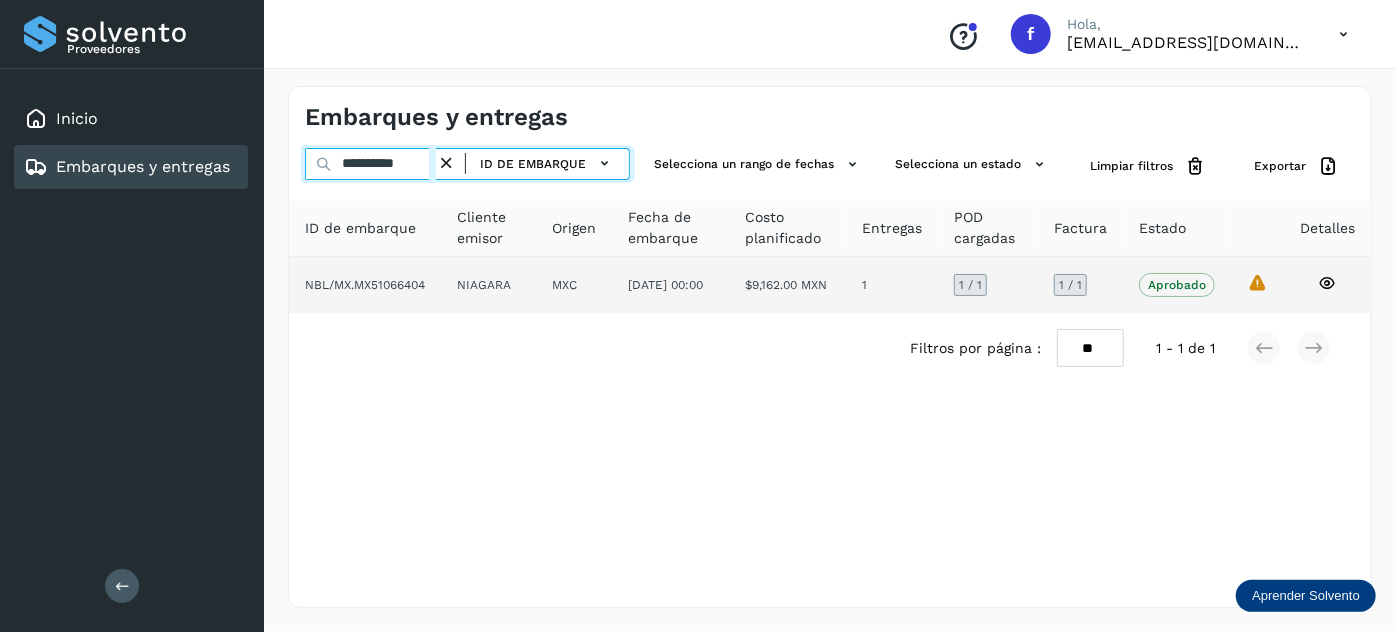 paste 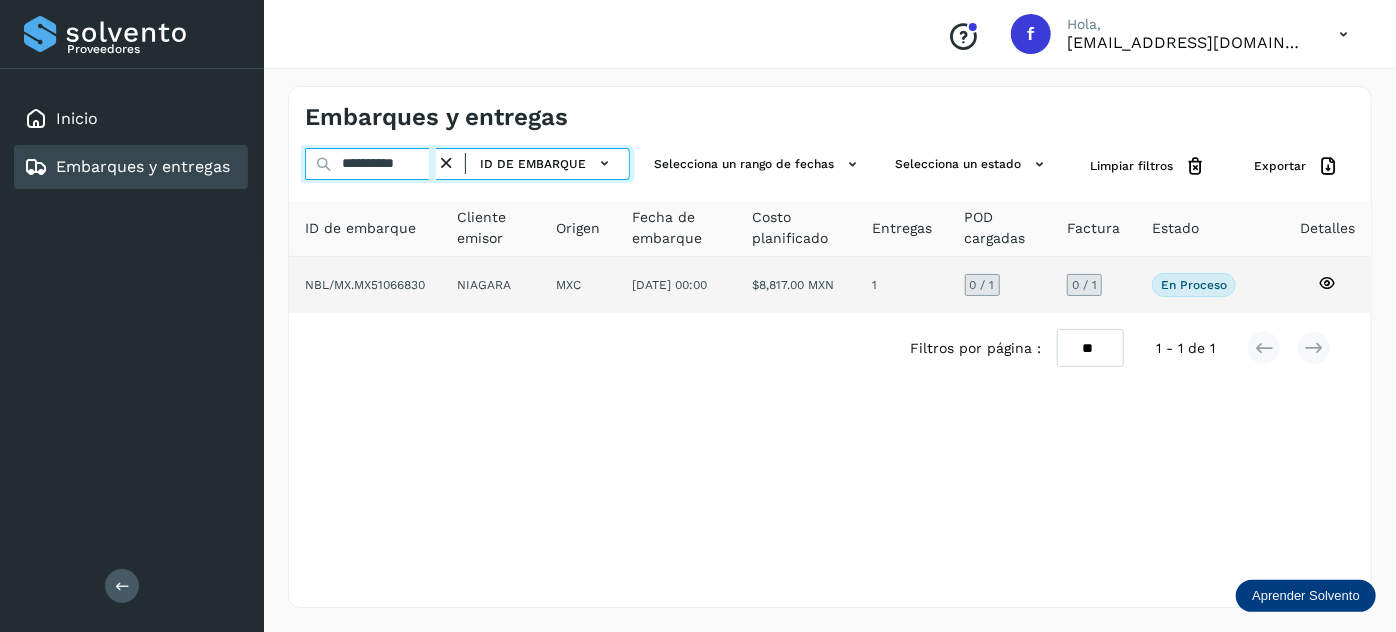 type on "**********" 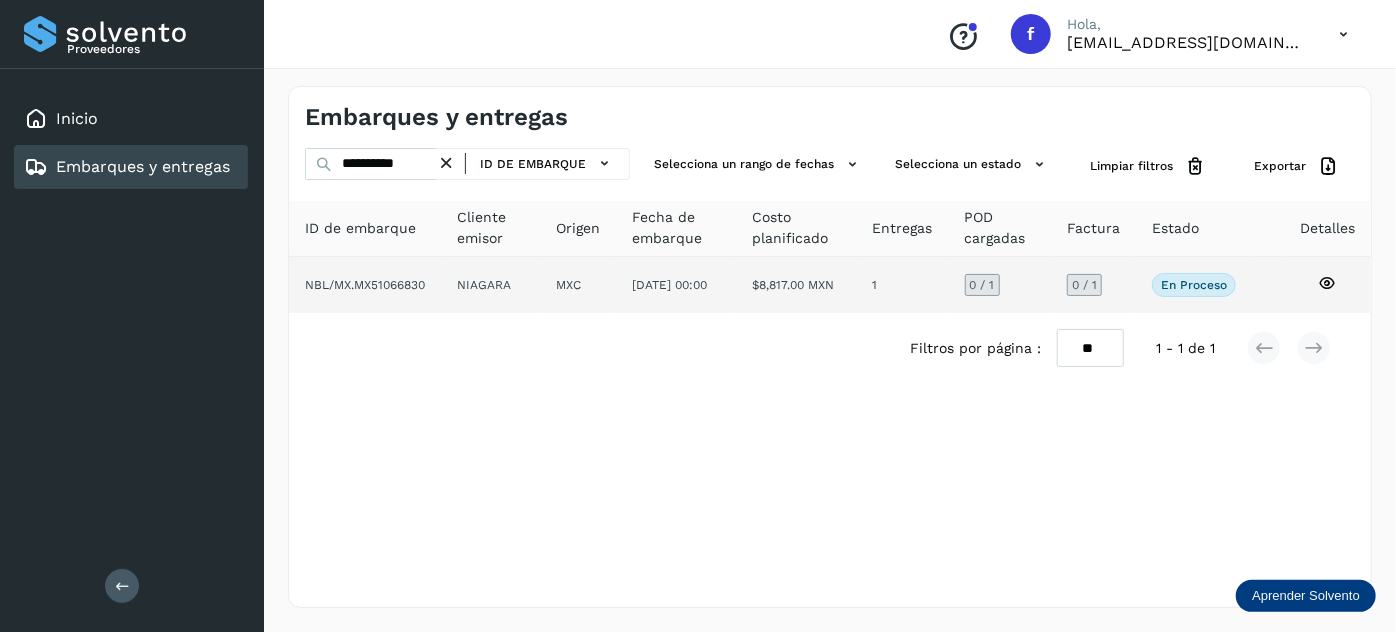 click on "NIAGARA" 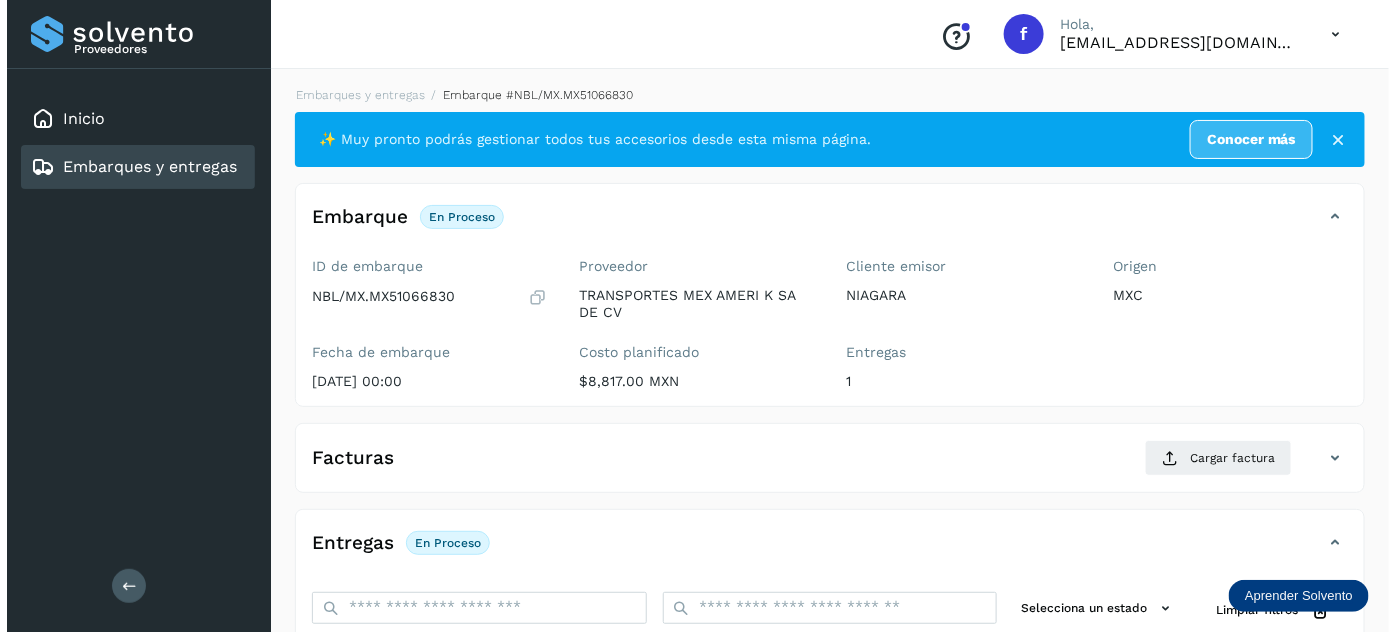 scroll, scrollTop: 327, scrollLeft: 0, axis: vertical 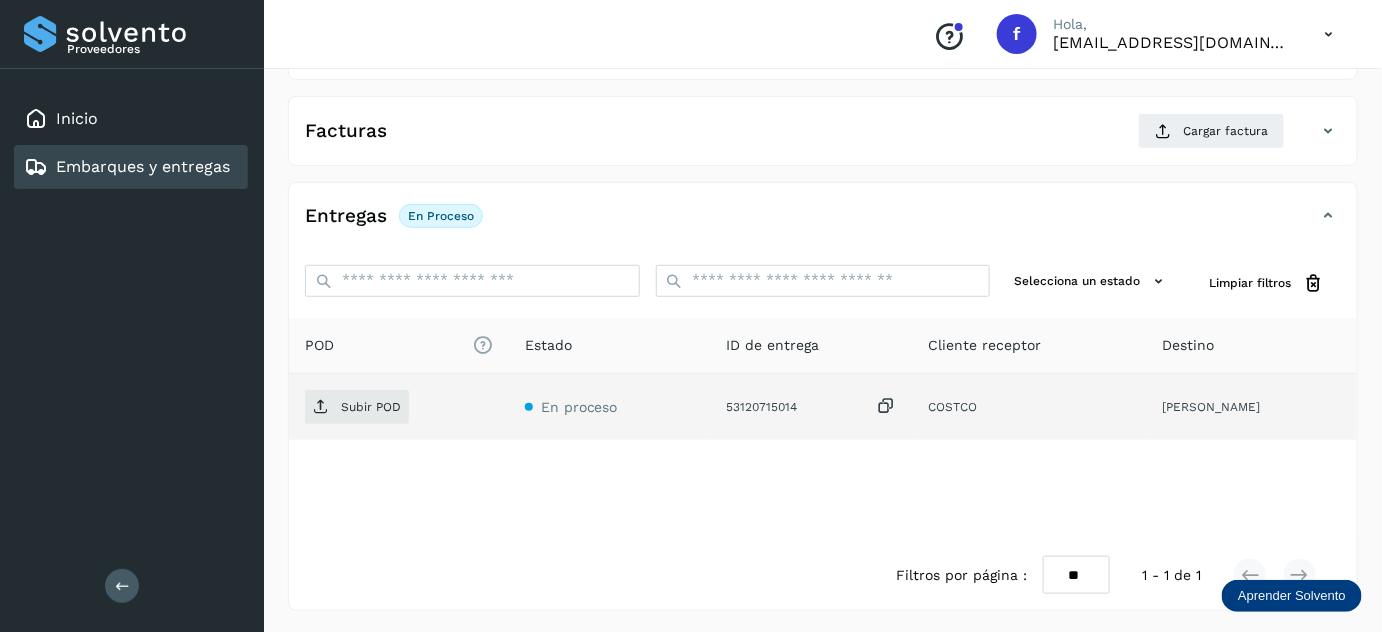 click at bounding box center [887, 406] 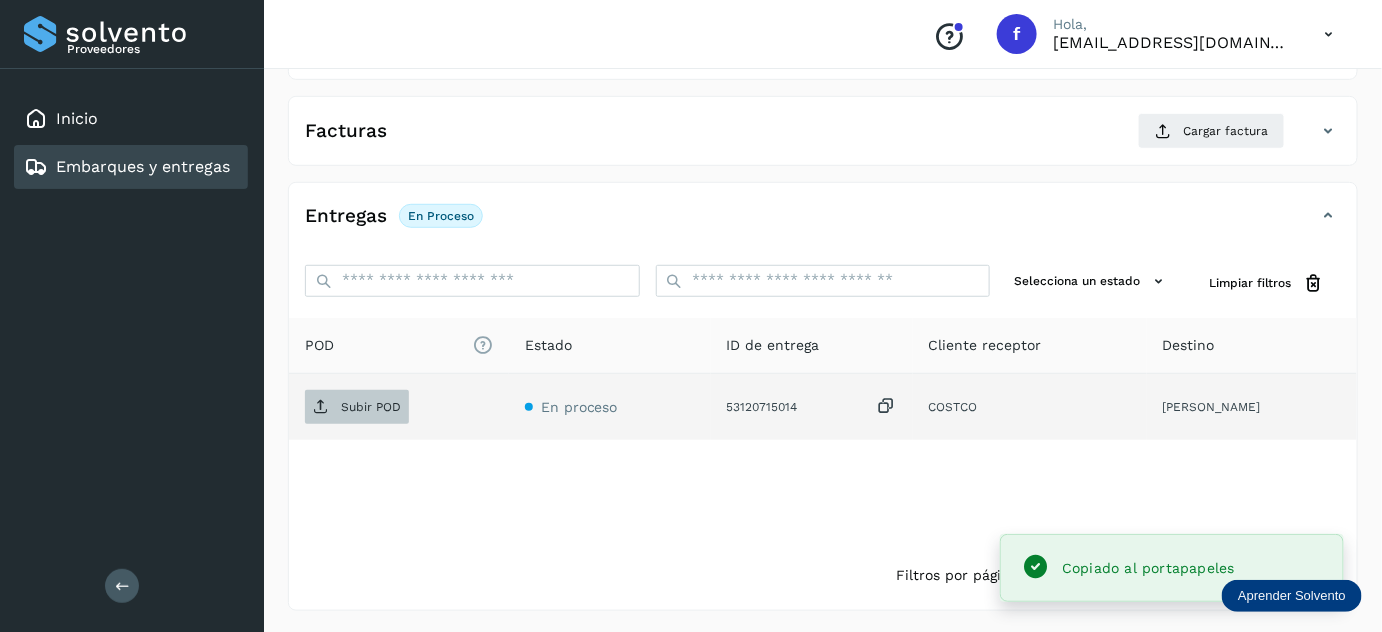 click on "Subir POD" at bounding box center (357, 407) 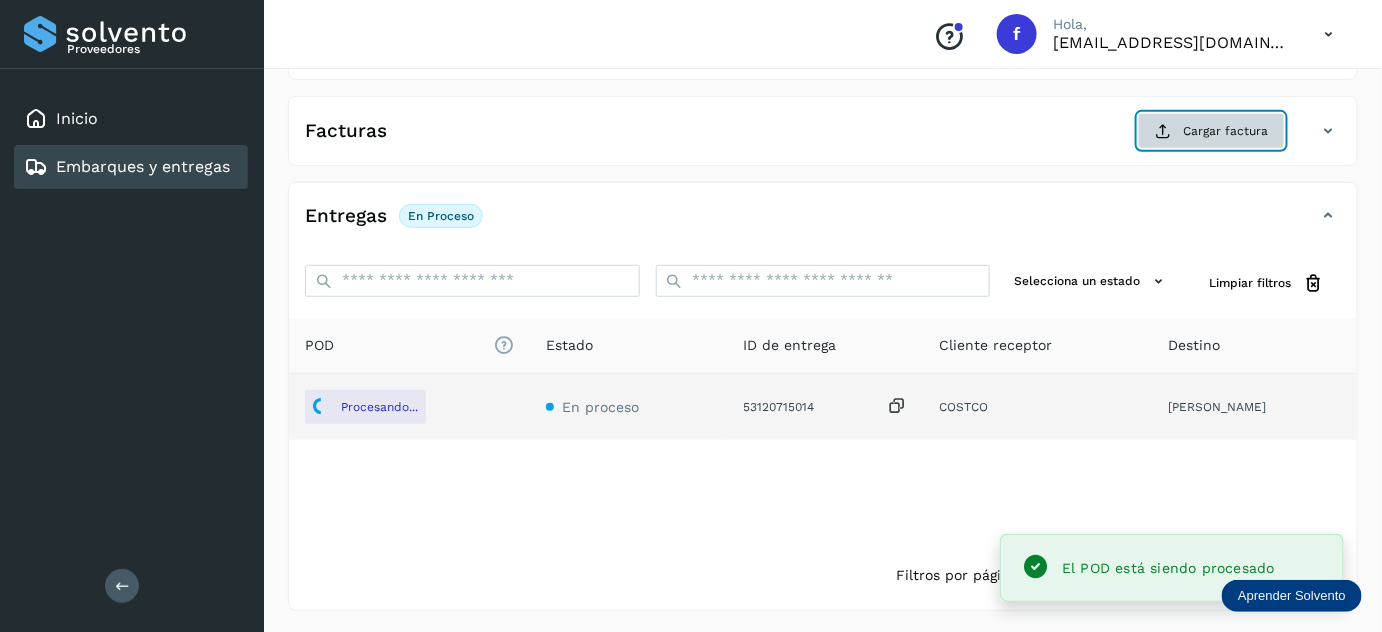 click on "Cargar factura" at bounding box center (1211, 131) 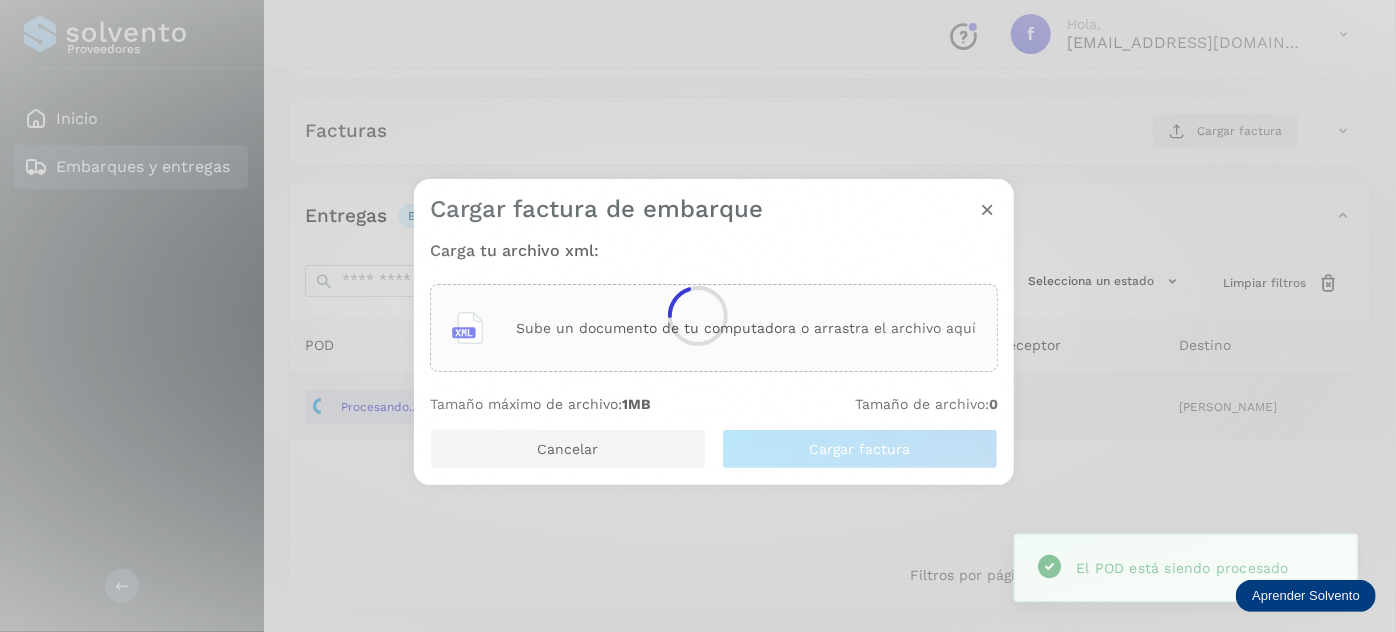 click 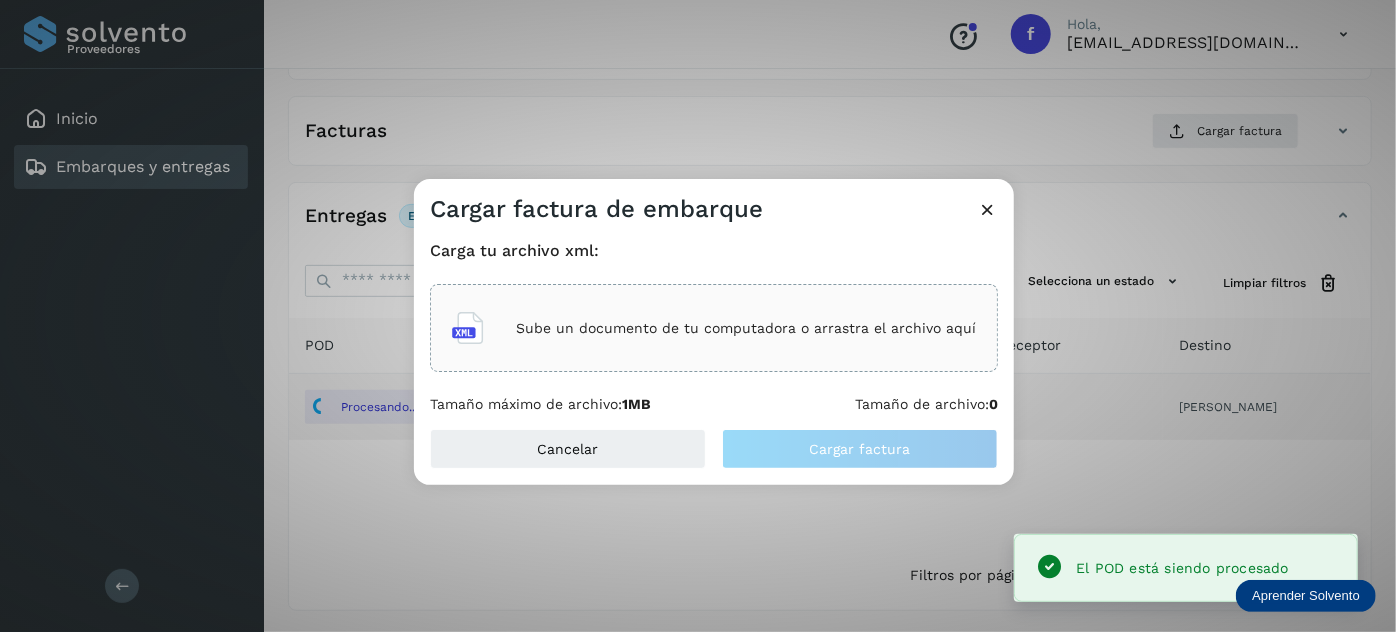 click on "Sube un documento de tu computadora o arrastra el archivo aquí" 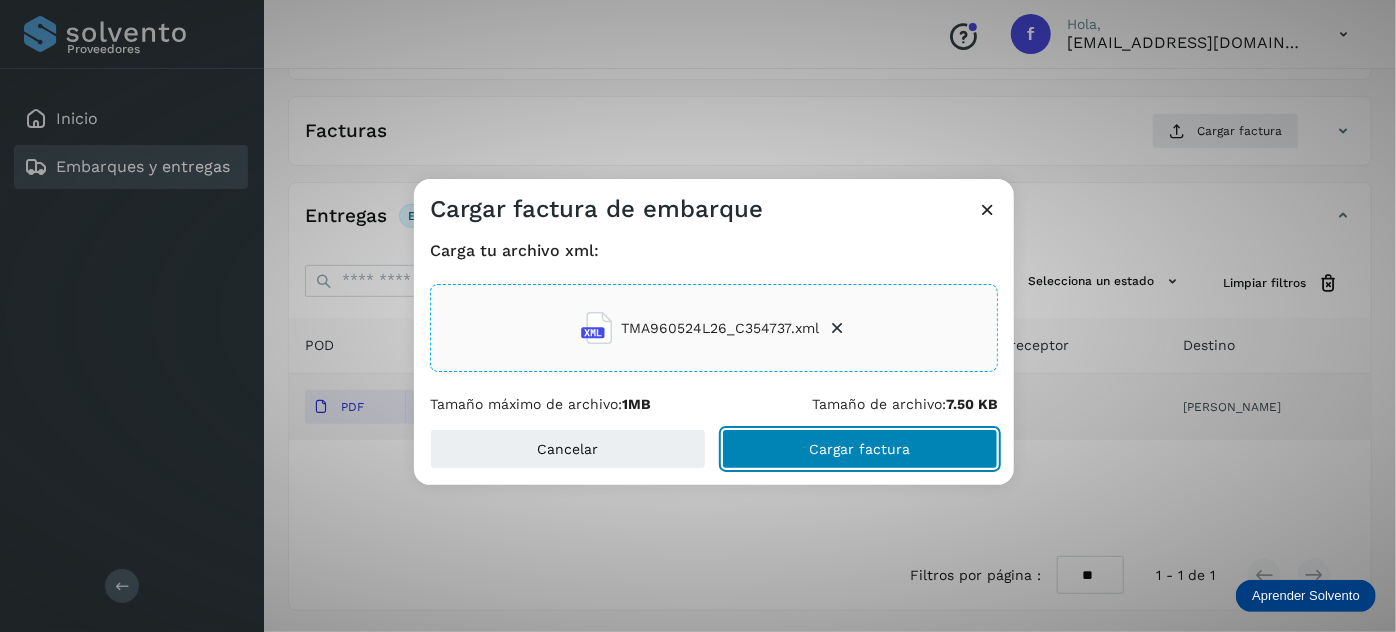 click on "Cargar factura" 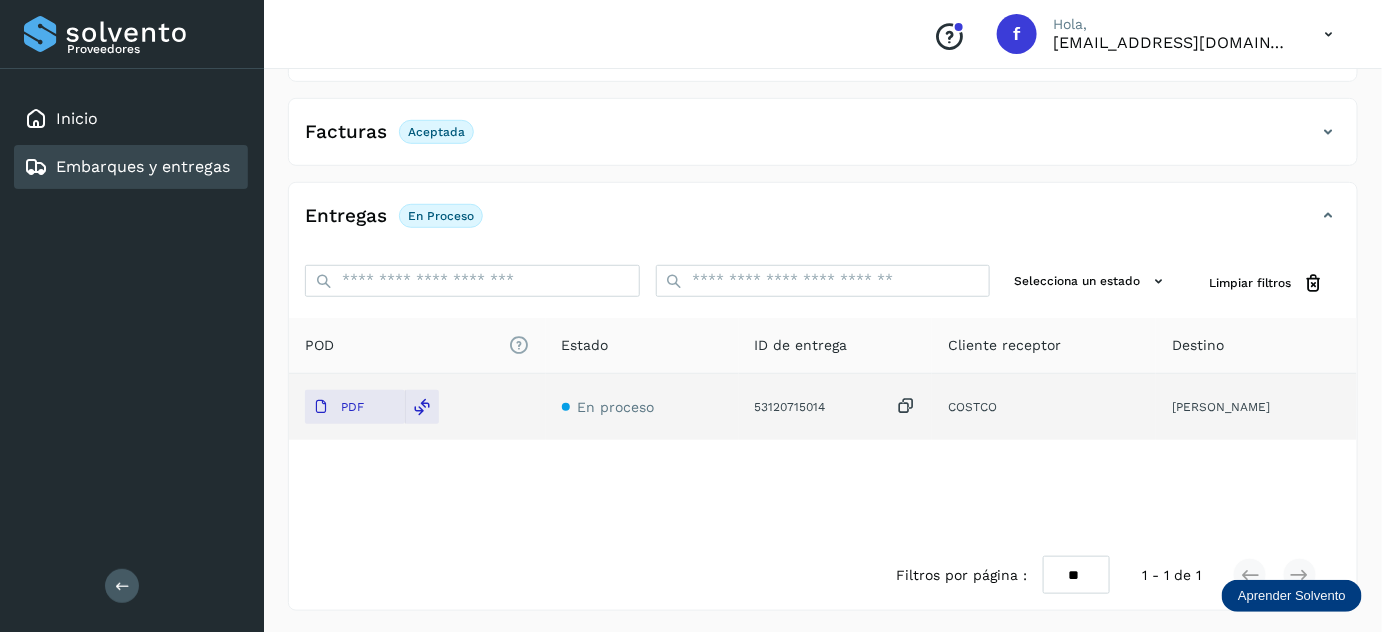 scroll, scrollTop: 0, scrollLeft: 0, axis: both 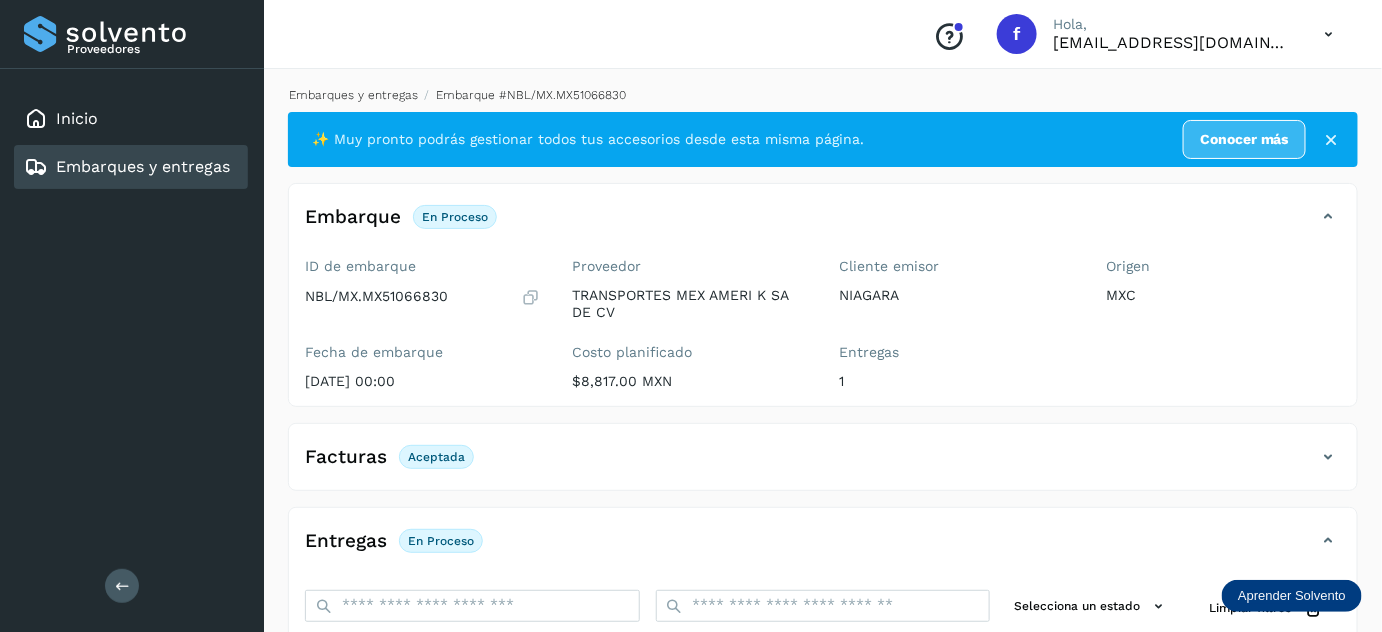 click on "Embarques y entregas" at bounding box center [353, 95] 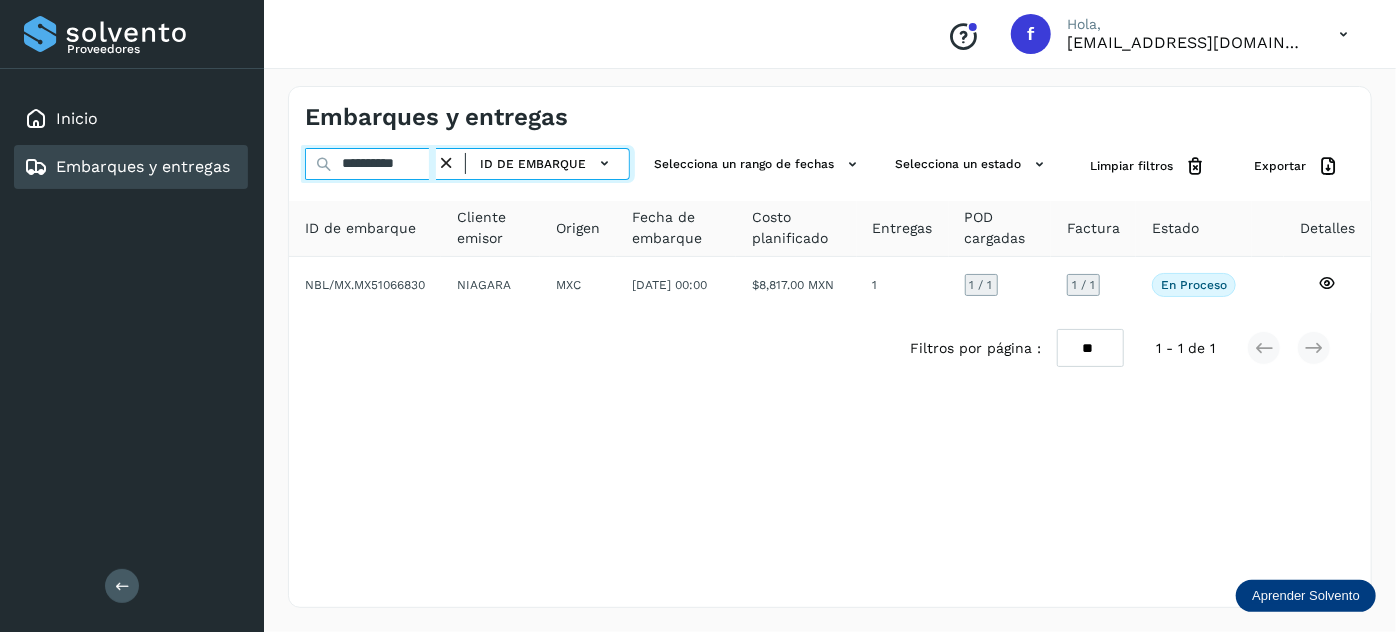 click on "**********" at bounding box center [370, 164] 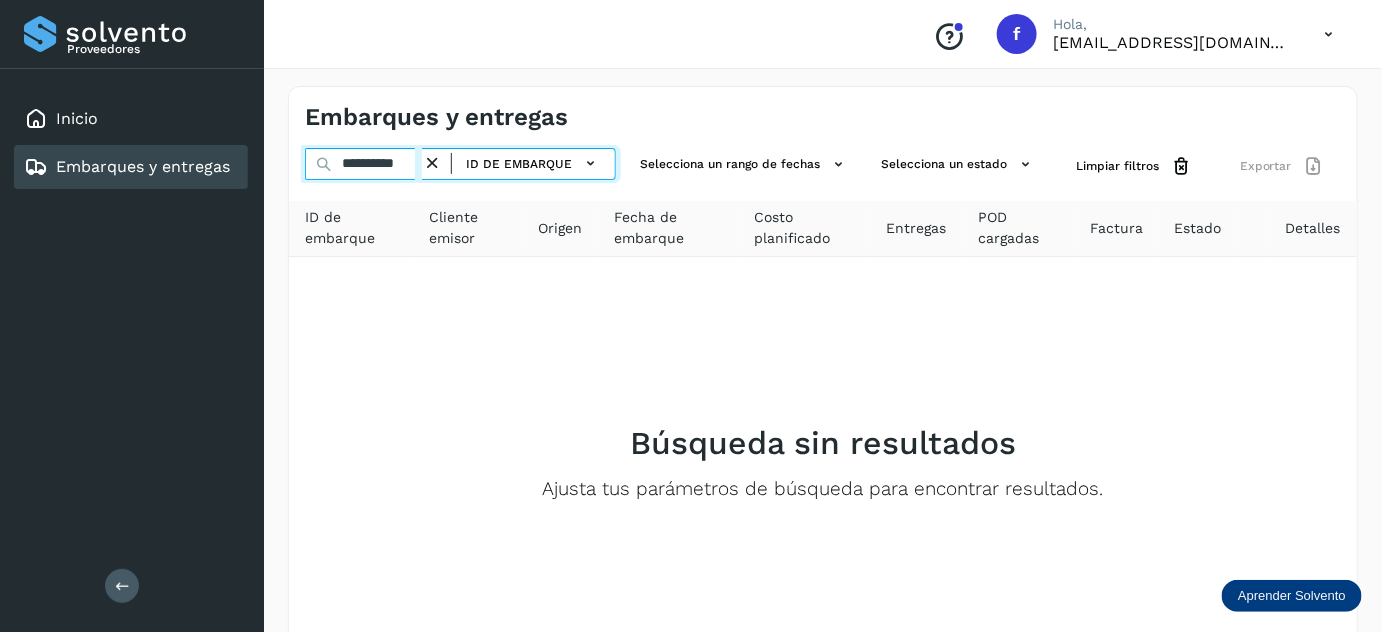click on "**********" at bounding box center (363, 164) 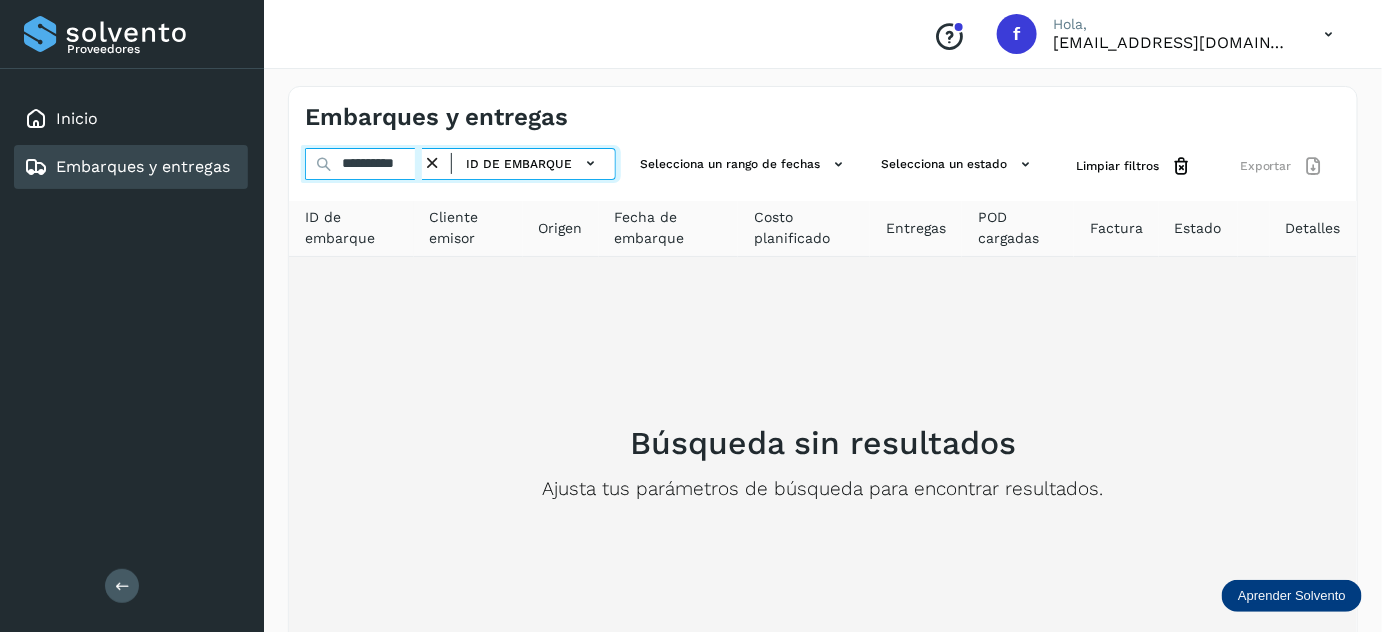 paste 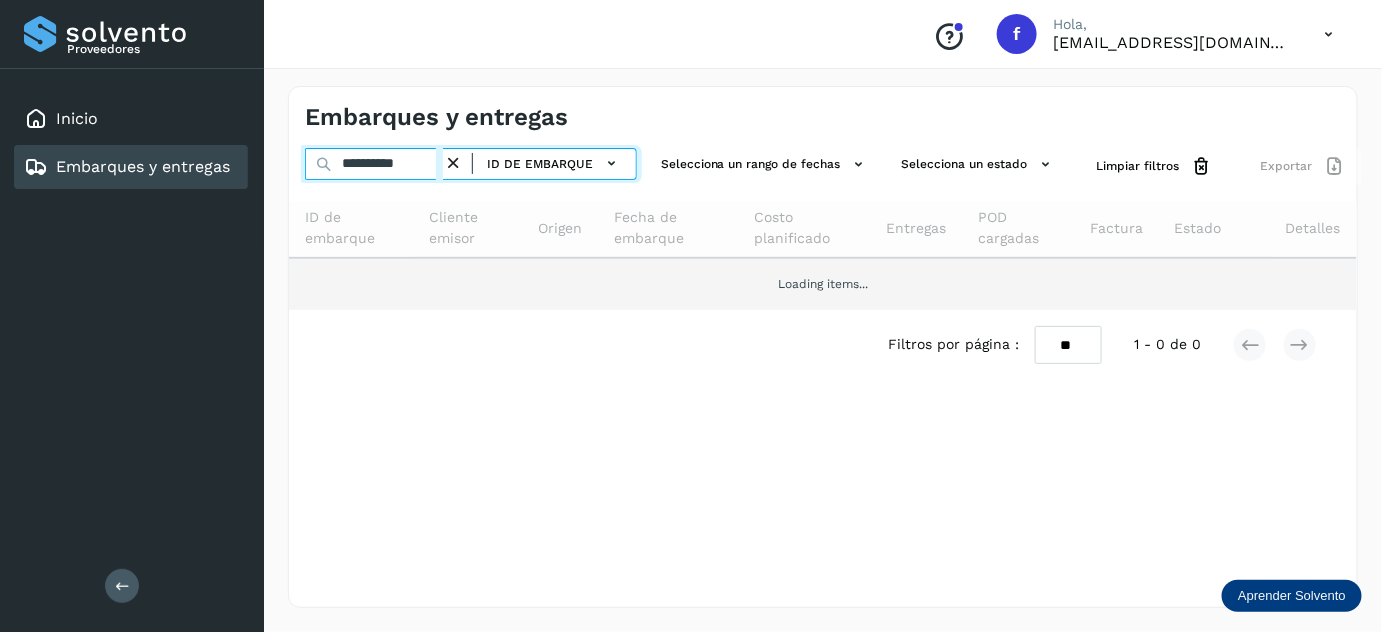 scroll, scrollTop: 0, scrollLeft: 0, axis: both 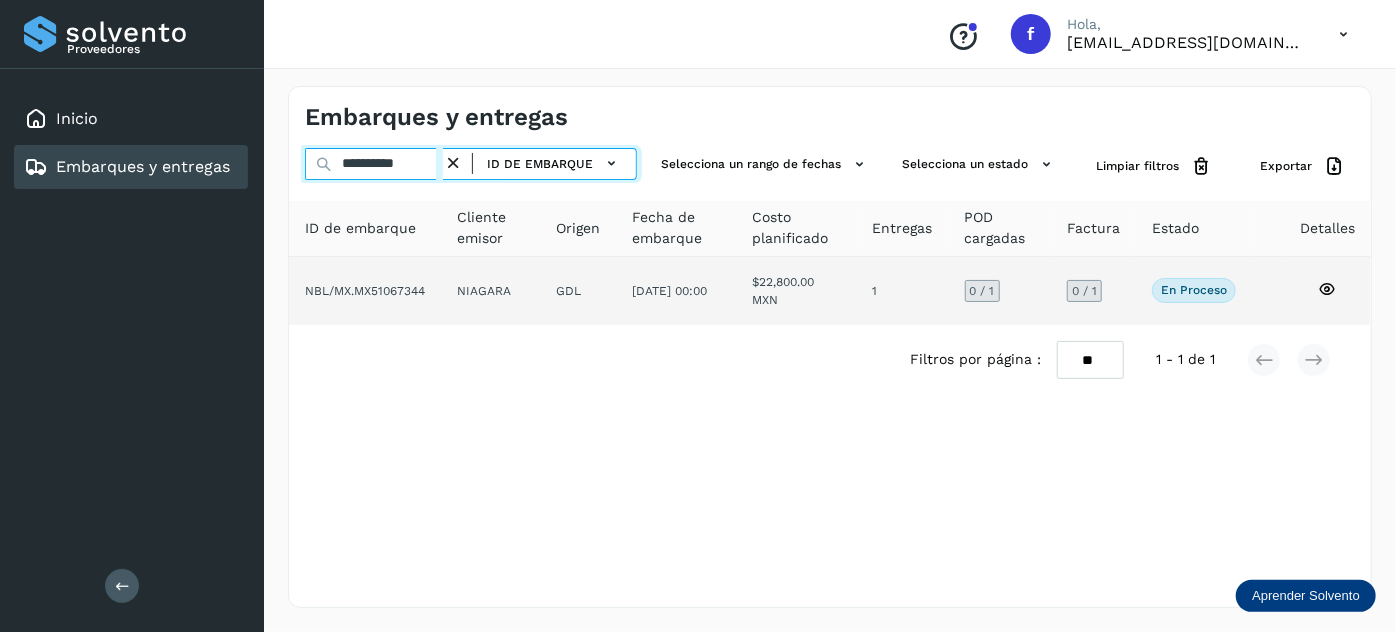 type on "**********" 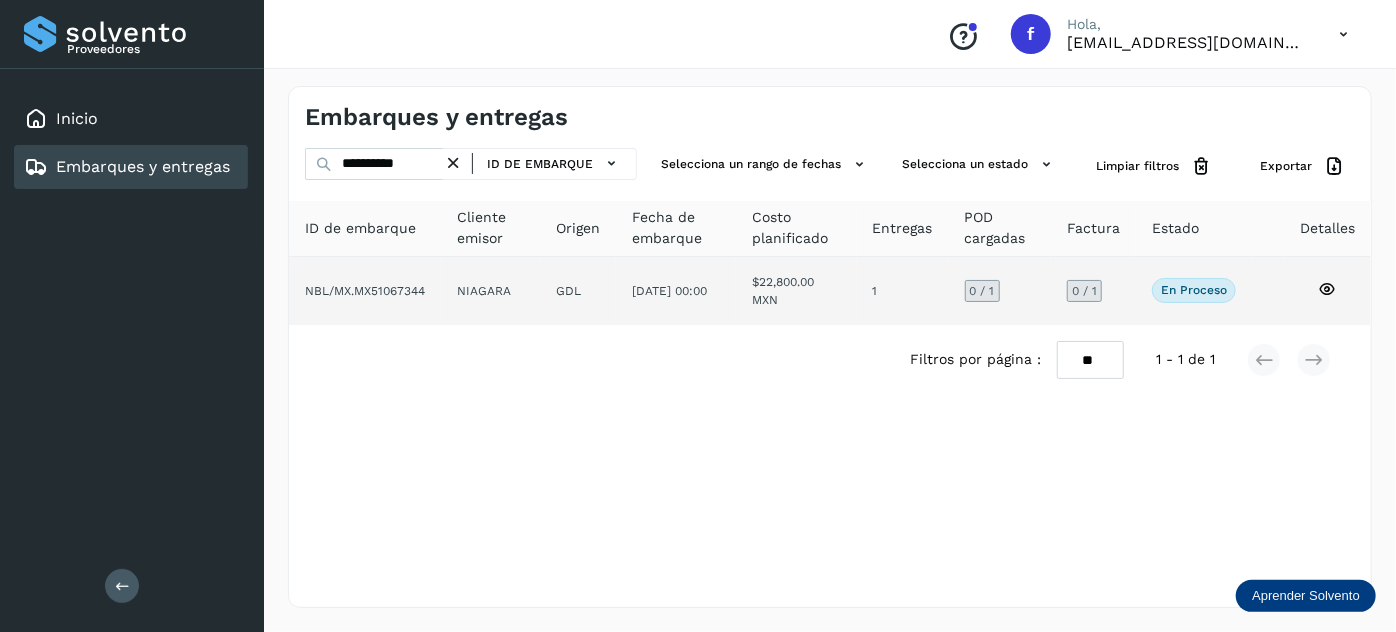 click on "$22,800.00 MXN" 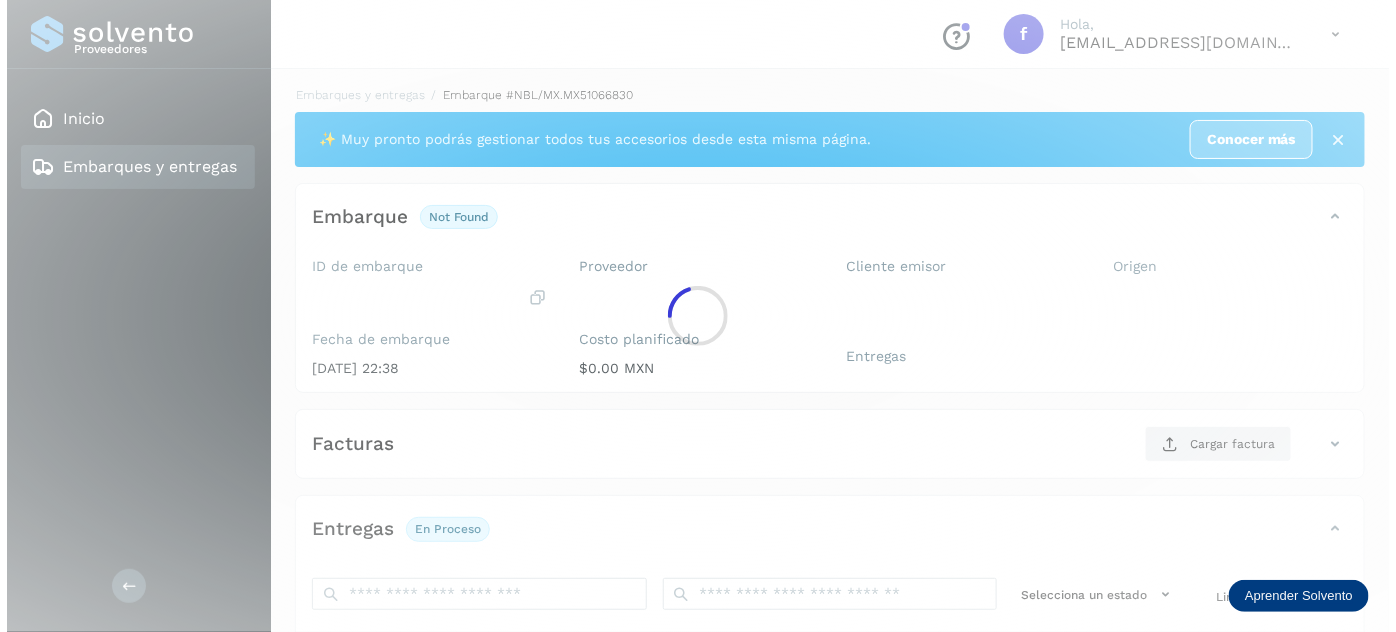 scroll, scrollTop: 327, scrollLeft: 0, axis: vertical 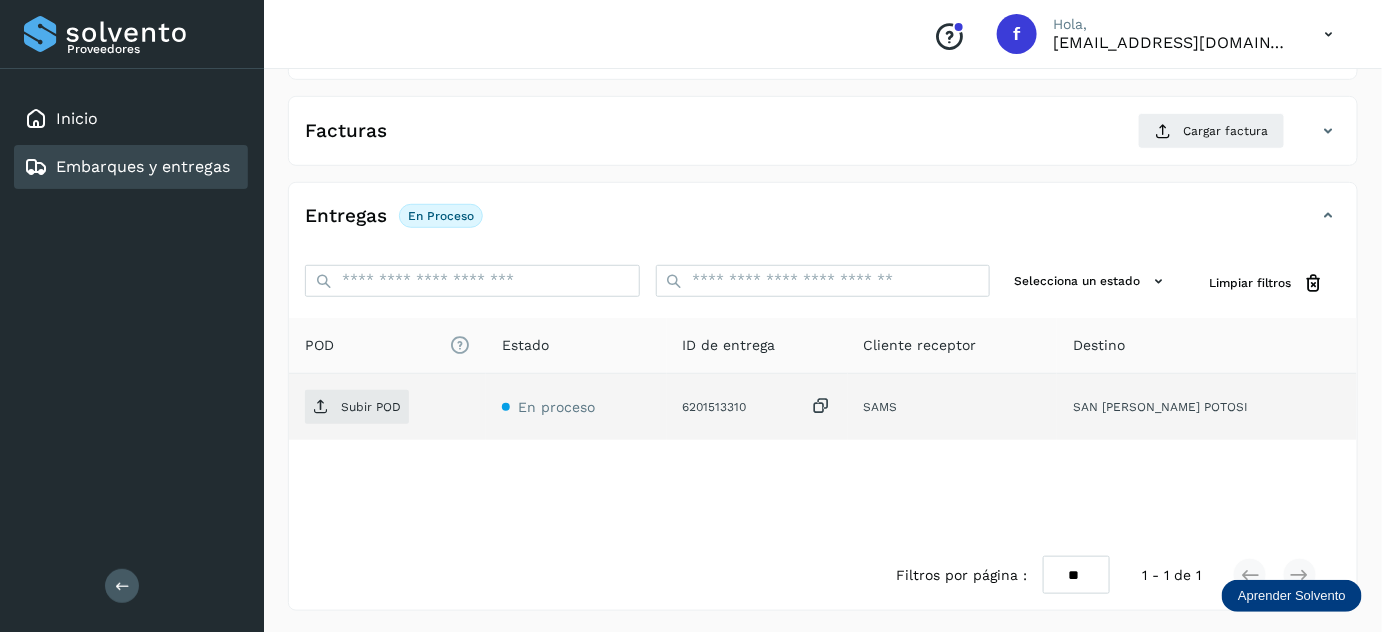 click at bounding box center (822, 406) 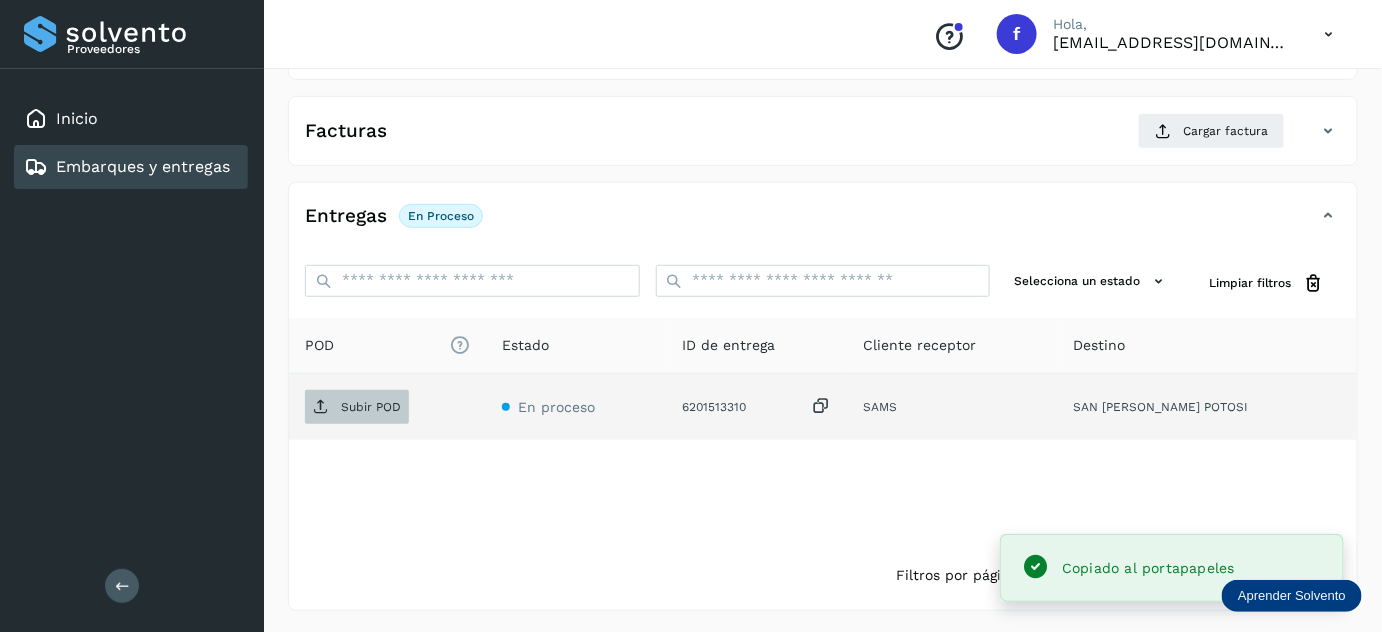 click on "Subir POD" at bounding box center (357, 407) 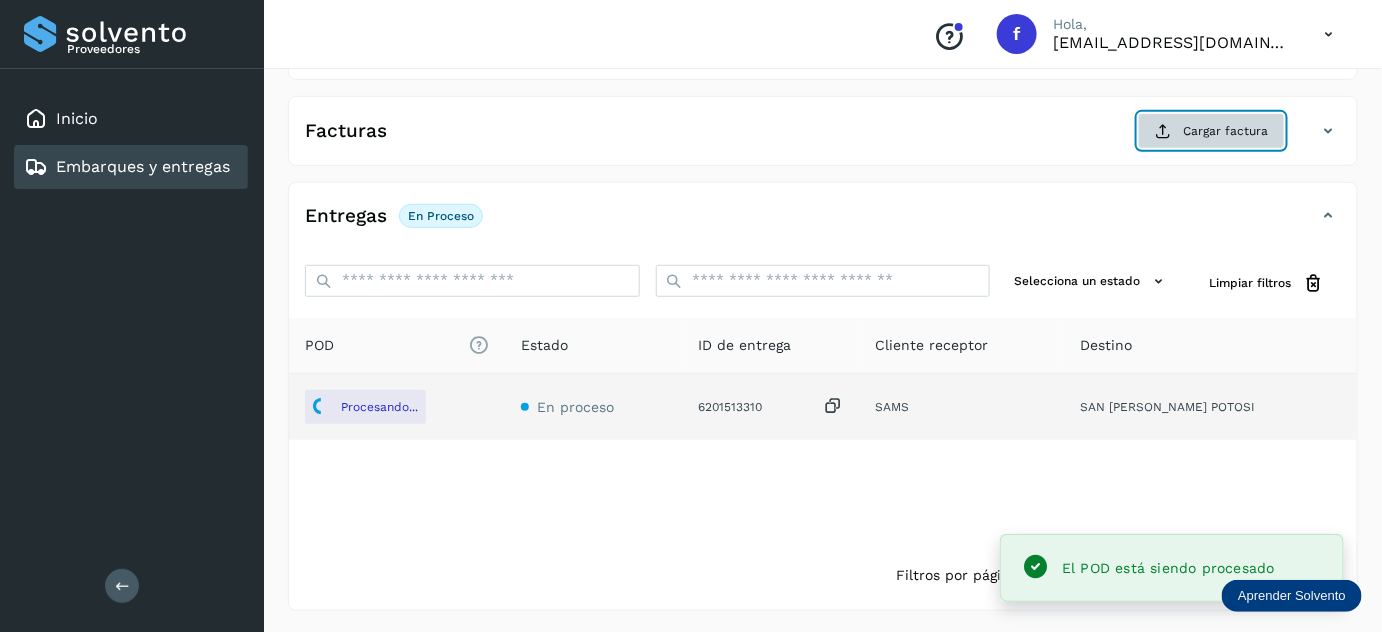 click on "Cargar factura" at bounding box center (1211, 131) 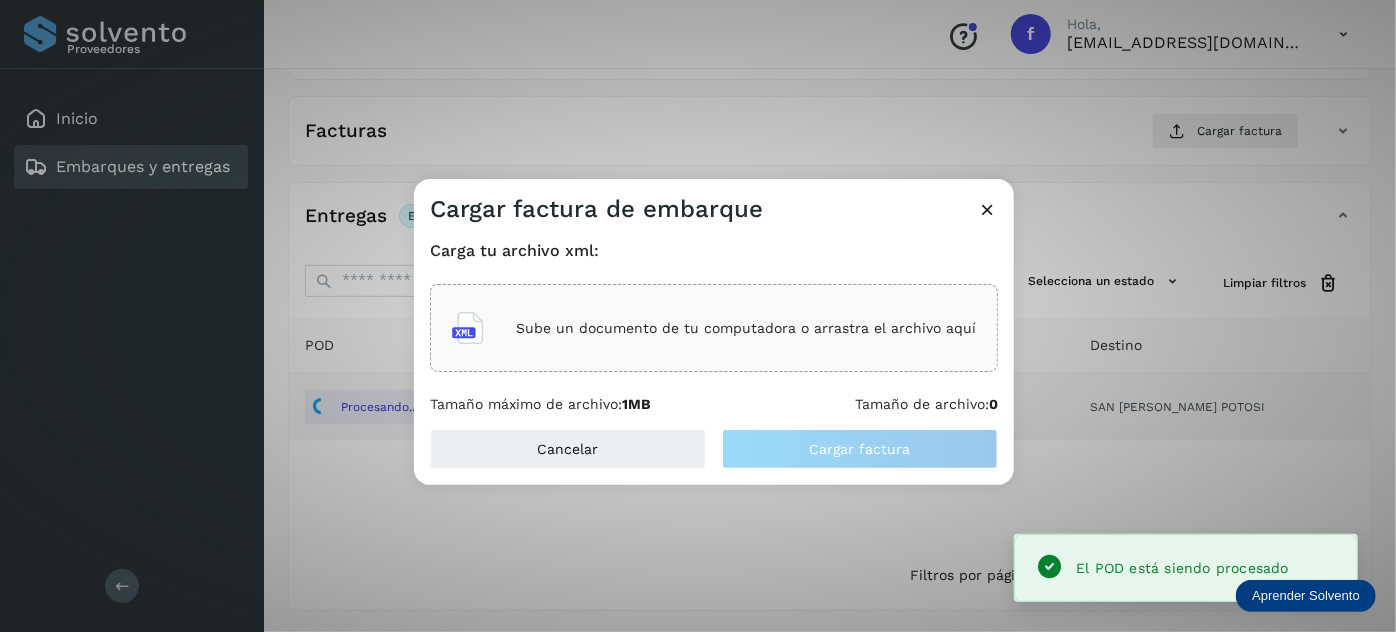 click on "Sube un documento de tu computadora o arrastra el archivo aquí" at bounding box center [746, 328] 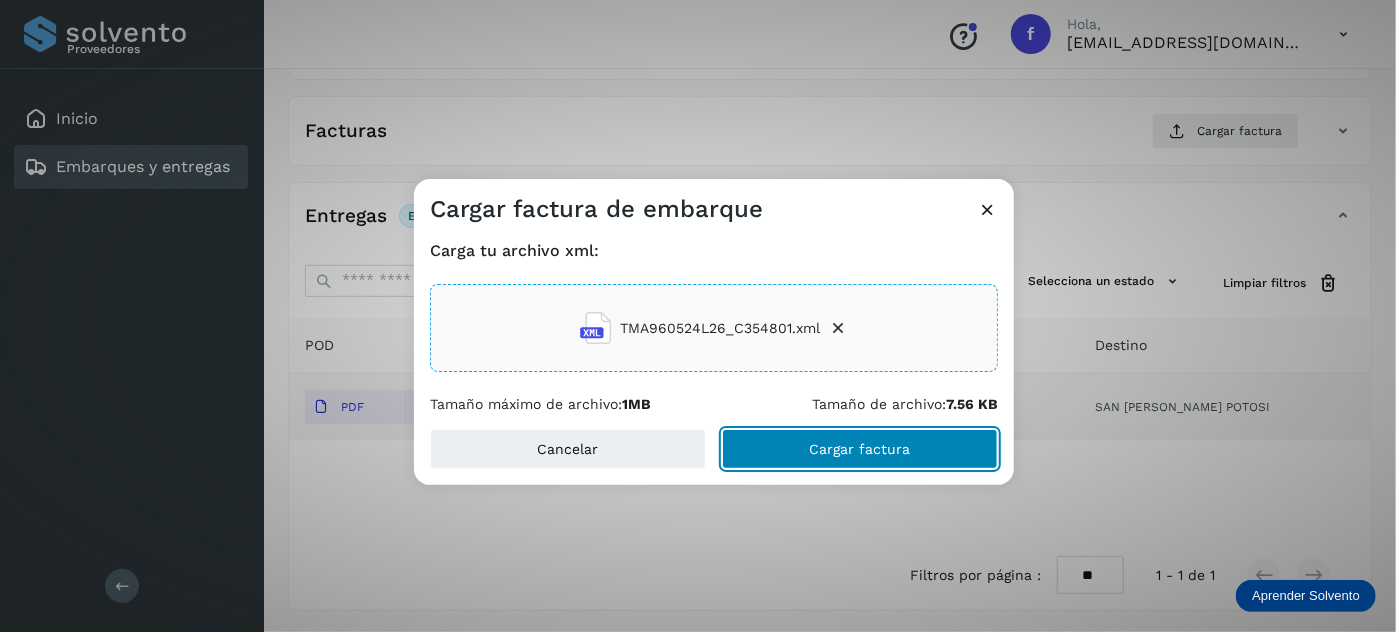 click on "Cargar factura" 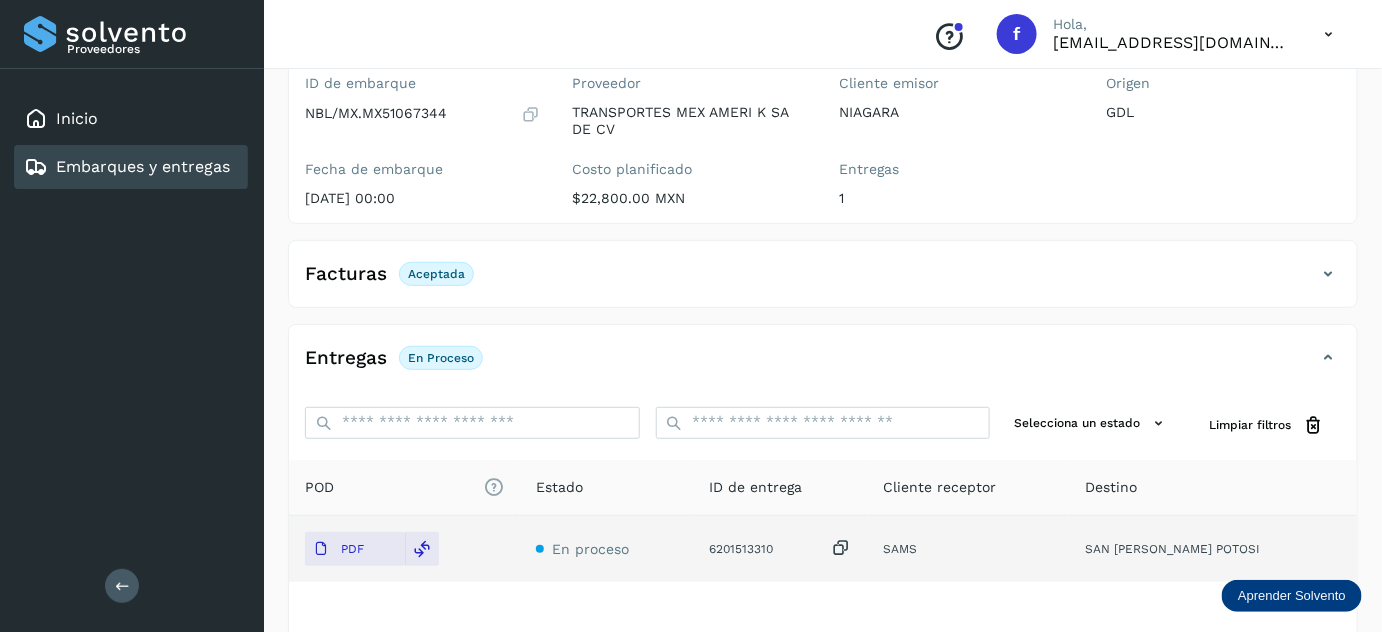 scroll, scrollTop: 0, scrollLeft: 0, axis: both 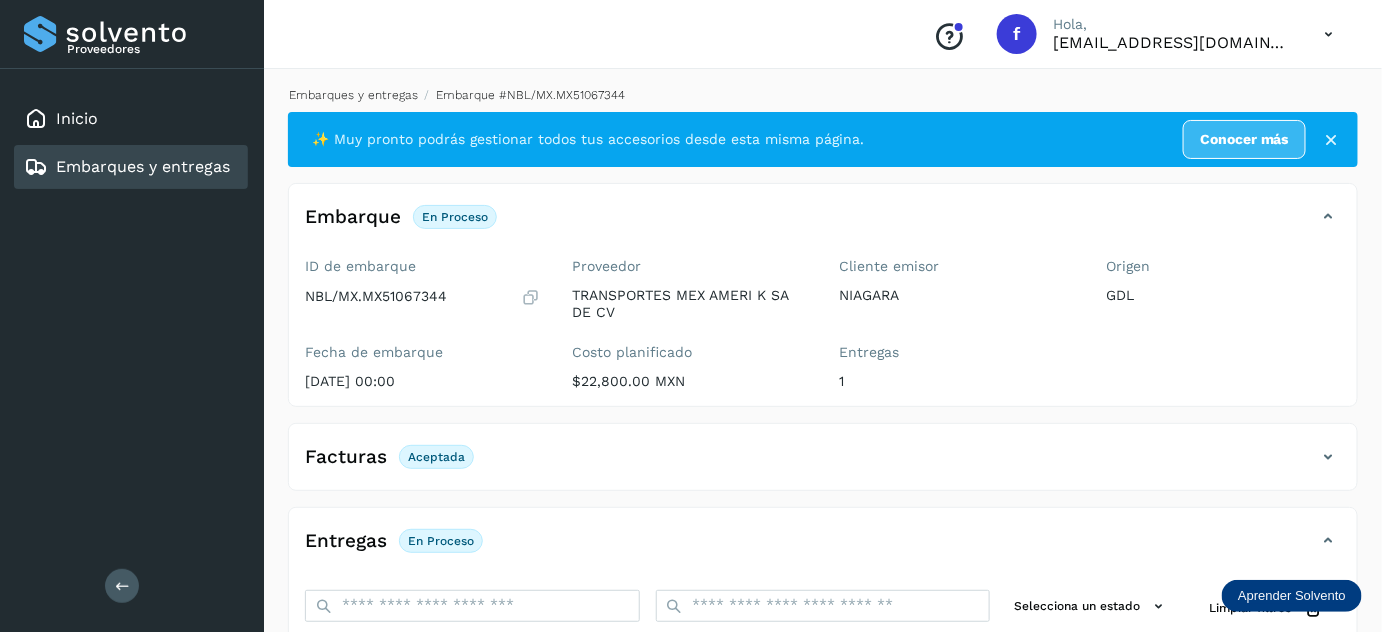 click on "Embarques y entregas" at bounding box center (353, 95) 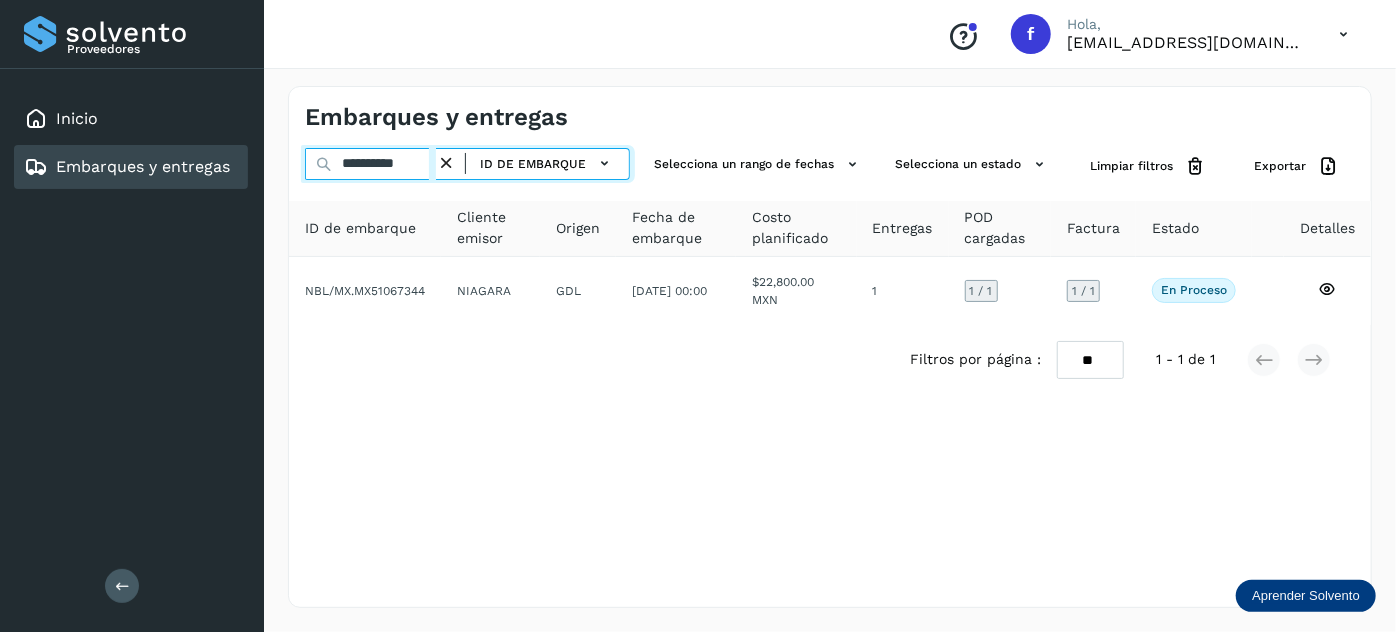 click on "**********" at bounding box center [370, 164] 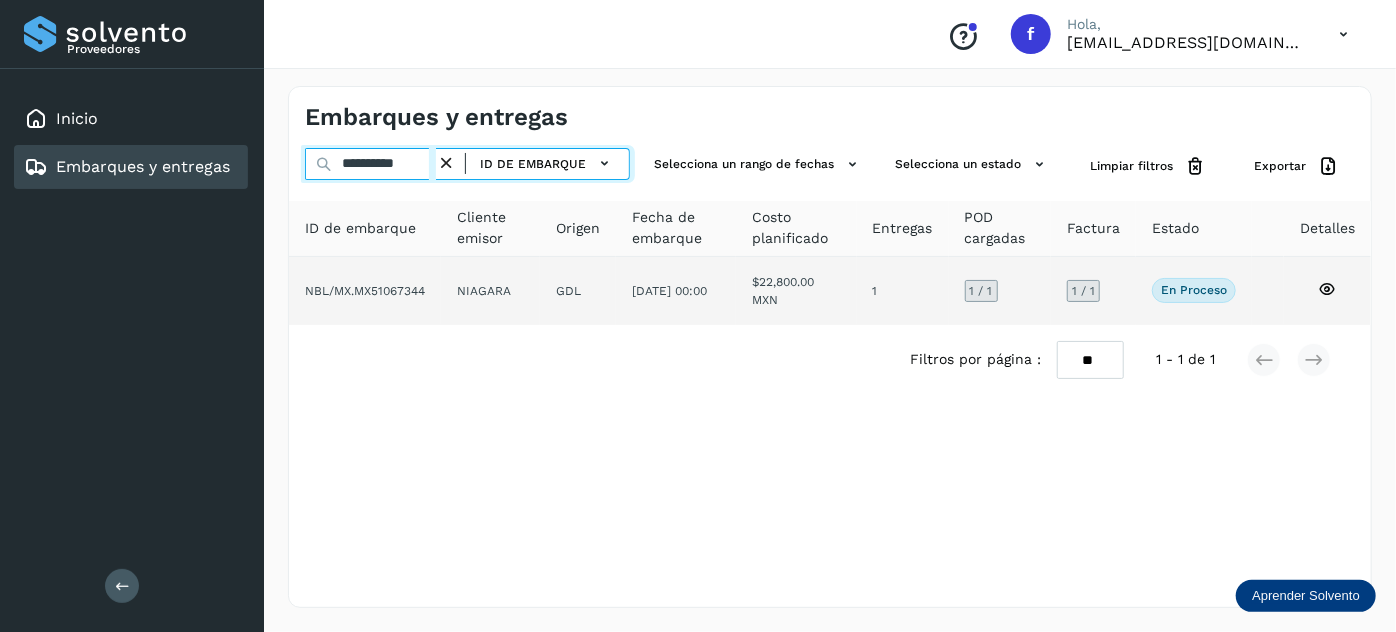 paste 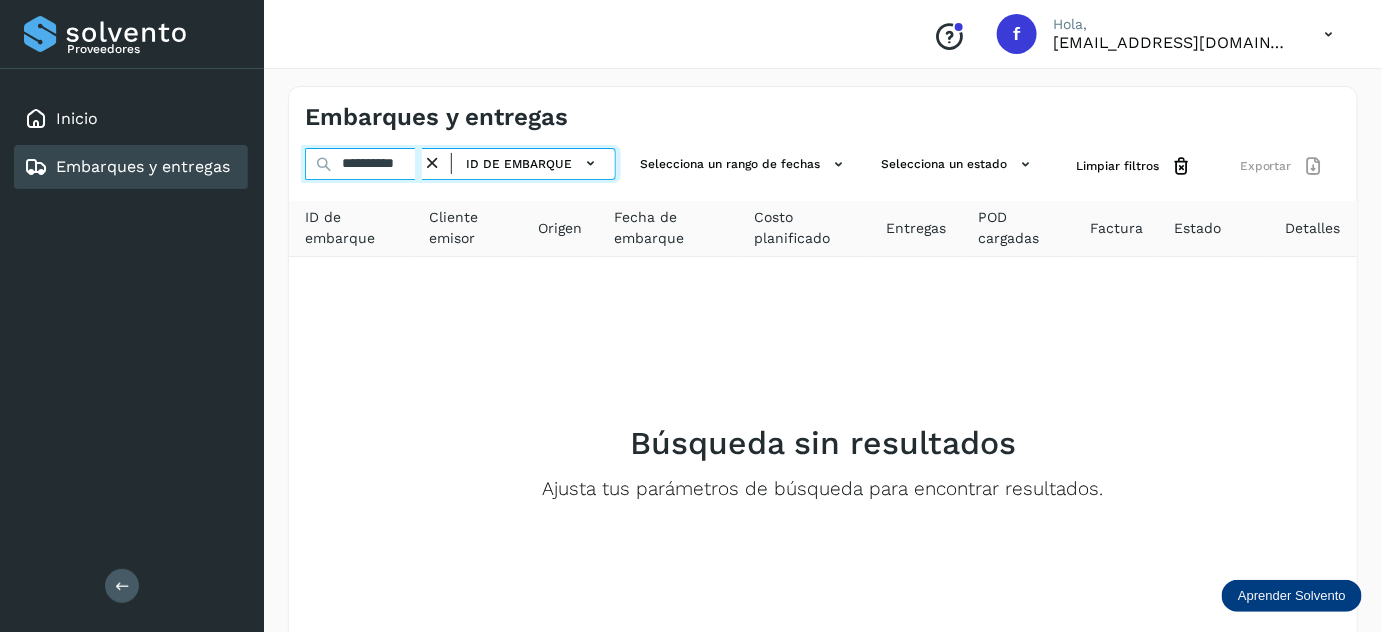 click on "**********" at bounding box center [363, 164] 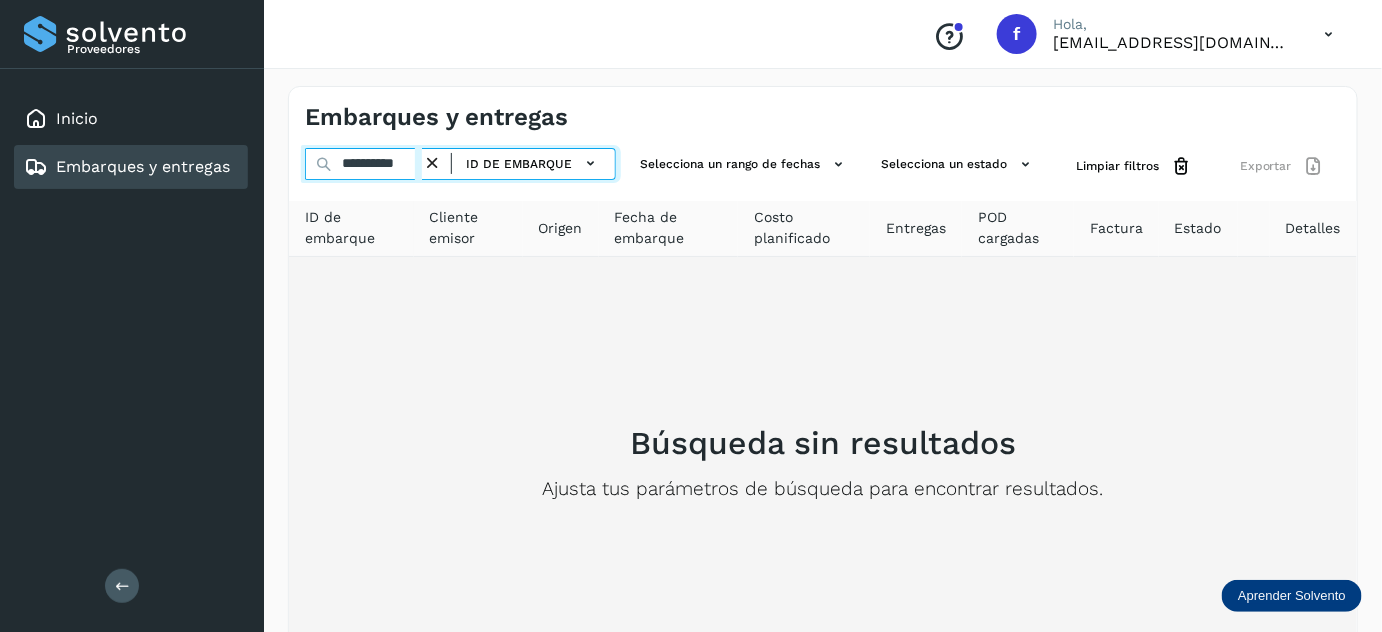 paste 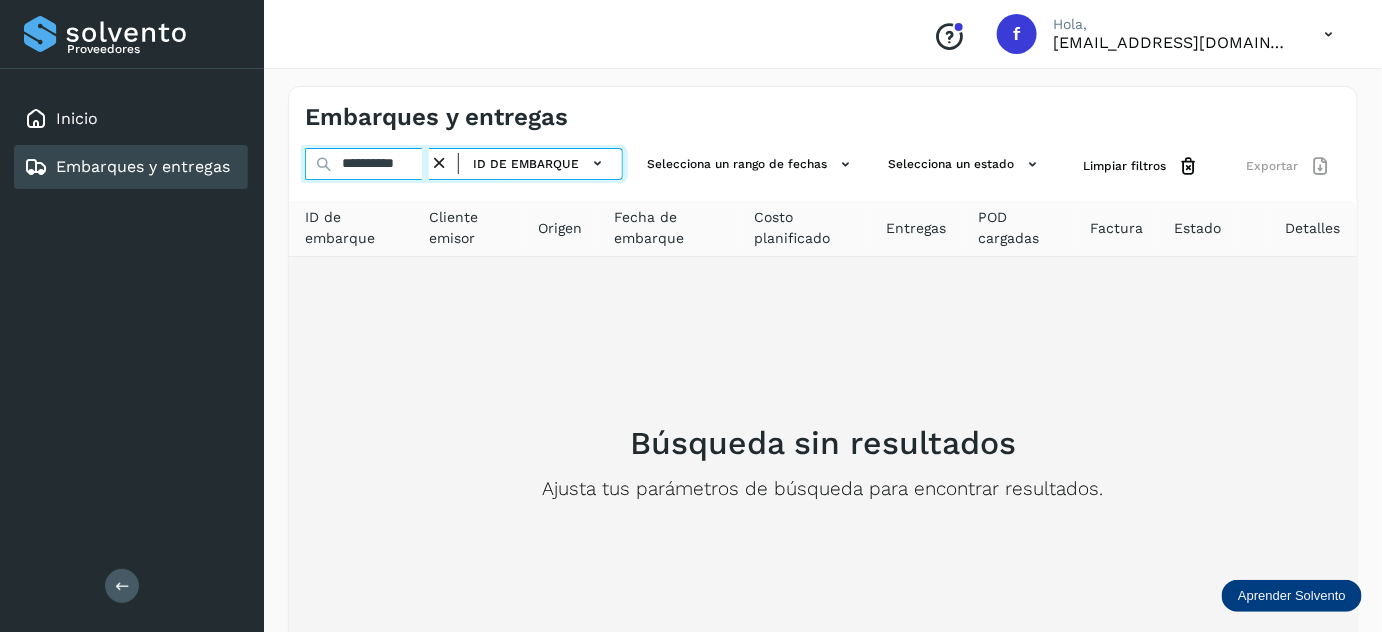 scroll, scrollTop: 0, scrollLeft: 0, axis: both 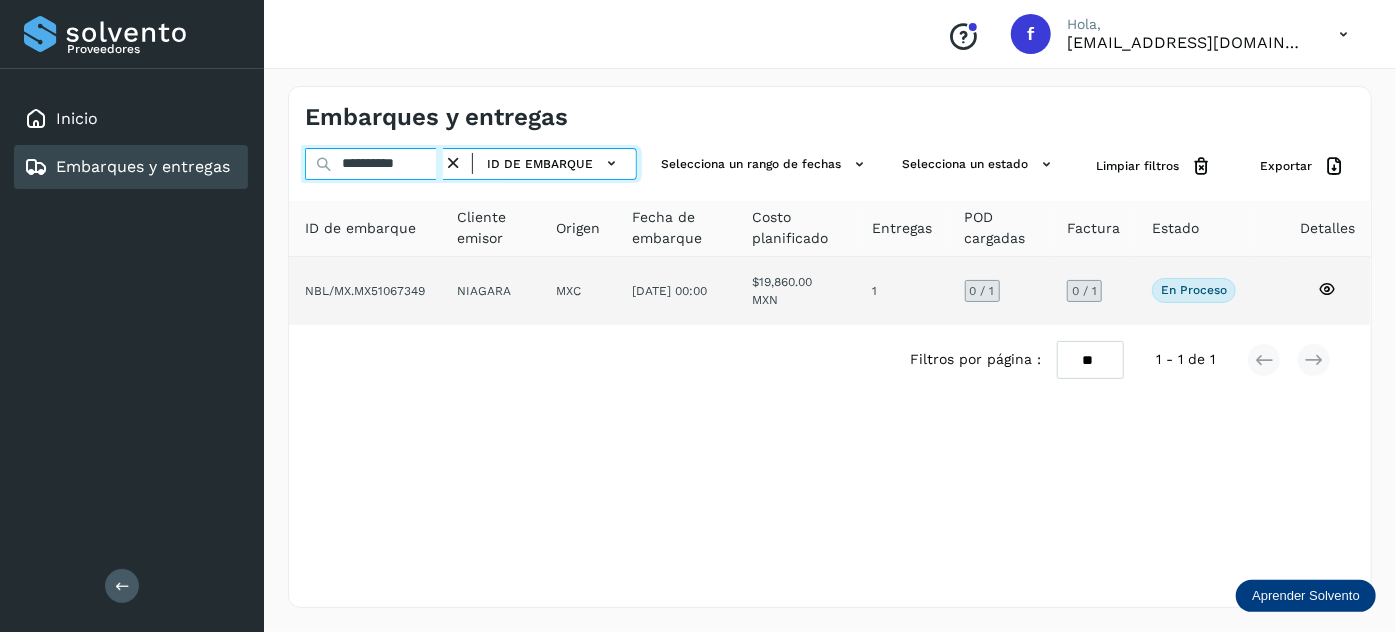 type on "**********" 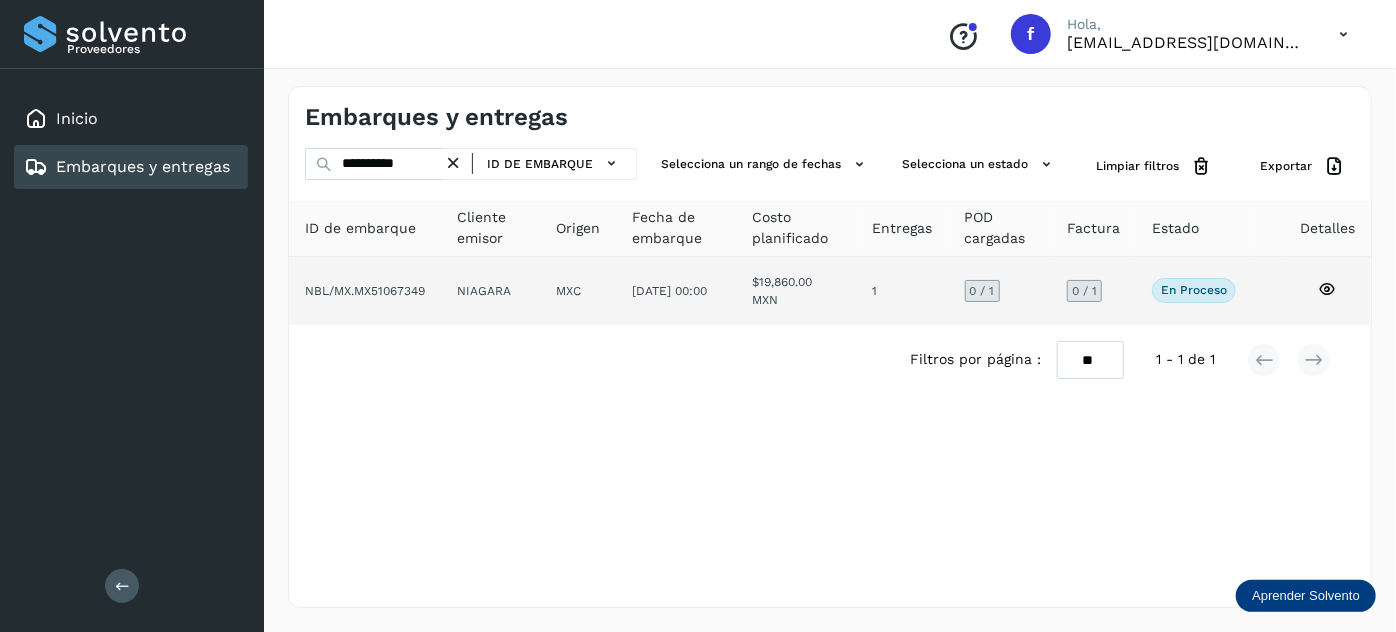 click on "[DATE] 00:00" 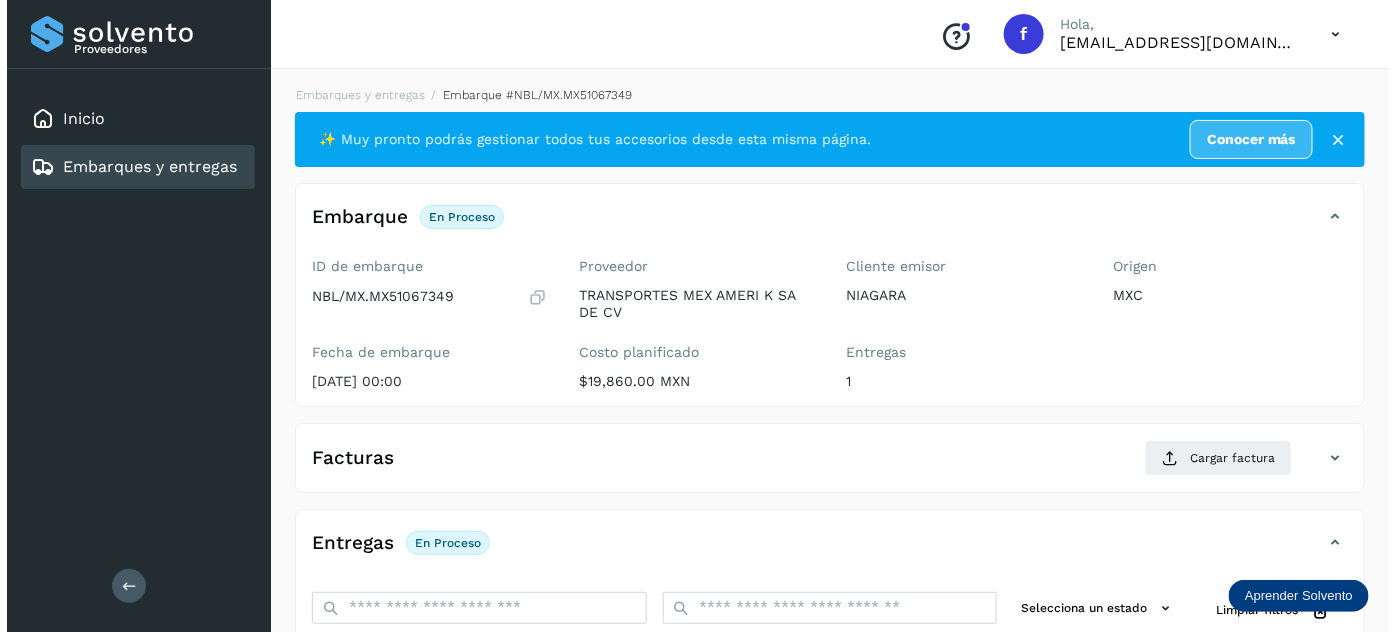 scroll, scrollTop: 327, scrollLeft: 0, axis: vertical 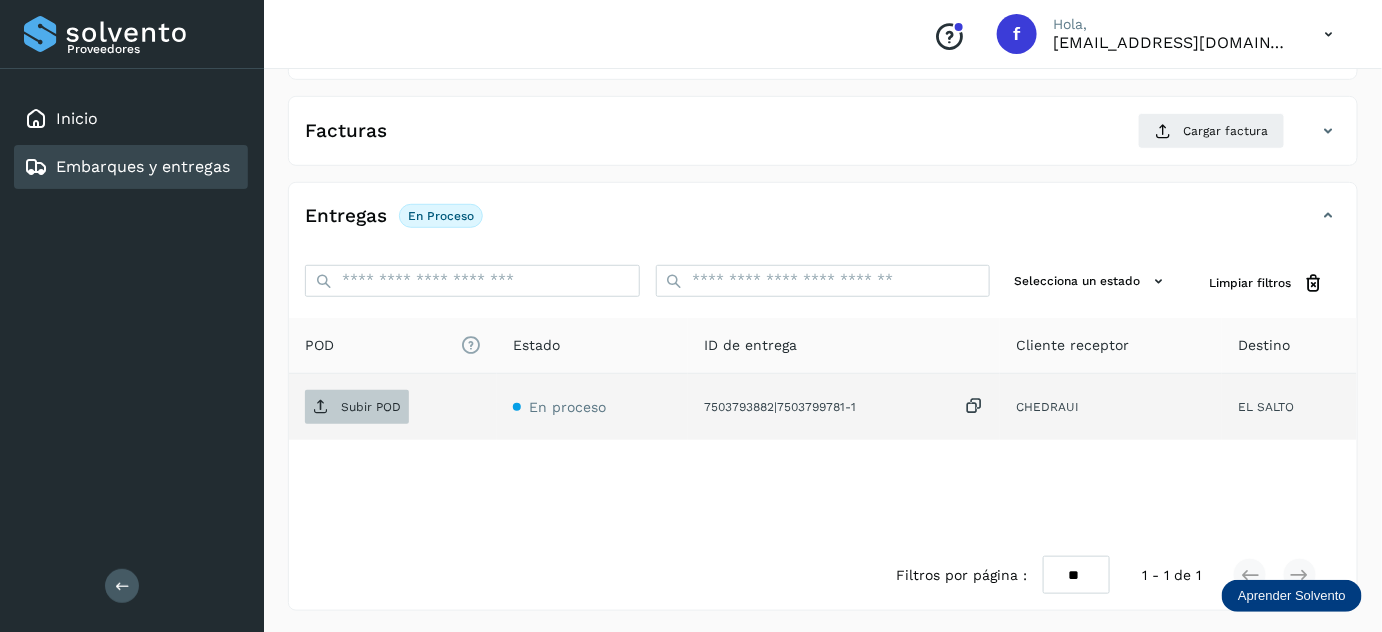 click on "Subir POD" at bounding box center (371, 407) 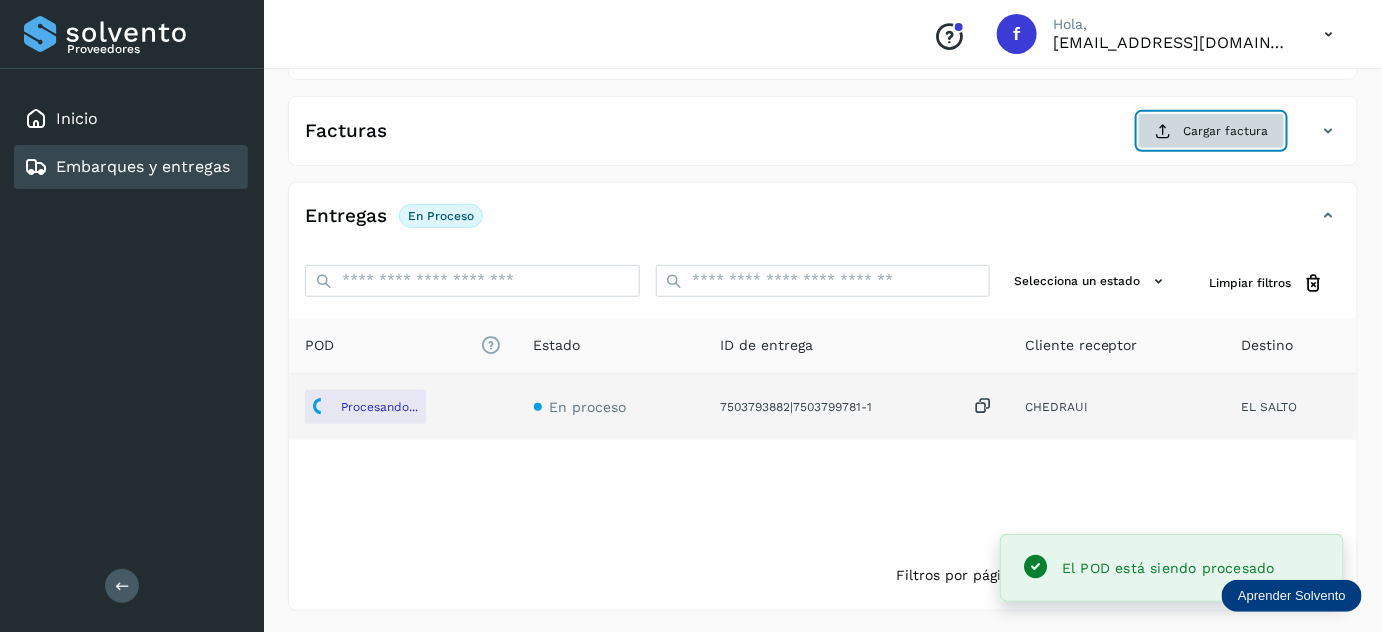 click on "Cargar factura" at bounding box center [1211, 131] 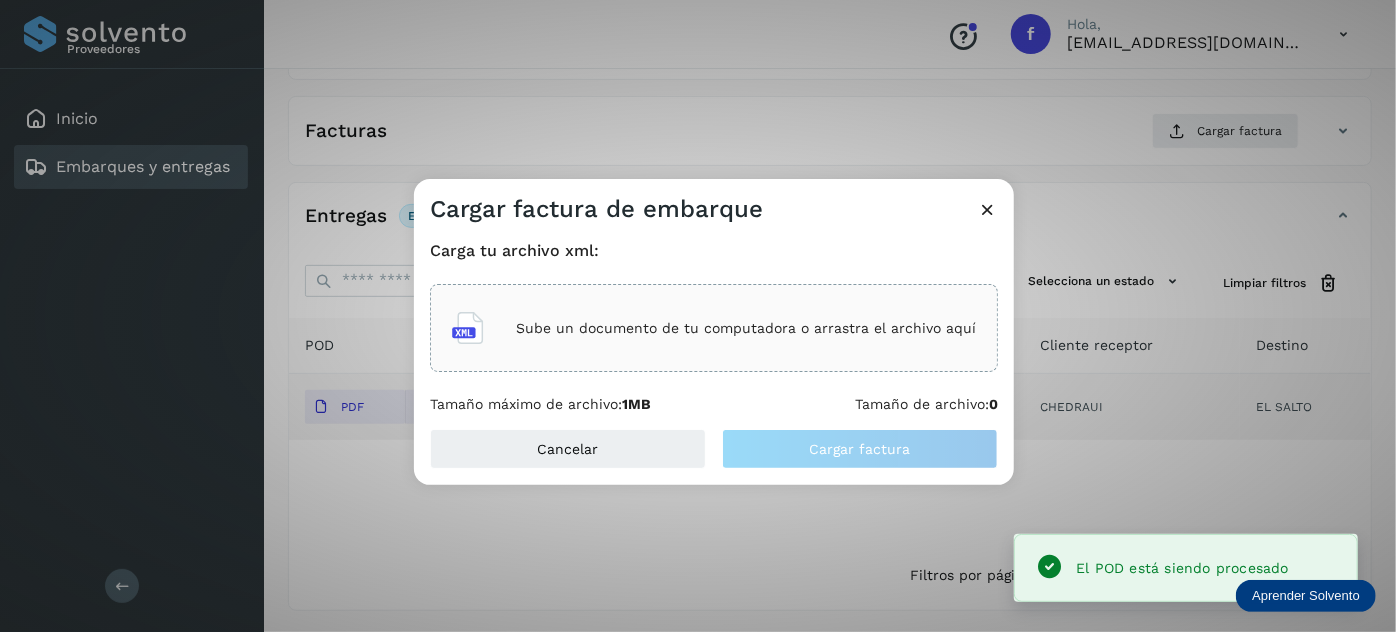 click on "Sube un documento de tu computadora o arrastra el archivo aquí" 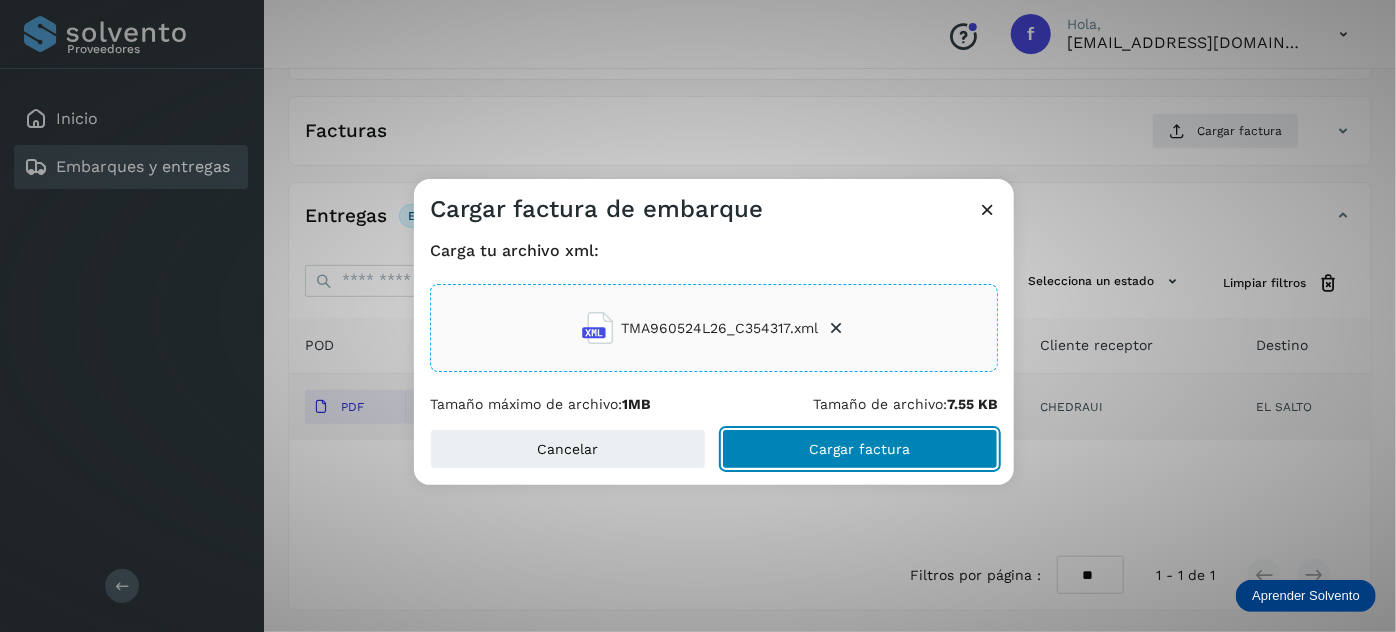 click on "Cargar factura" 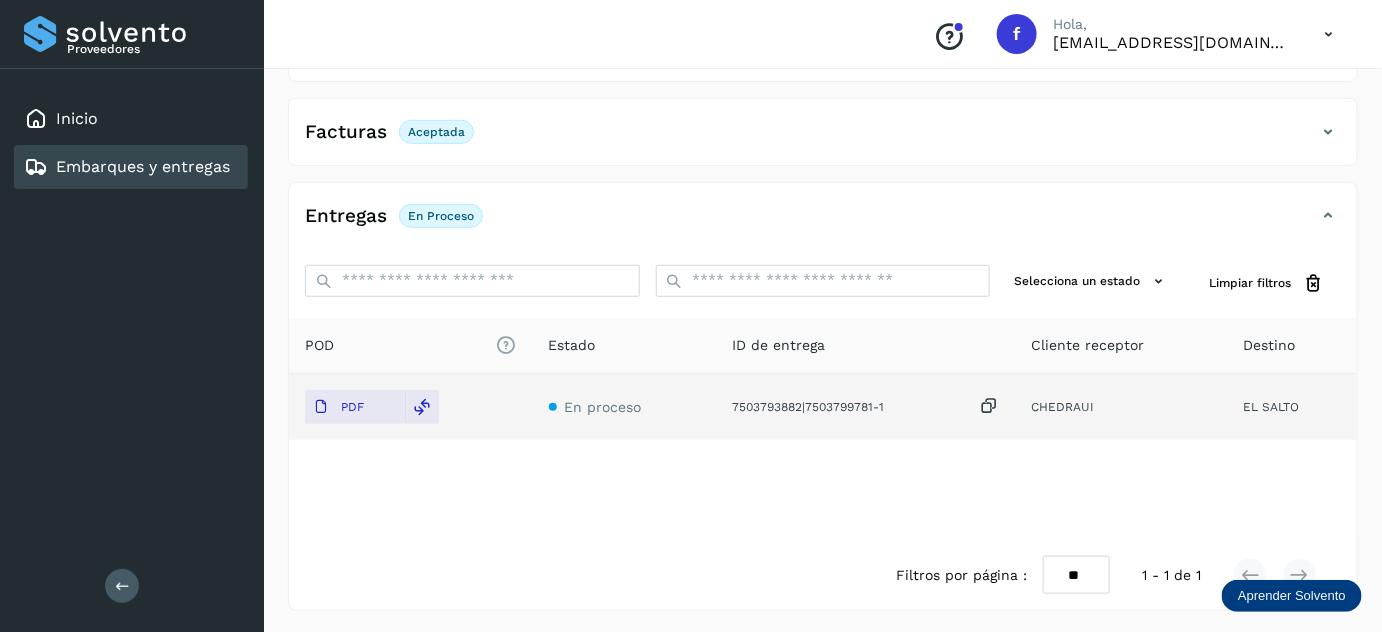 scroll, scrollTop: 0, scrollLeft: 0, axis: both 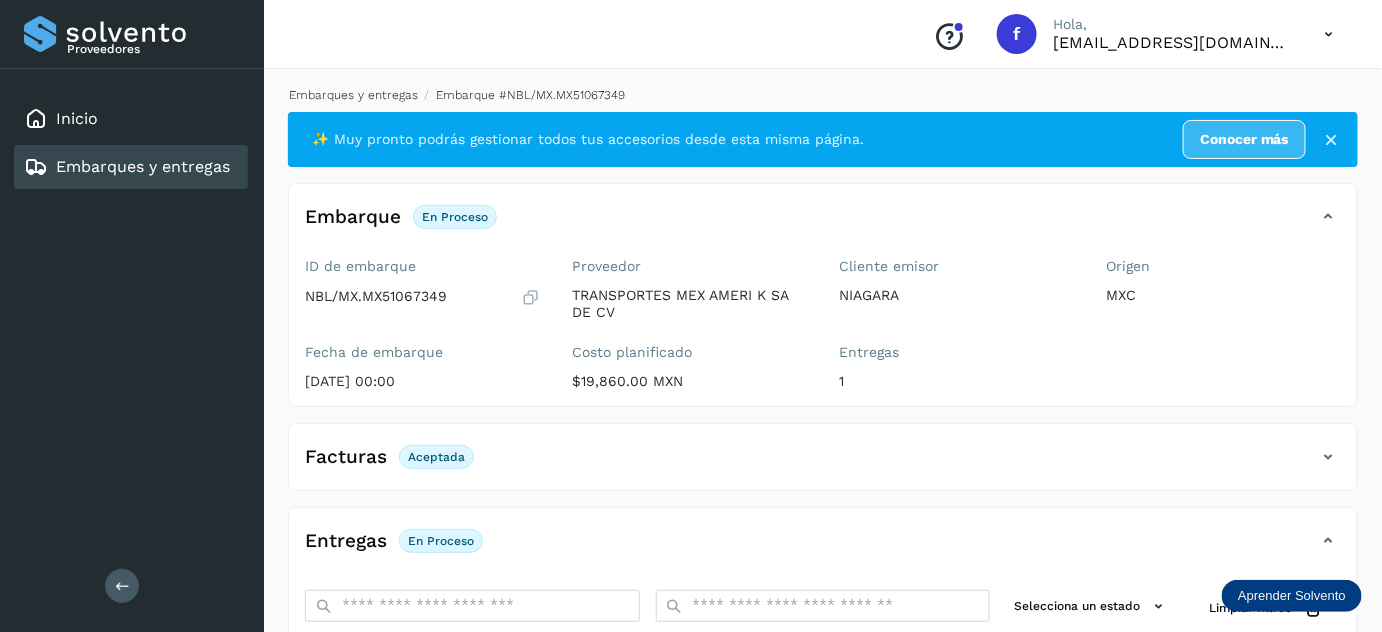 click on "Embarques y entregas" at bounding box center (353, 95) 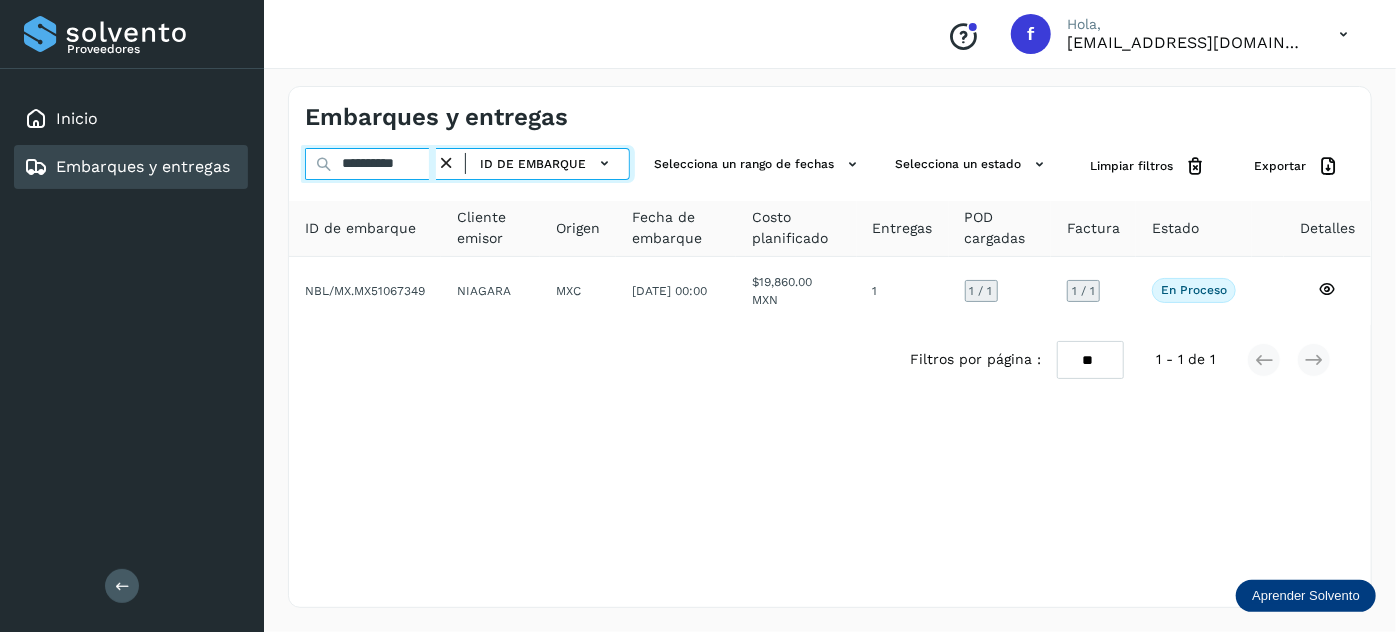 click on "**********" at bounding box center (370, 164) 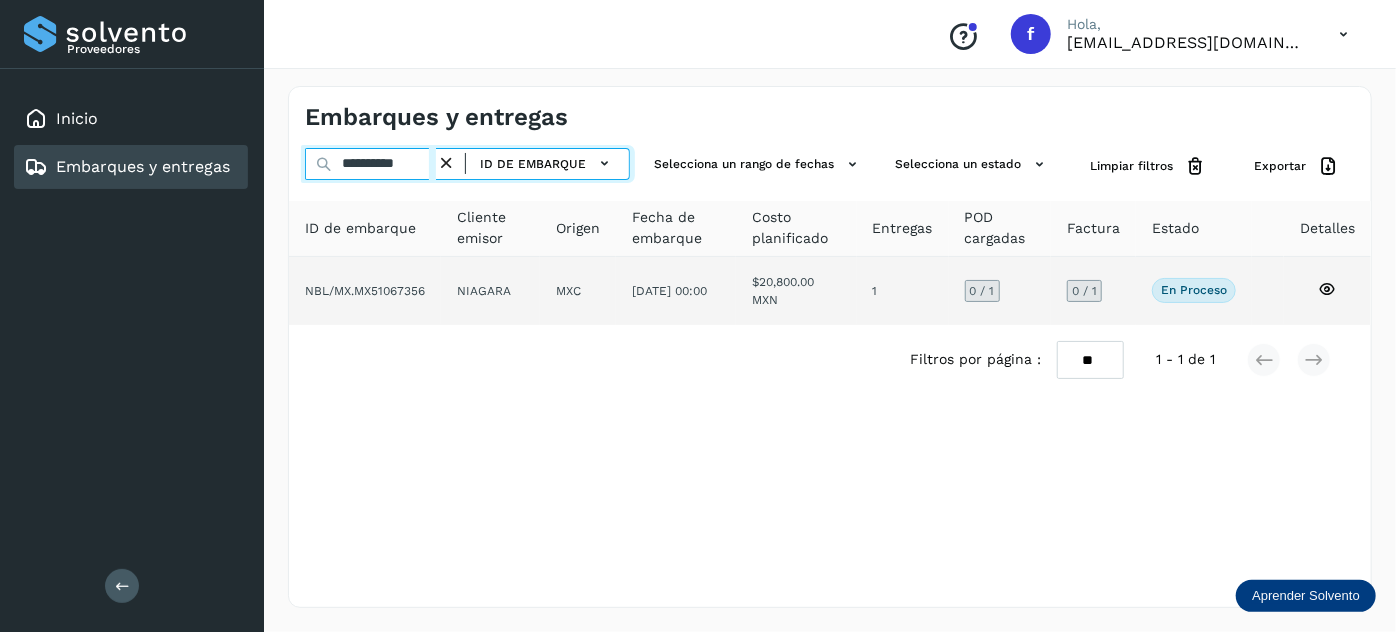 type on "**********" 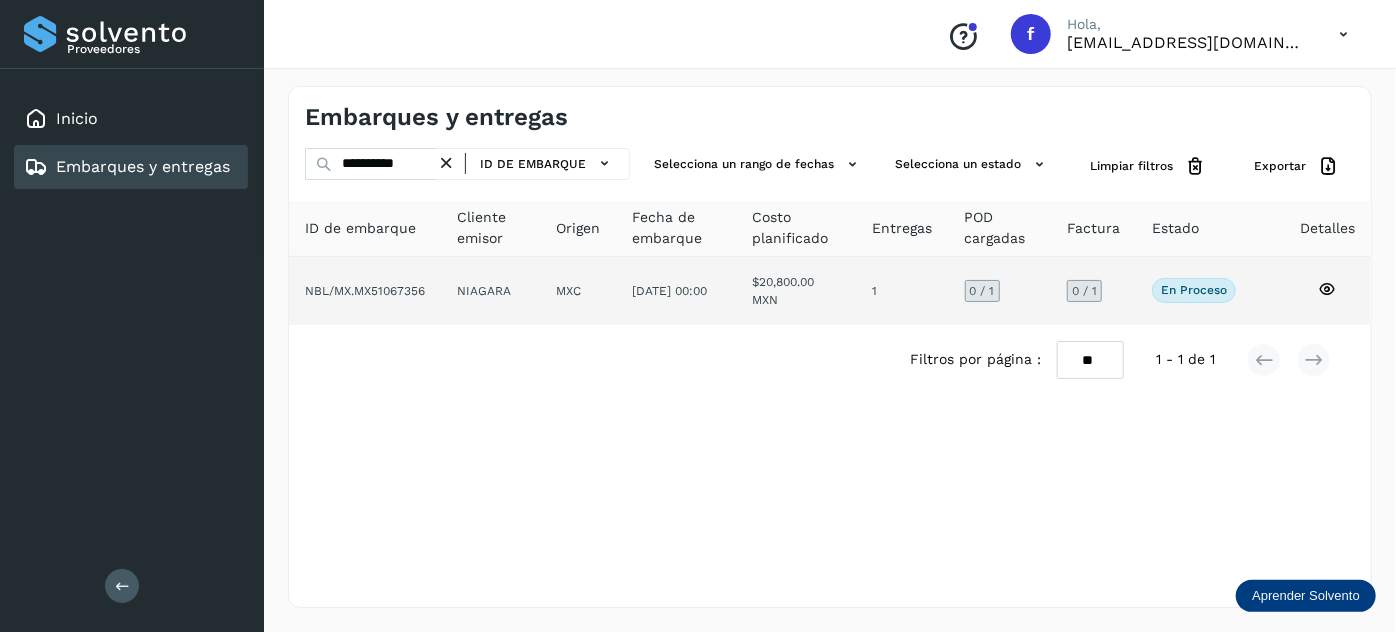 click on "MXC" 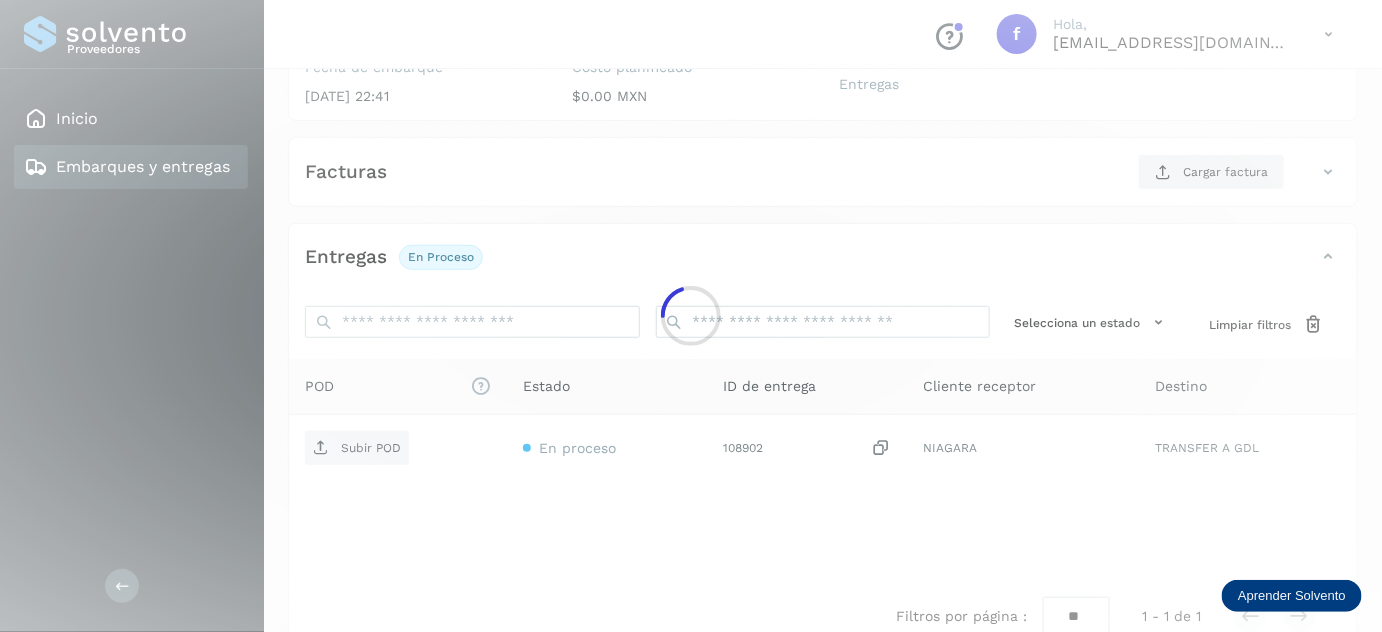 scroll, scrollTop: 314, scrollLeft: 0, axis: vertical 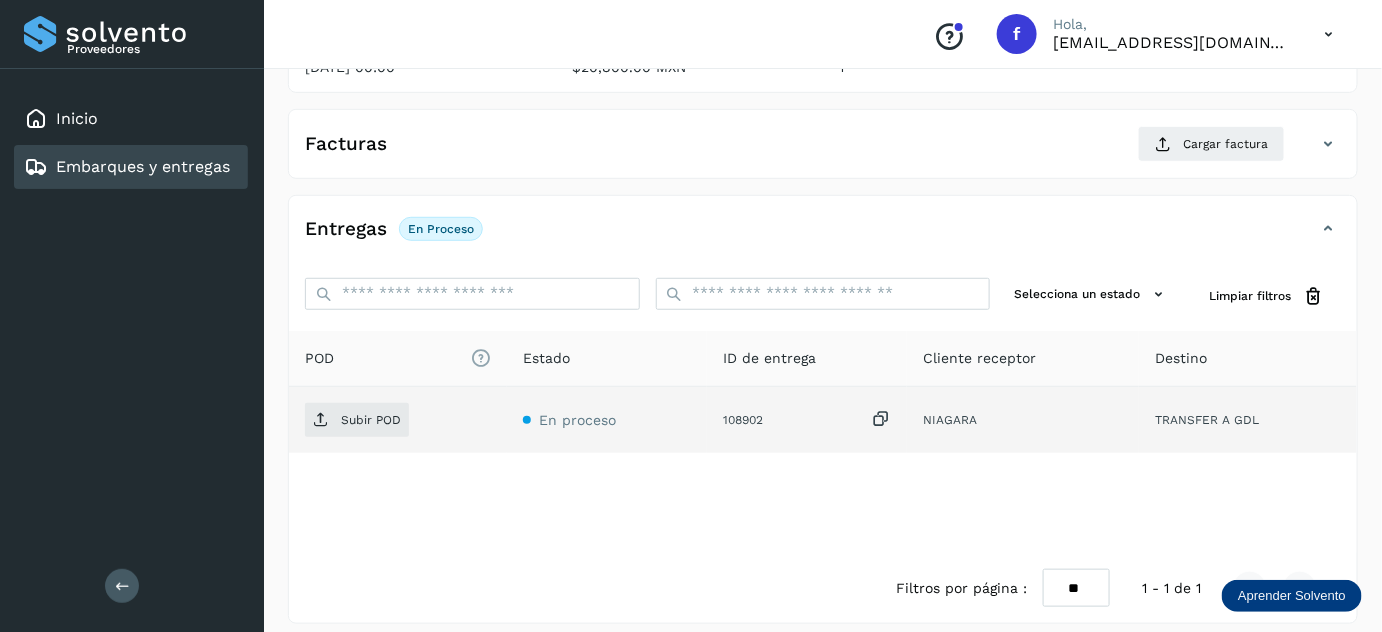 drag, startPoint x: 888, startPoint y: 415, endPoint x: 877, endPoint y: 412, distance: 11.401754 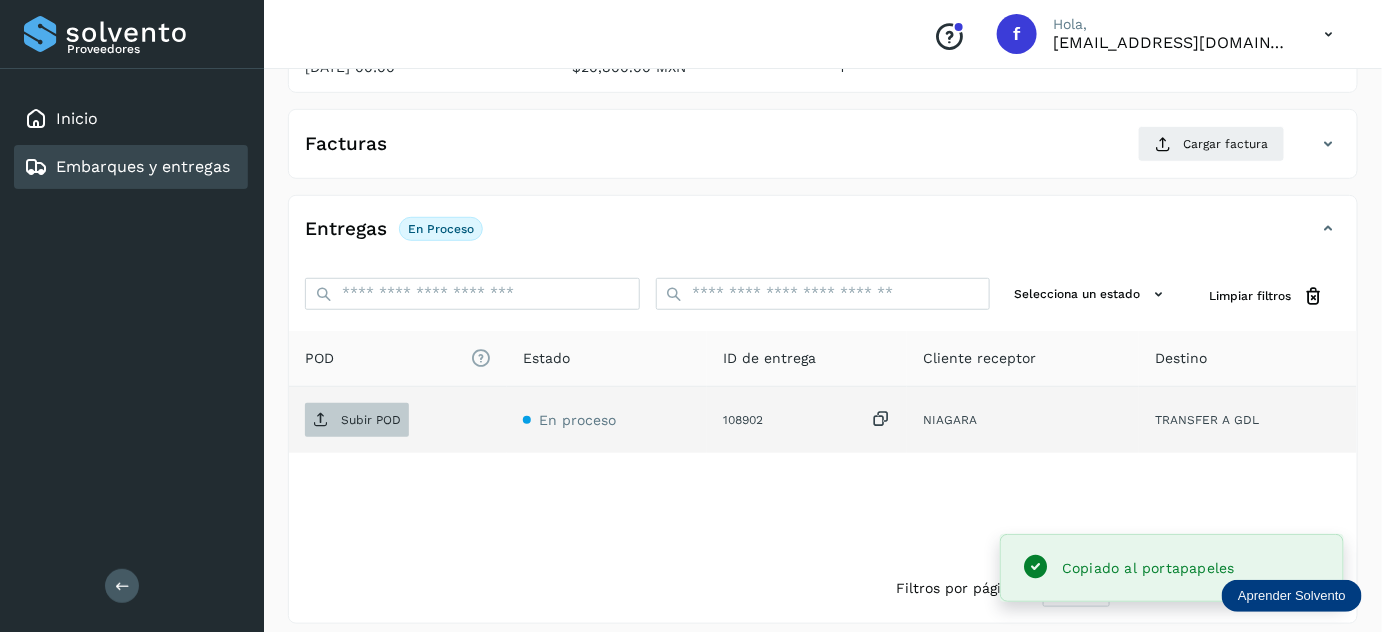 click on "Subir POD" at bounding box center [371, 420] 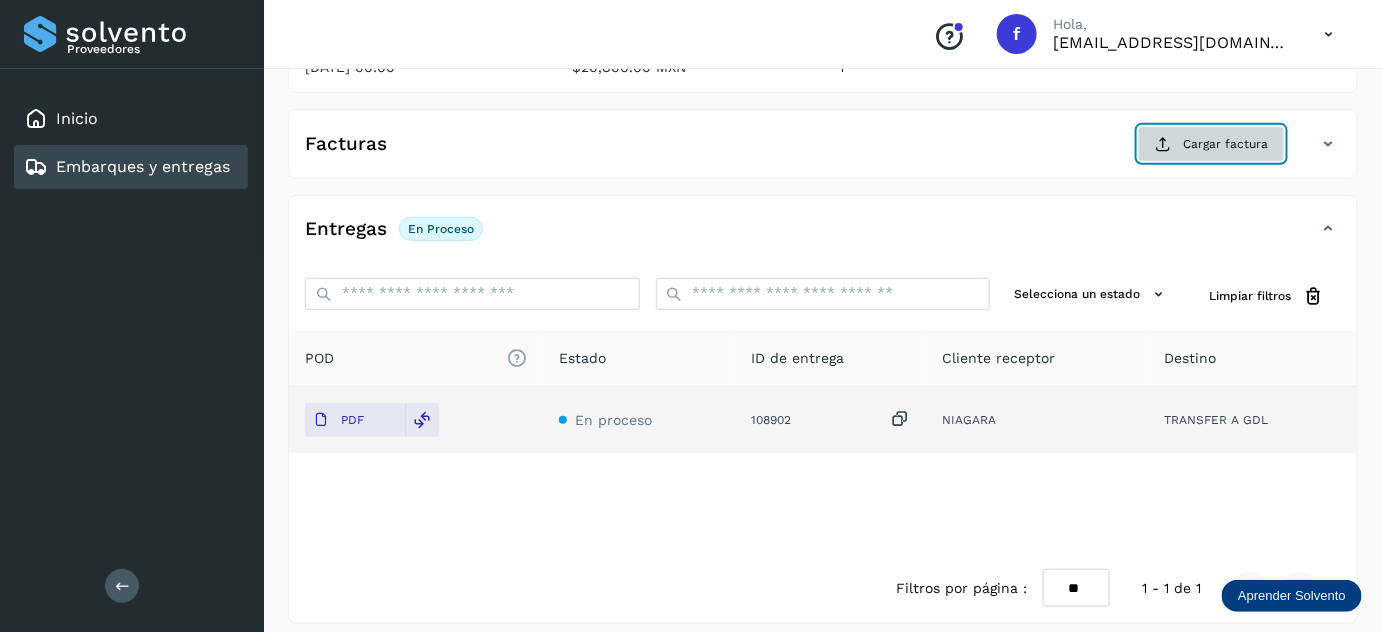 click on "Cargar factura" 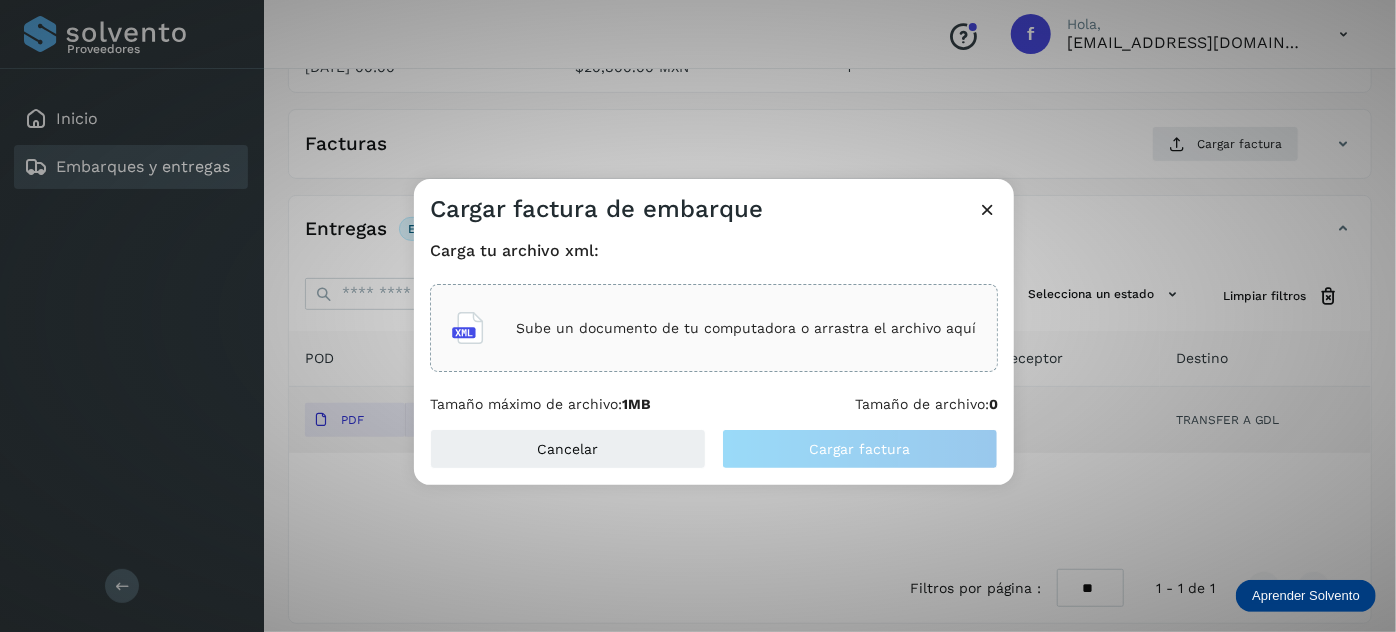 click on "Sube un documento de tu computadora o arrastra el archivo aquí" at bounding box center (746, 328) 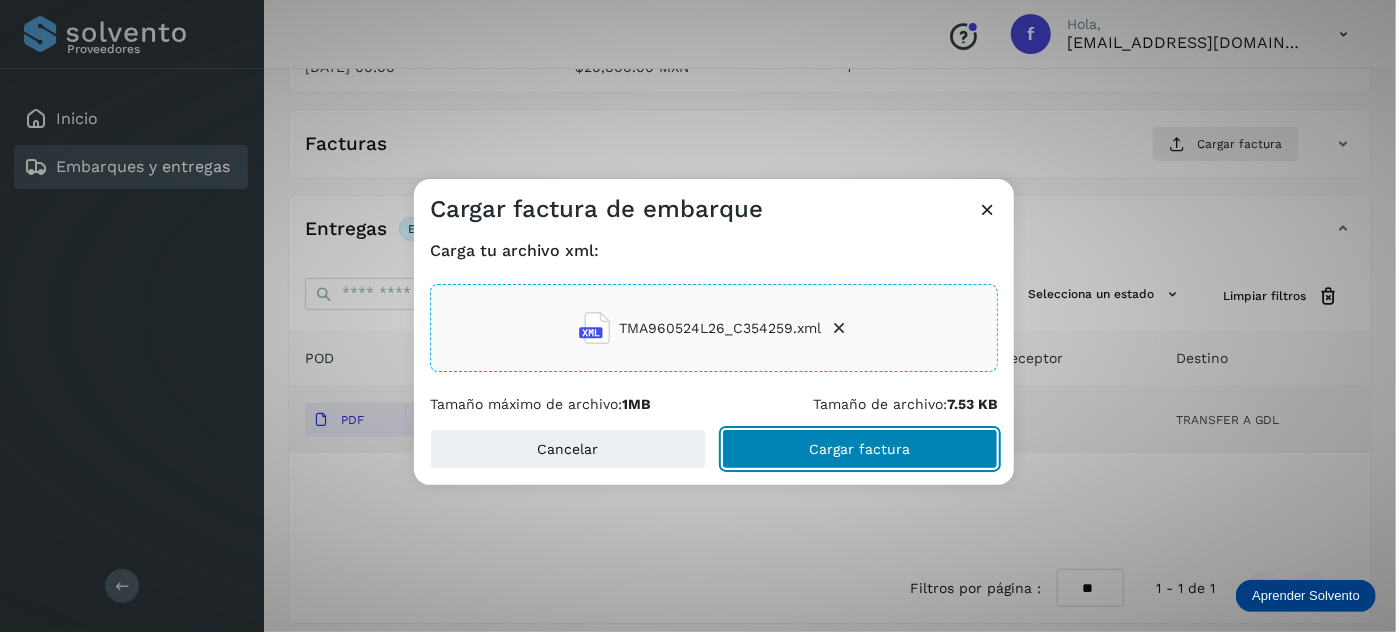 click on "Cargar factura" 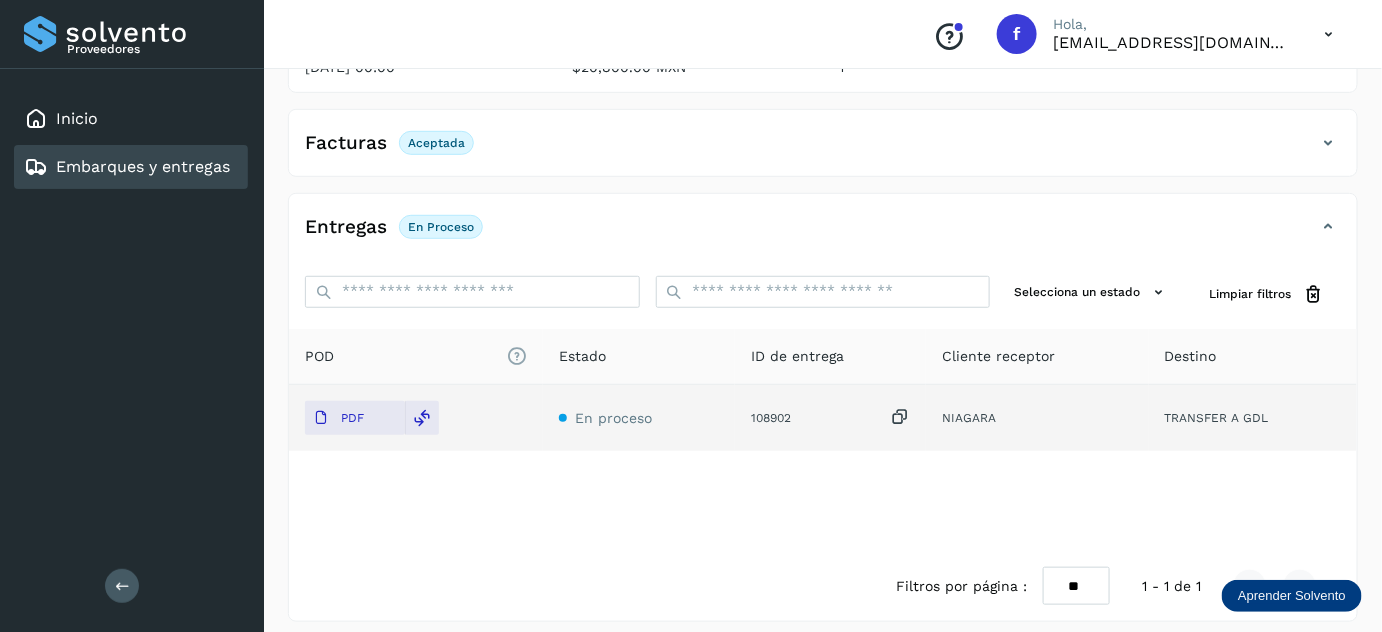 scroll, scrollTop: 0, scrollLeft: 0, axis: both 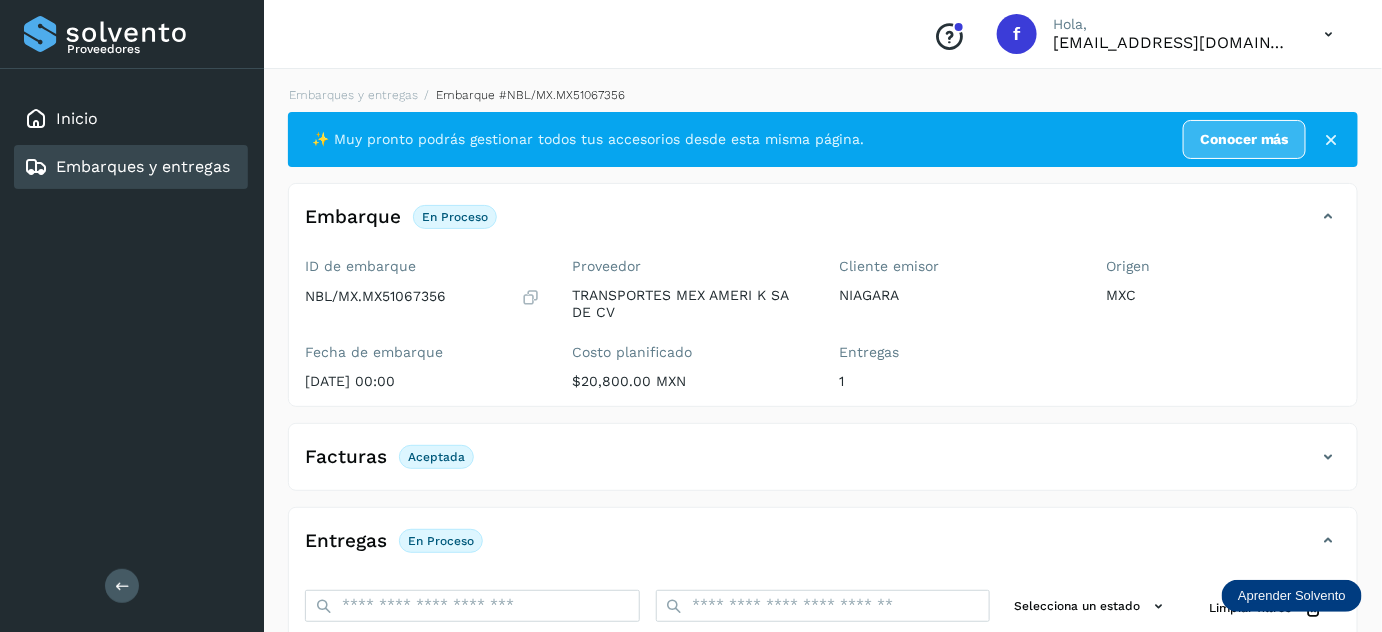 click on "Embarques y entregas" 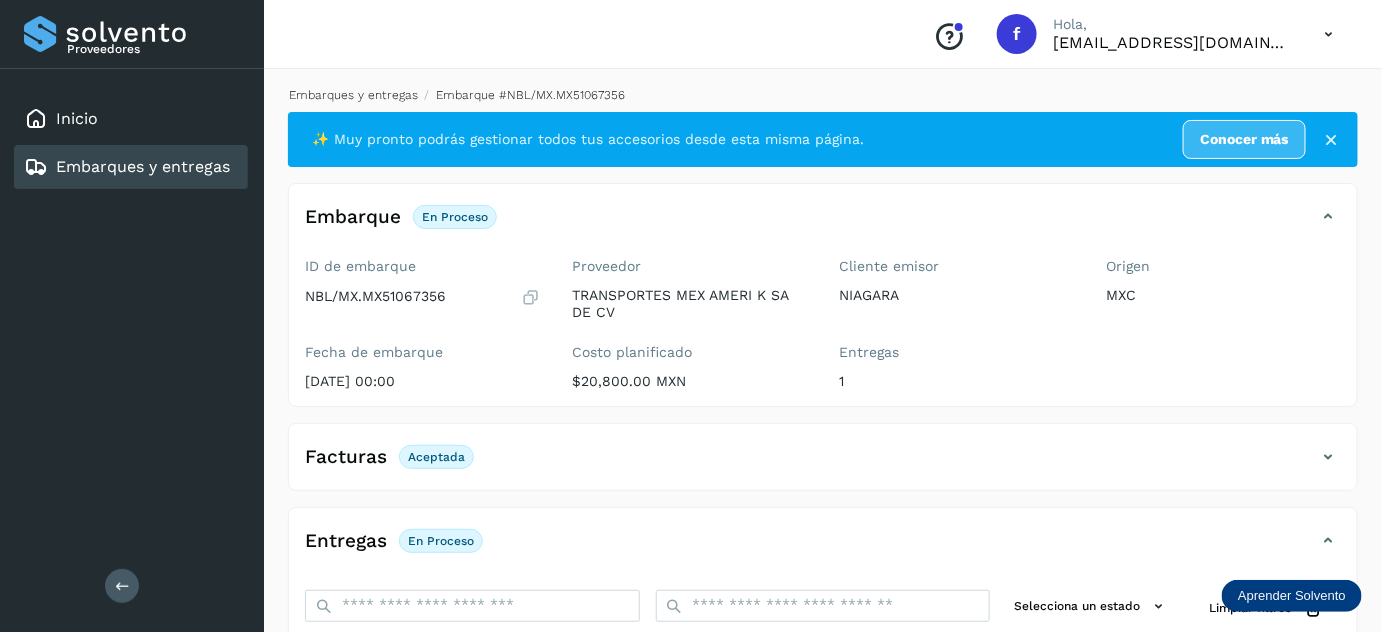 click on "Embarques y entregas" at bounding box center (353, 95) 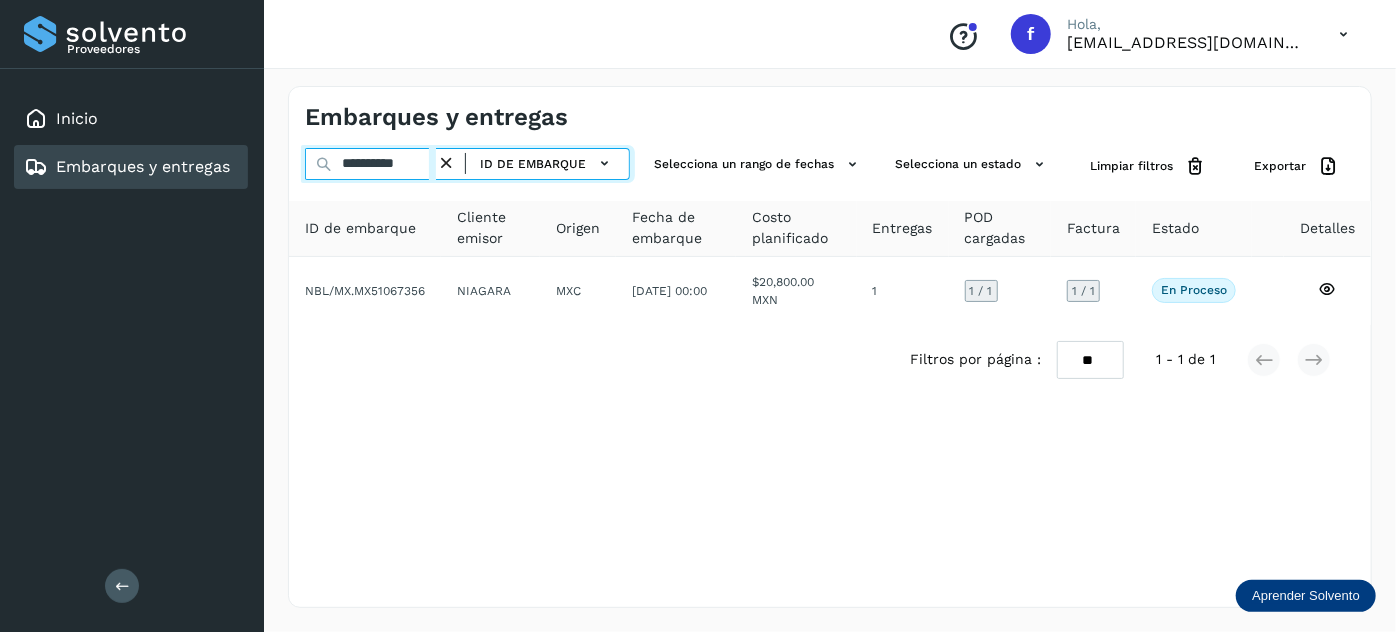 click on "**********" at bounding box center (370, 164) 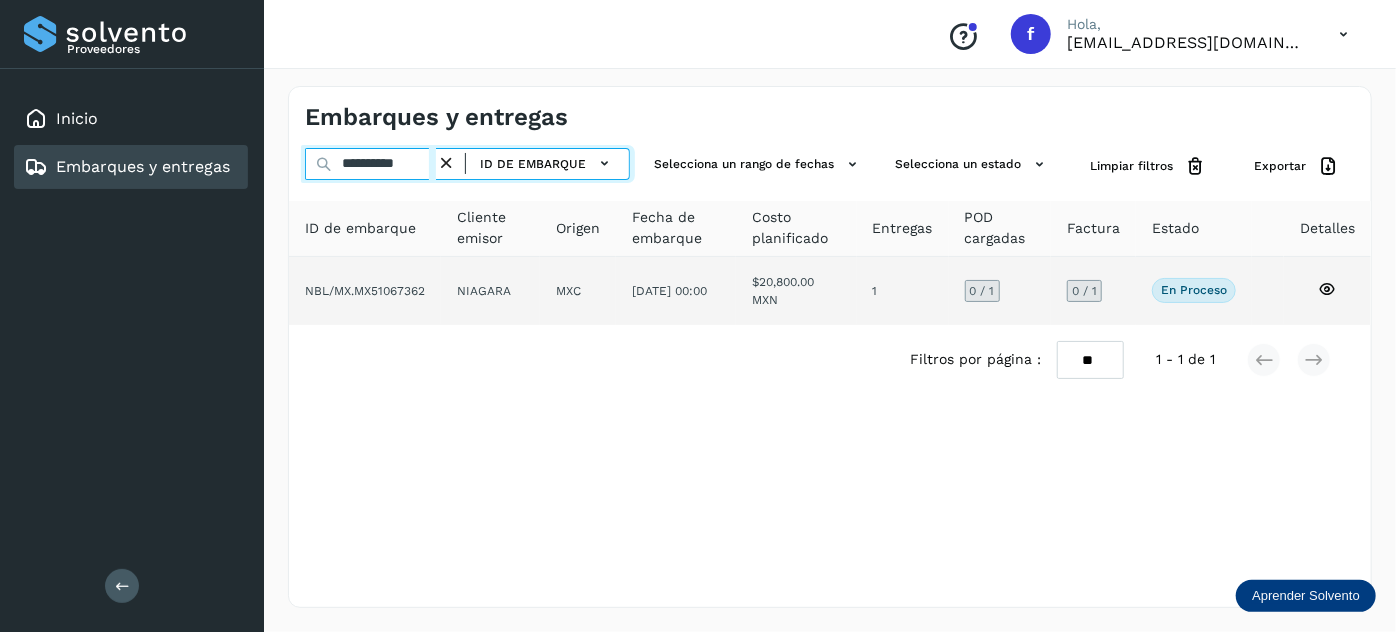 type on "**********" 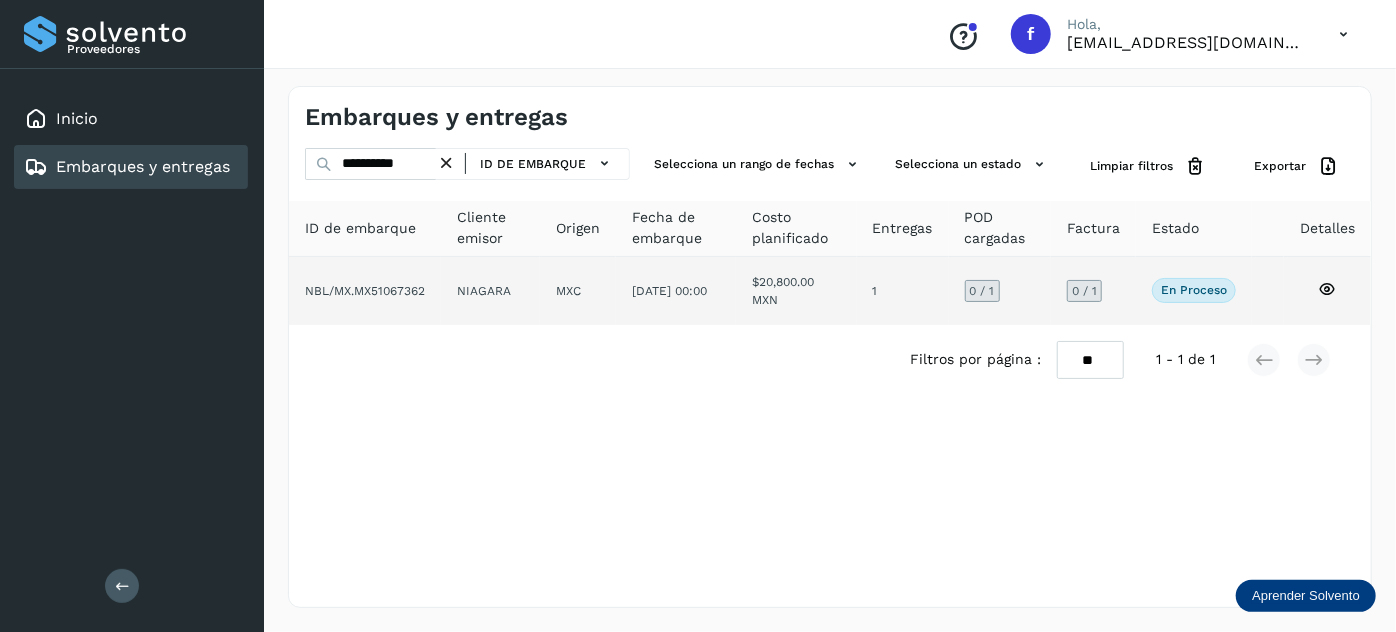 click on "[DATE] 00:00" 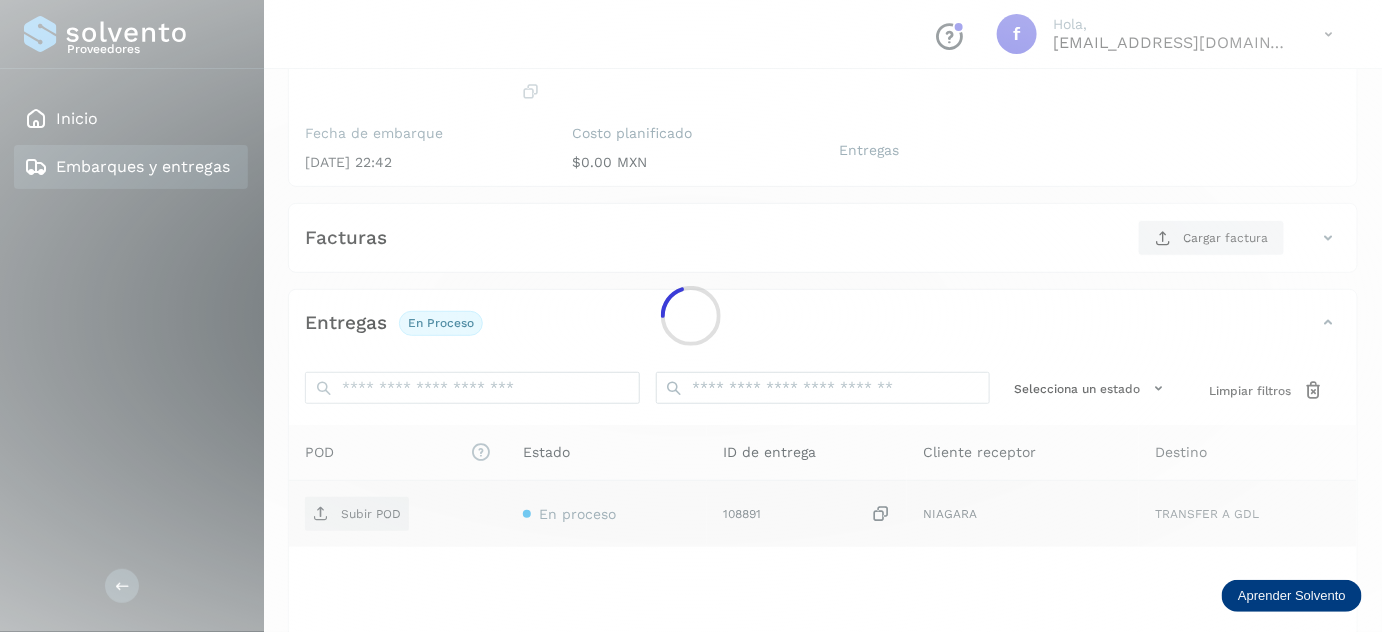 scroll, scrollTop: 327, scrollLeft: 0, axis: vertical 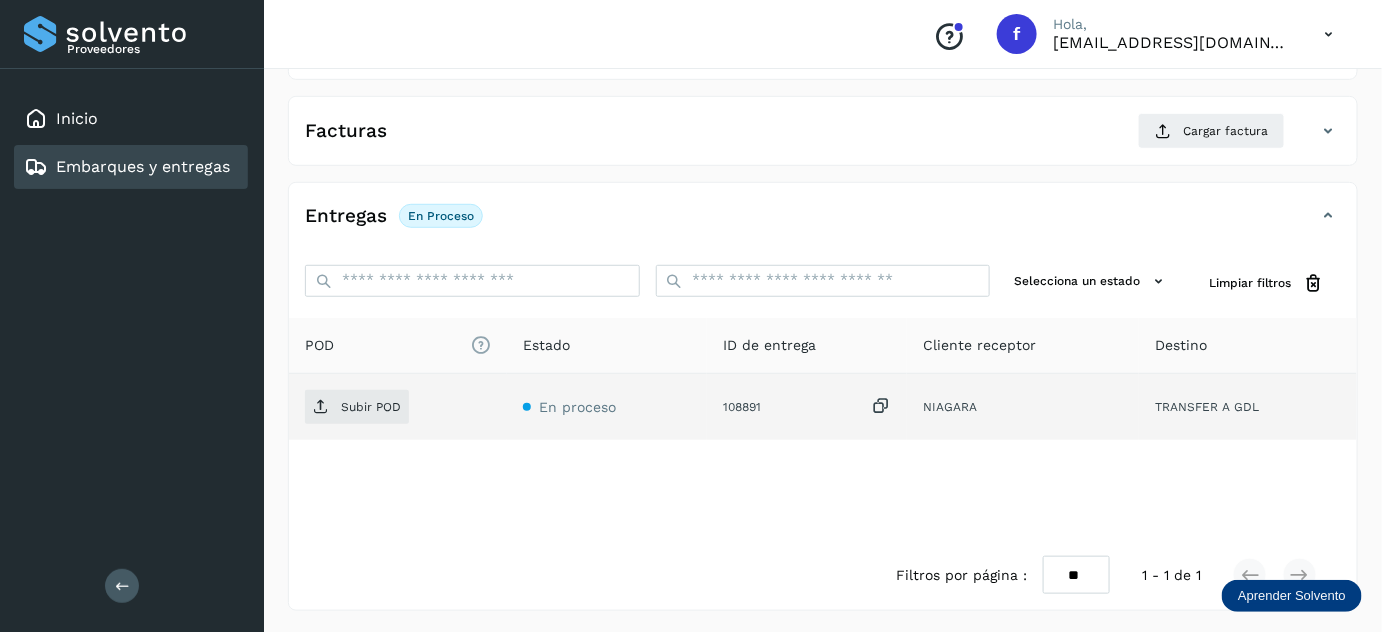 click at bounding box center [881, 406] 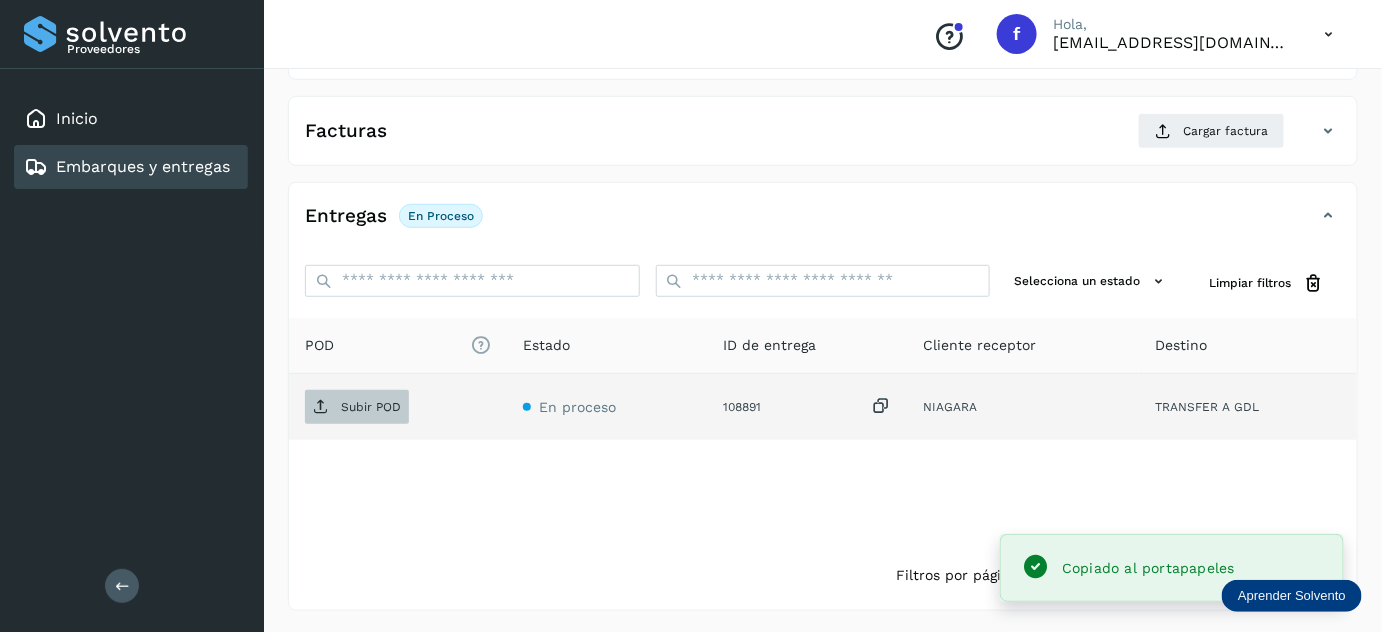 click on "Subir POD" at bounding box center (371, 407) 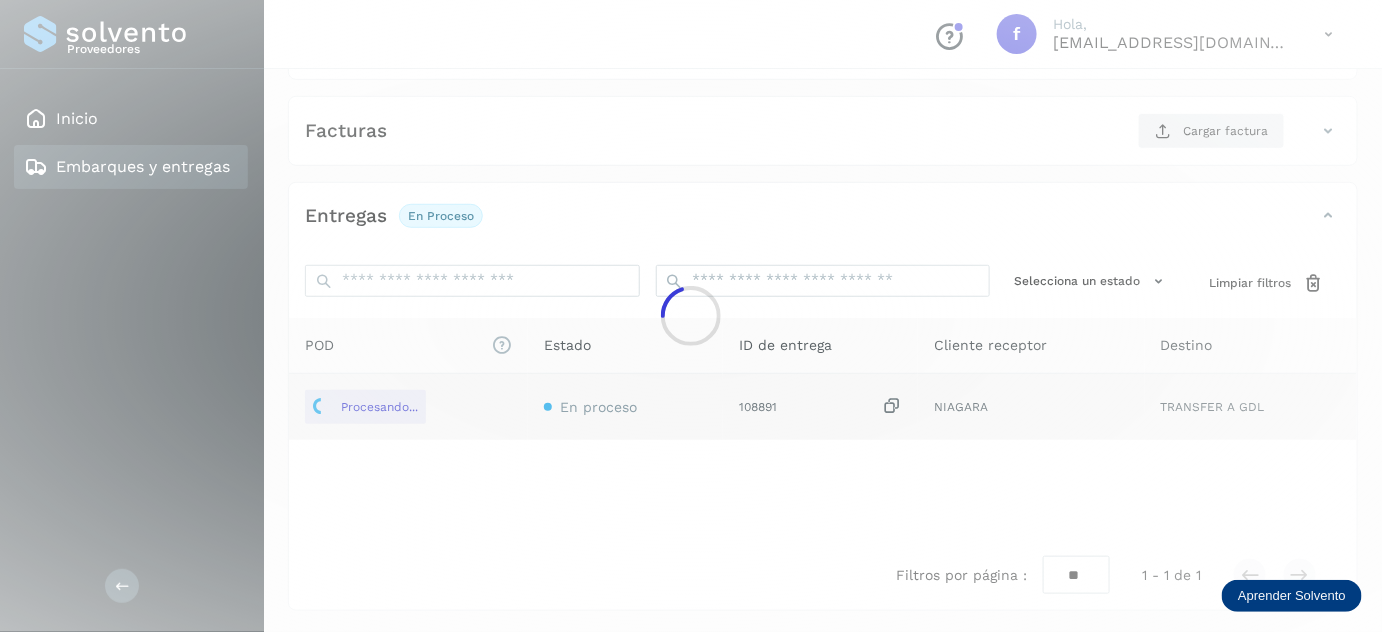 scroll, scrollTop: 0, scrollLeft: 0, axis: both 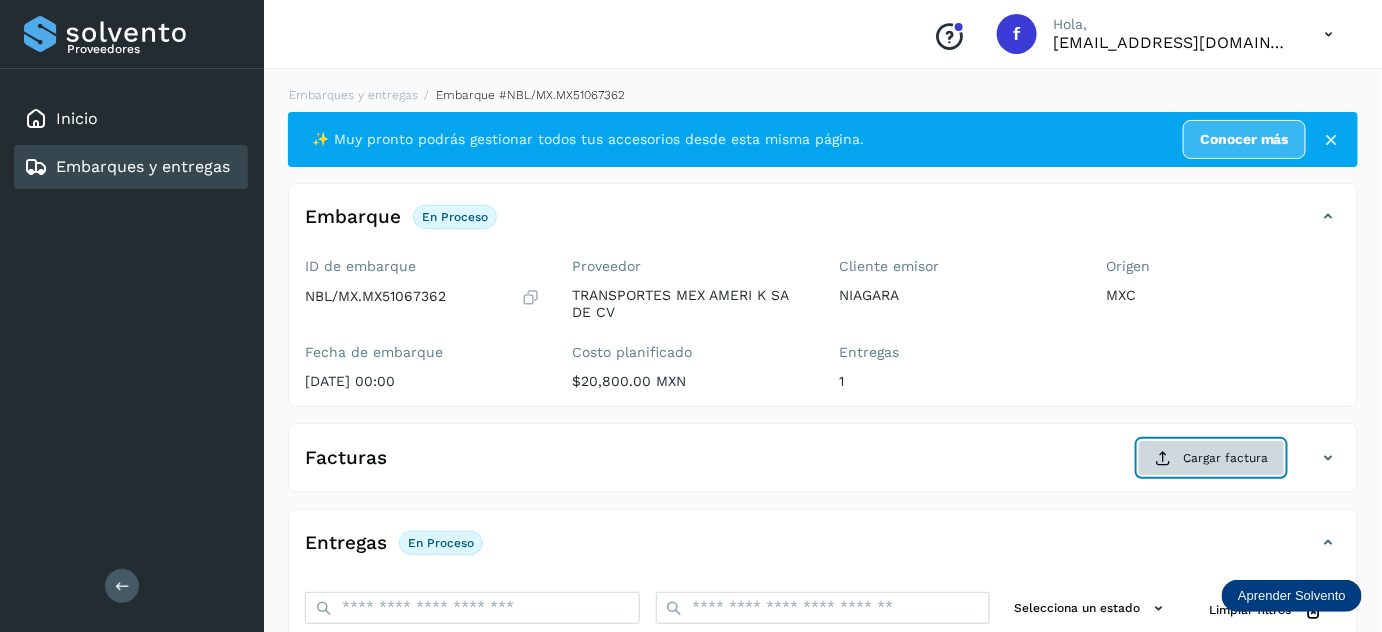 click on "Cargar factura" 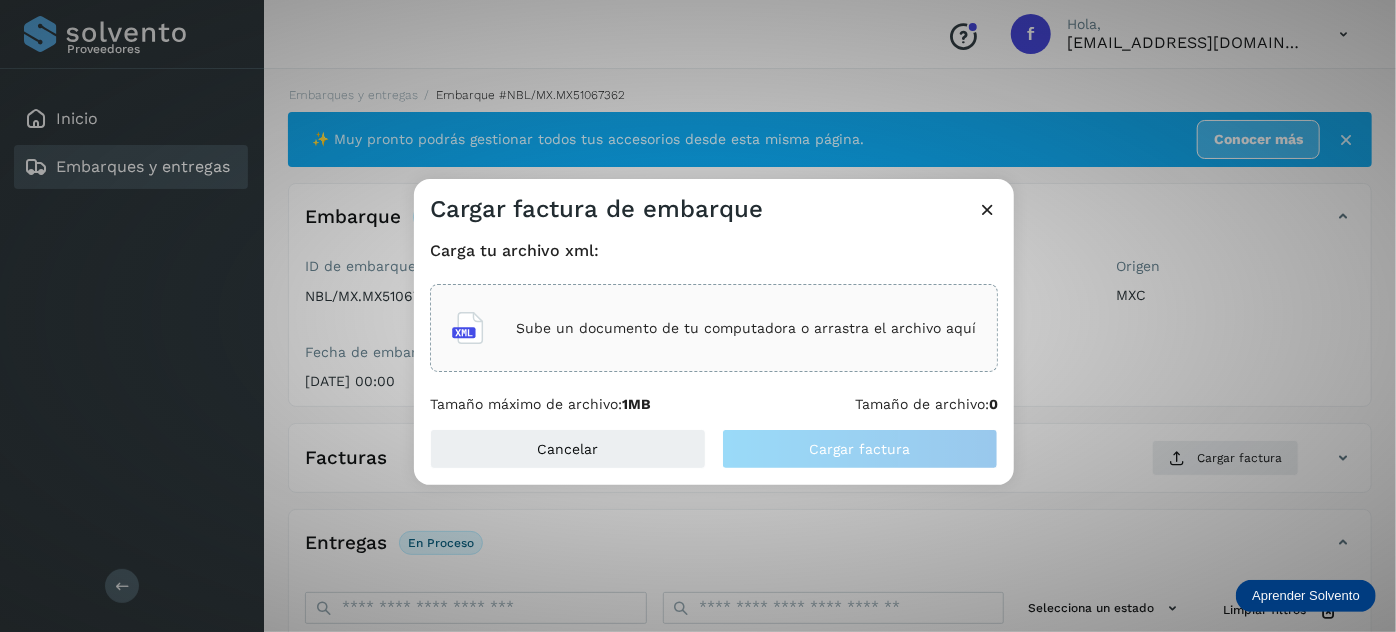 click on "Sube un documento de tu computadora o arrastra el archivo aquí" at bounding box center [714, 328] 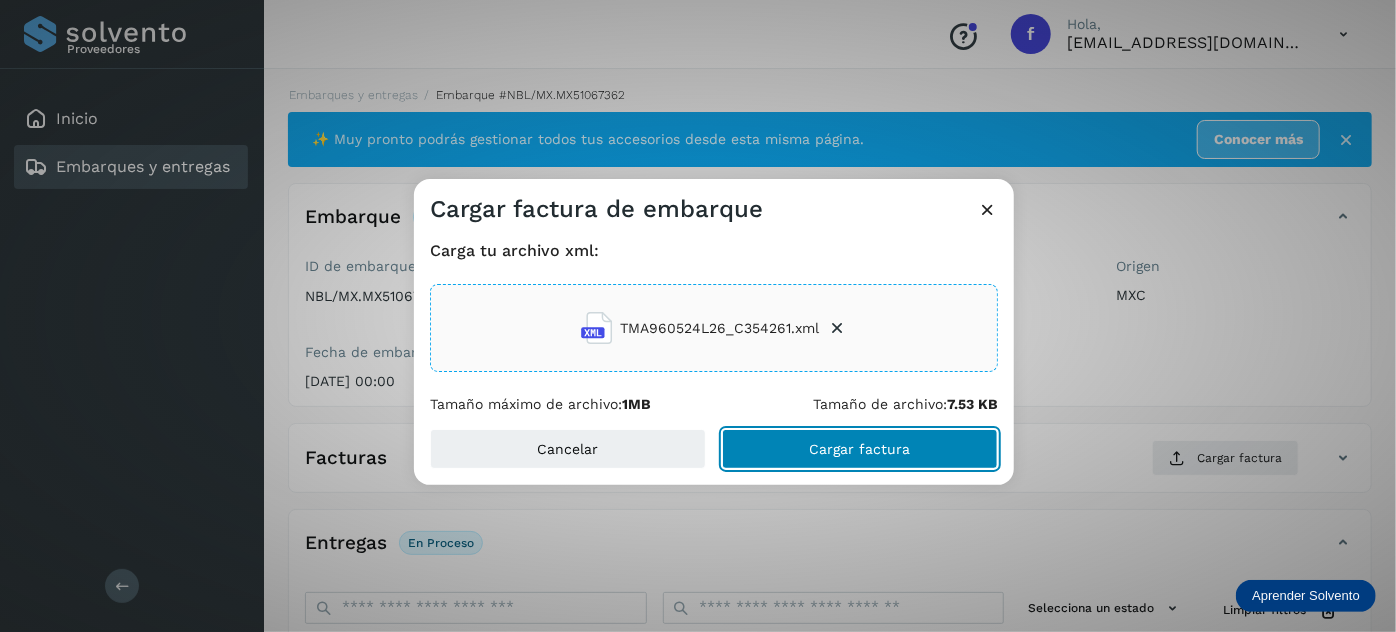 click on "Cargar factura" 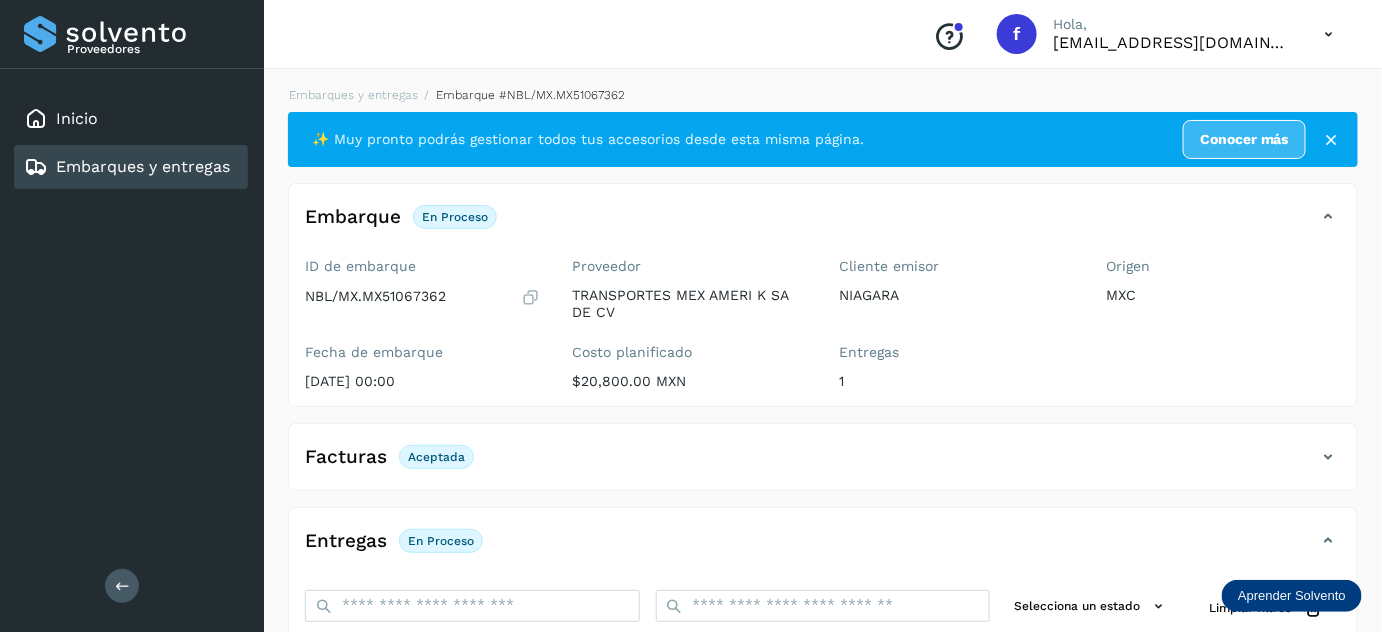 click on "Embarques y entregas" at bounding box center (353, 95) 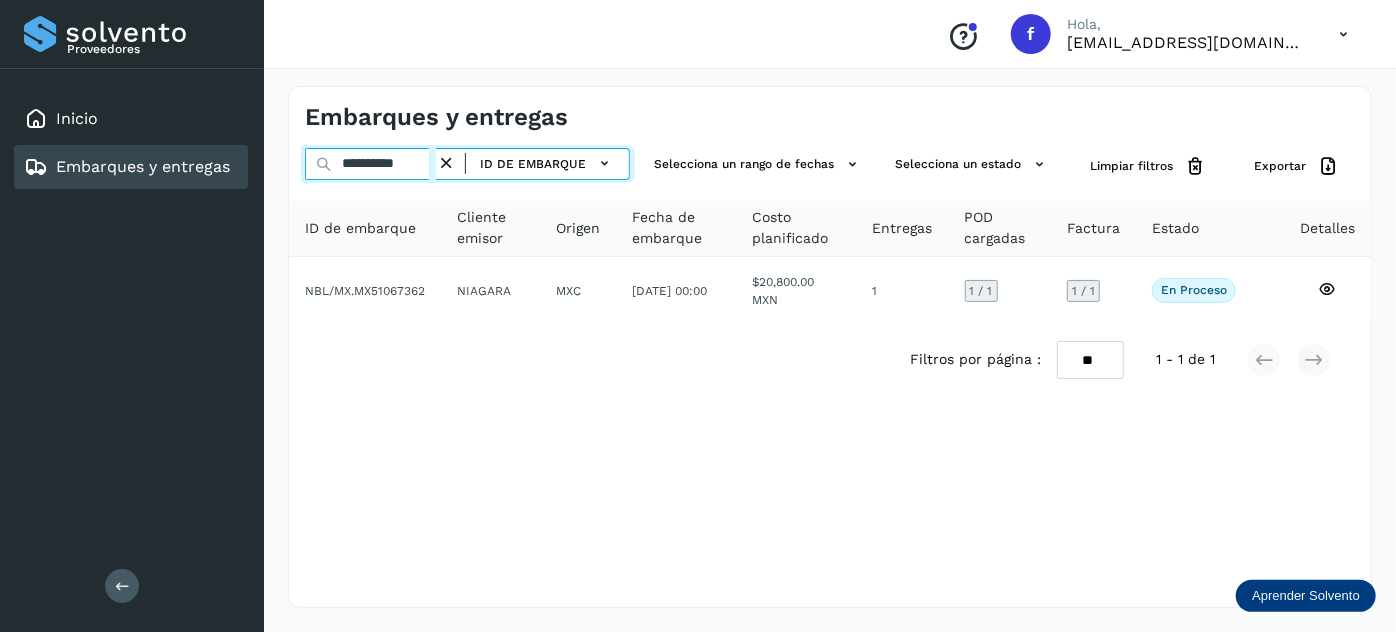 click on "**********" at bounding box center [370, 164] 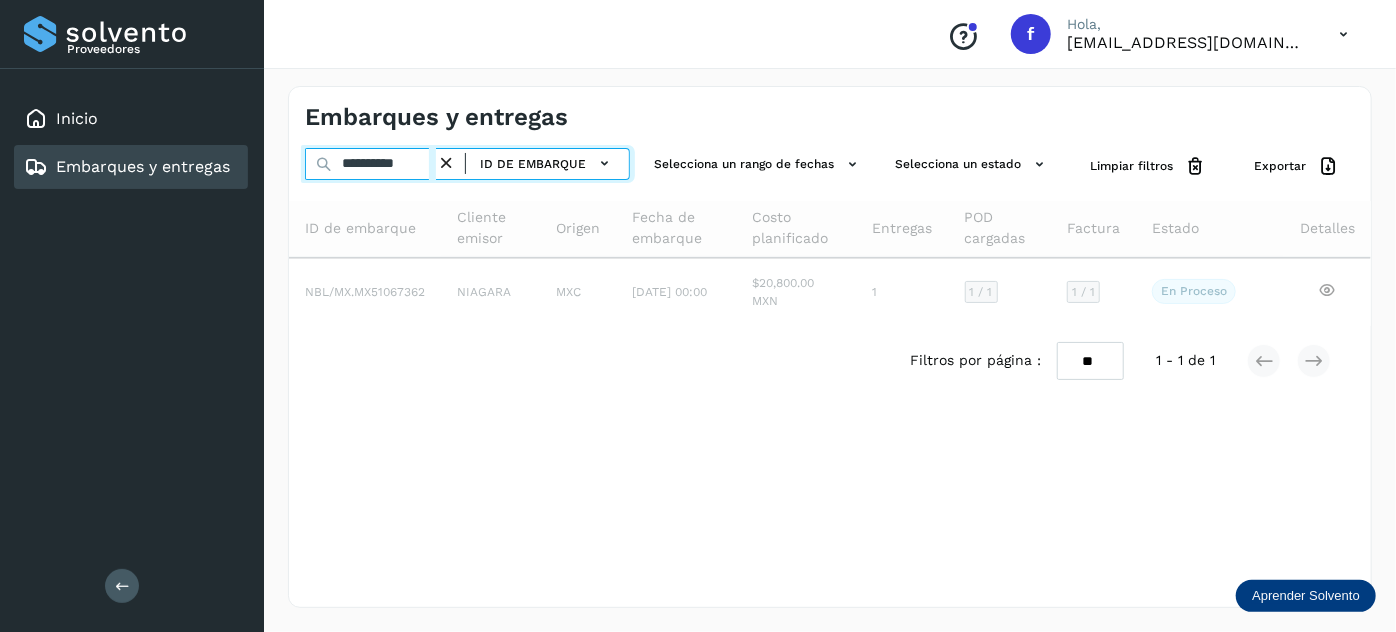 type on "**********" 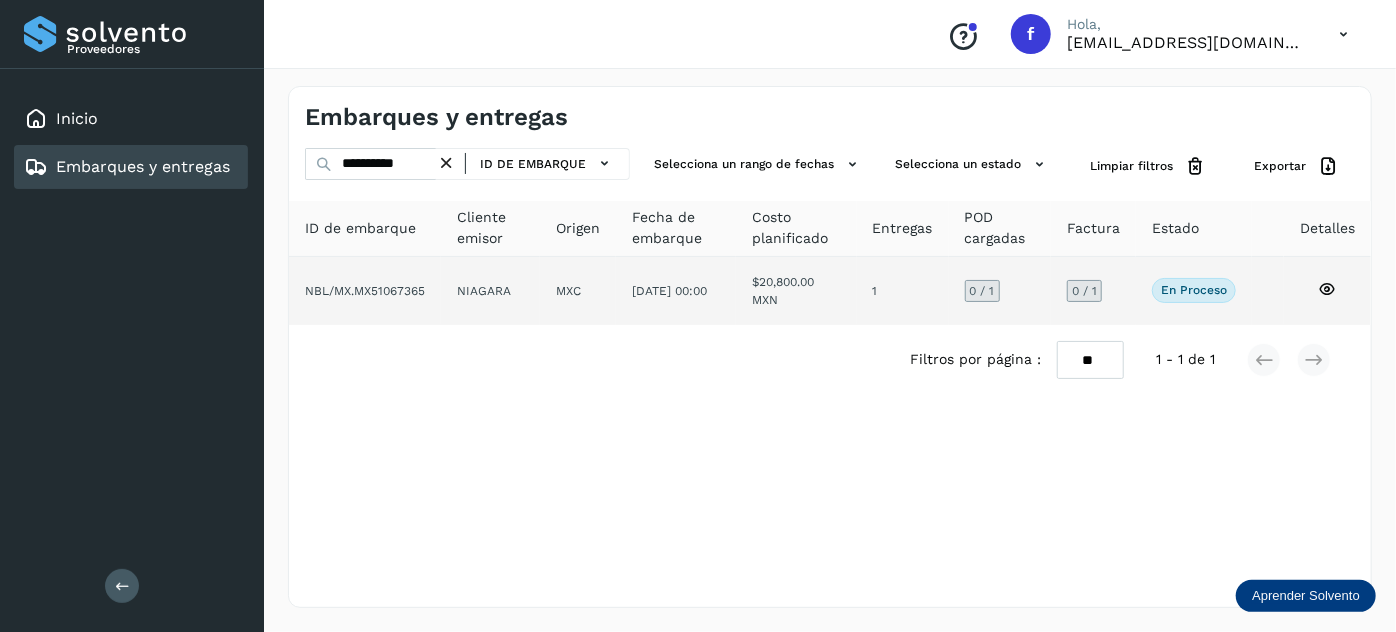click on "MXC" 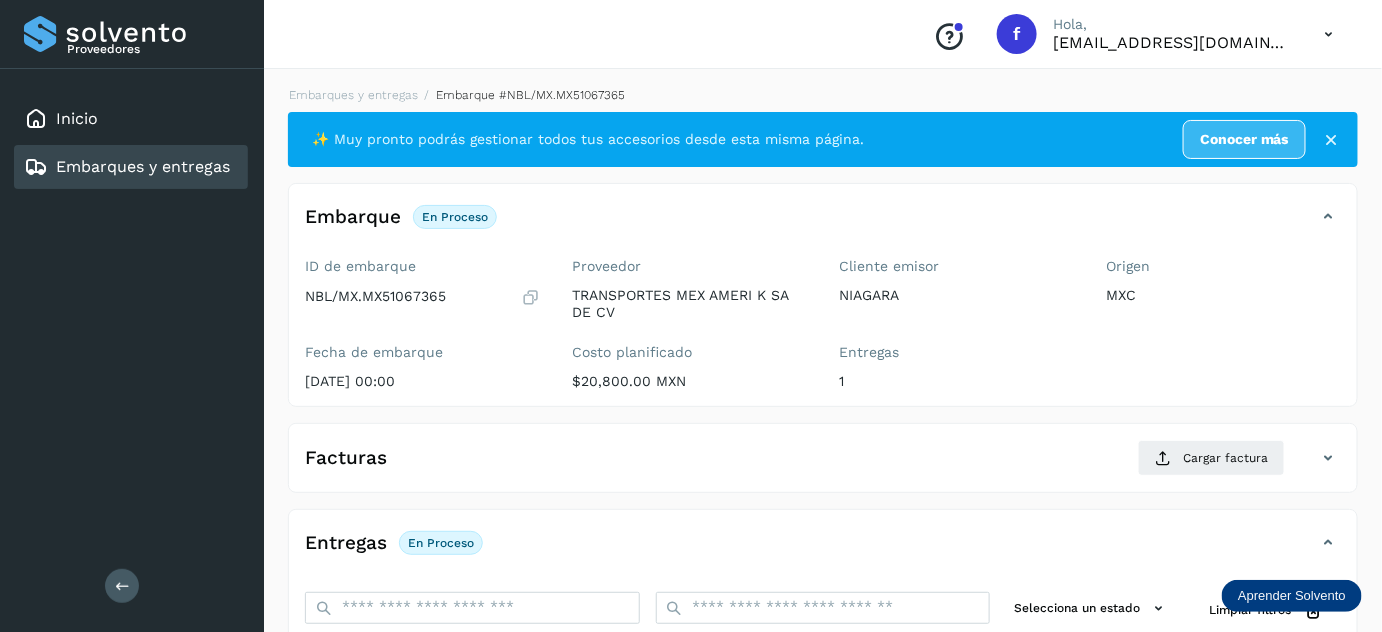 scroll, scrollTop: 327, scrollLeft: 0, axis: vertical 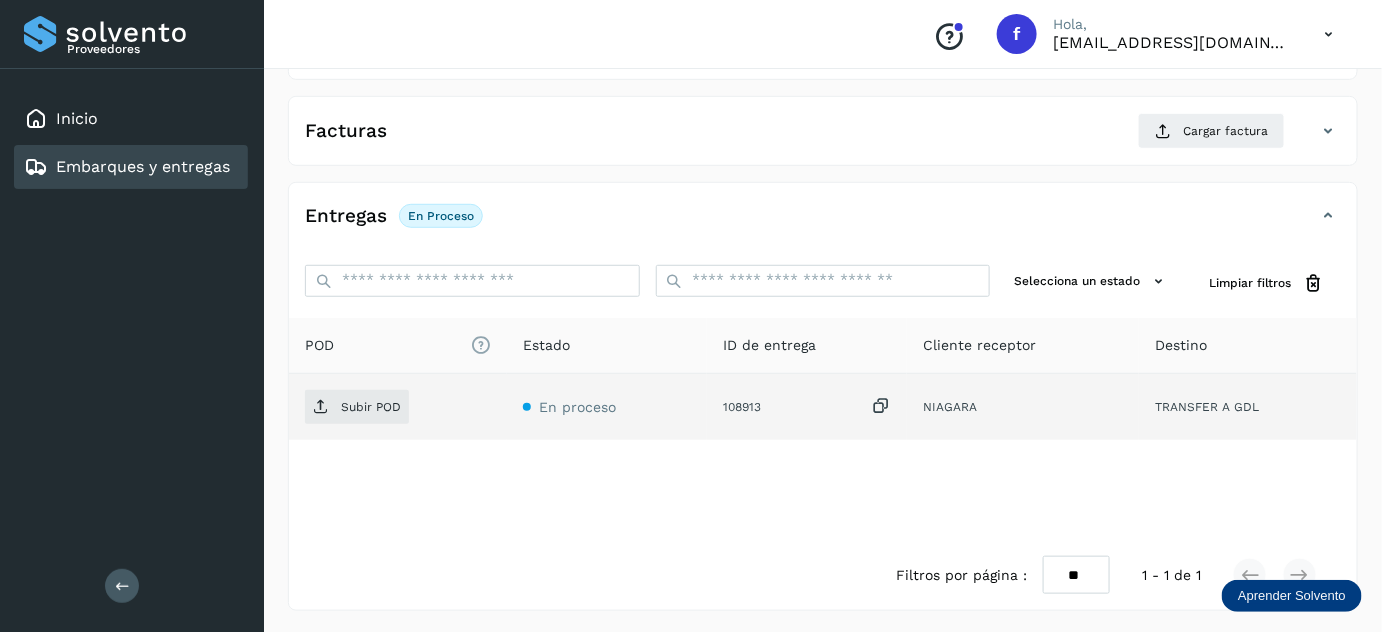 click at bounding box center [881, 406] 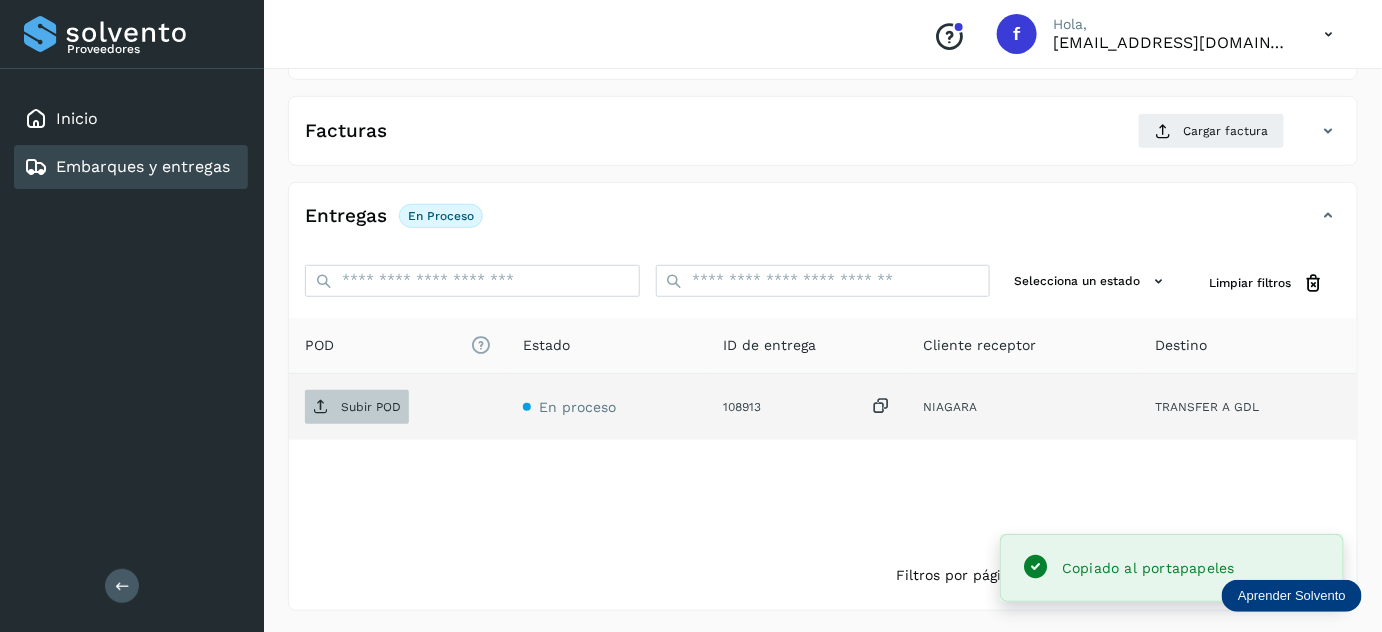 click on "Subir POD" at bounding box center (357, 407) 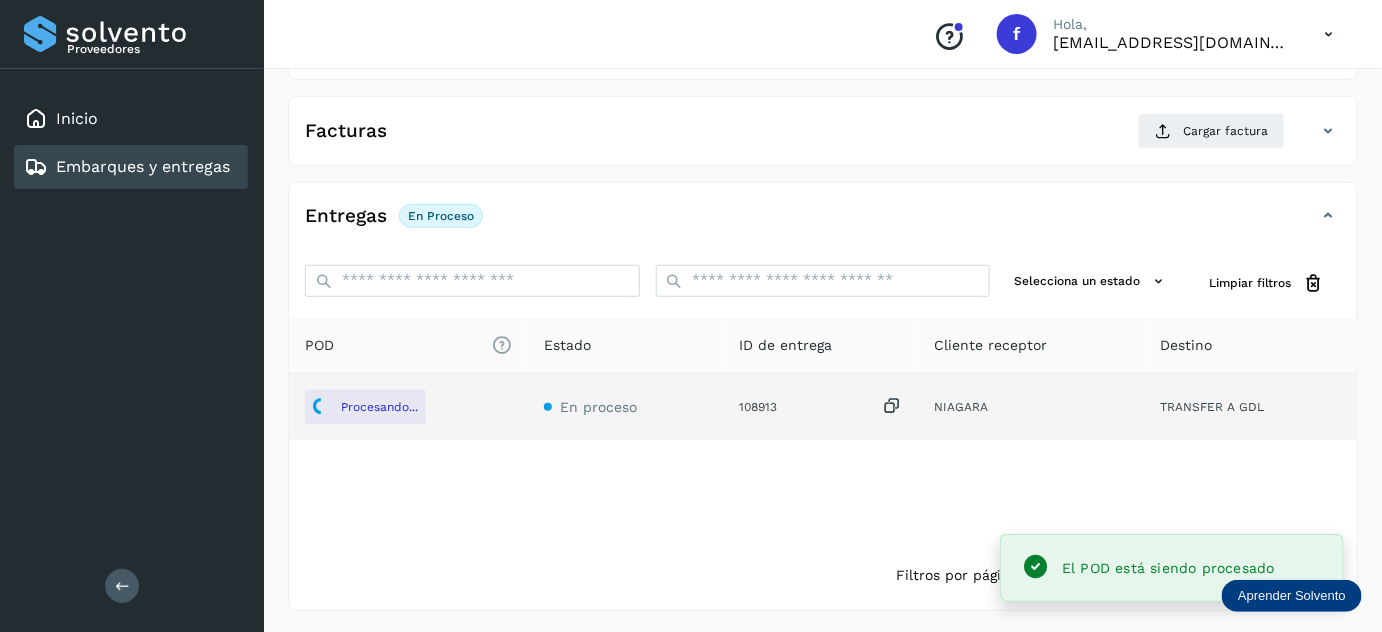 scroll, scrollTop: 0, scrollLeft: 0, axis: both 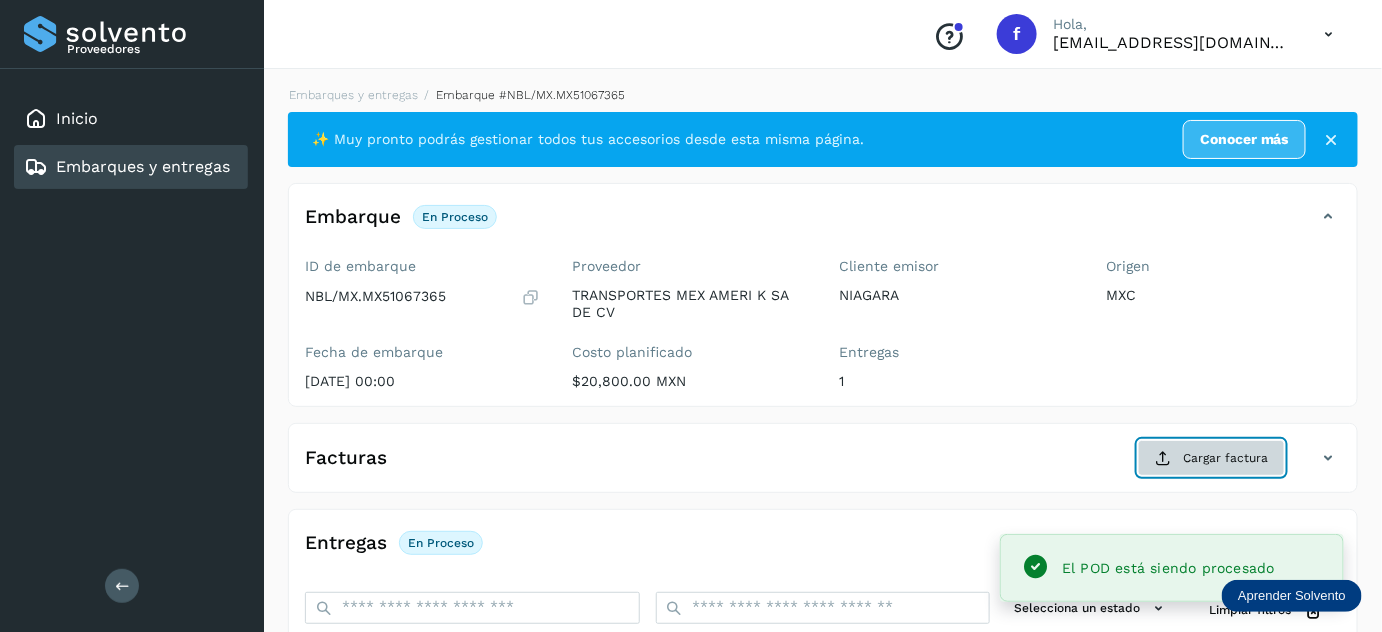 click on "Proveedores Inicio Embarques y entregas Salir
Conoce nuestros beneficios
f Hola, [EMAIL_ADDRESS][DOMAIN_NAME] Embarques y entregas Embarque #NBL/MX.MX51067365  ✨ Muy pronto podrás gestionar todos tus accesorios desde esta misma página. Conocer más Embarque En proceso
Verifica el estado de la factura o entregas asociadas a este embarque
ID de embarque NBL/MX.MX51067365 Fecha de embarque [DATE] 00:00 Proveedor TRANSPORTES MEX AMERI K SA DE CV Costo planificado  $20,800.00 MXN  Cliente emisor NIAGARA Entregas 1 Origen MXC Facturas Cargar factura Aún no has subido ninguna factura Entregas En proceso Selecciona un estado Limpiar filtros POD
El tamaño máximo de archivo es de 20 Mb.
Estado ID de entrega Cliente receptor [PERSON_NAME]... En proceso 108913  NIAGARA TRANSFER A GDL NIAGARA 108913 Procesando... Destino: TRANSFER A GDL En proceso ** ** **" 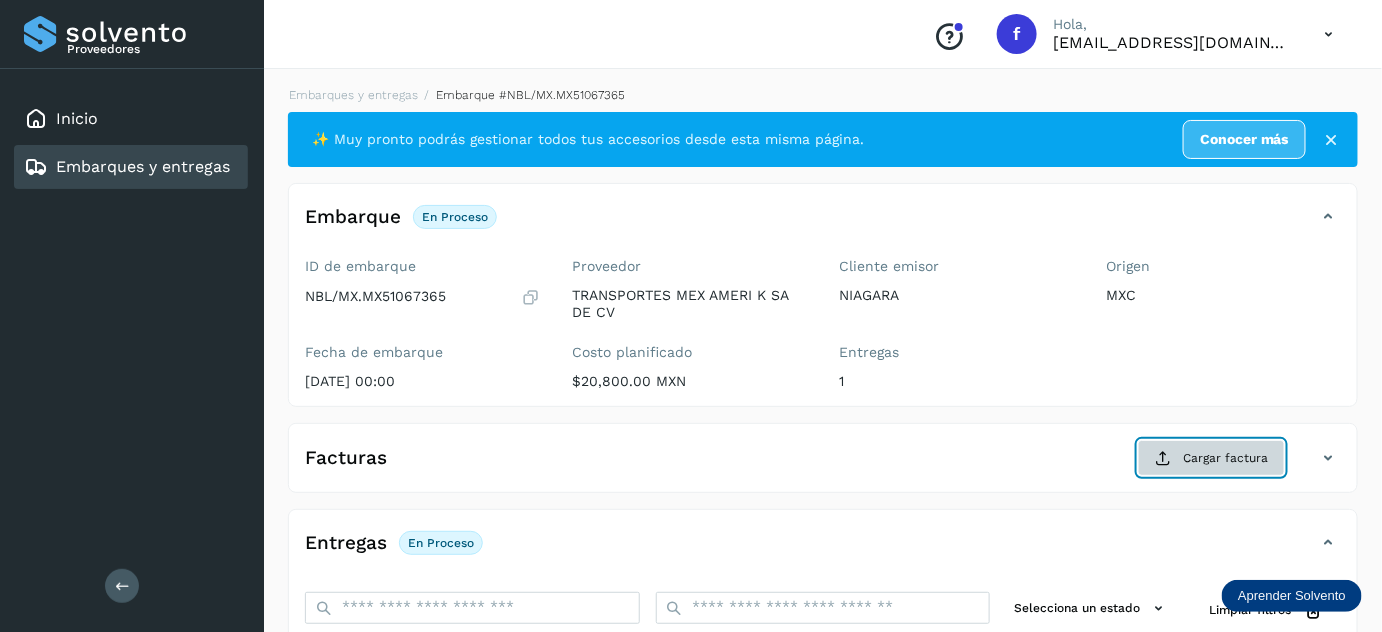 click on "Cargar factura" 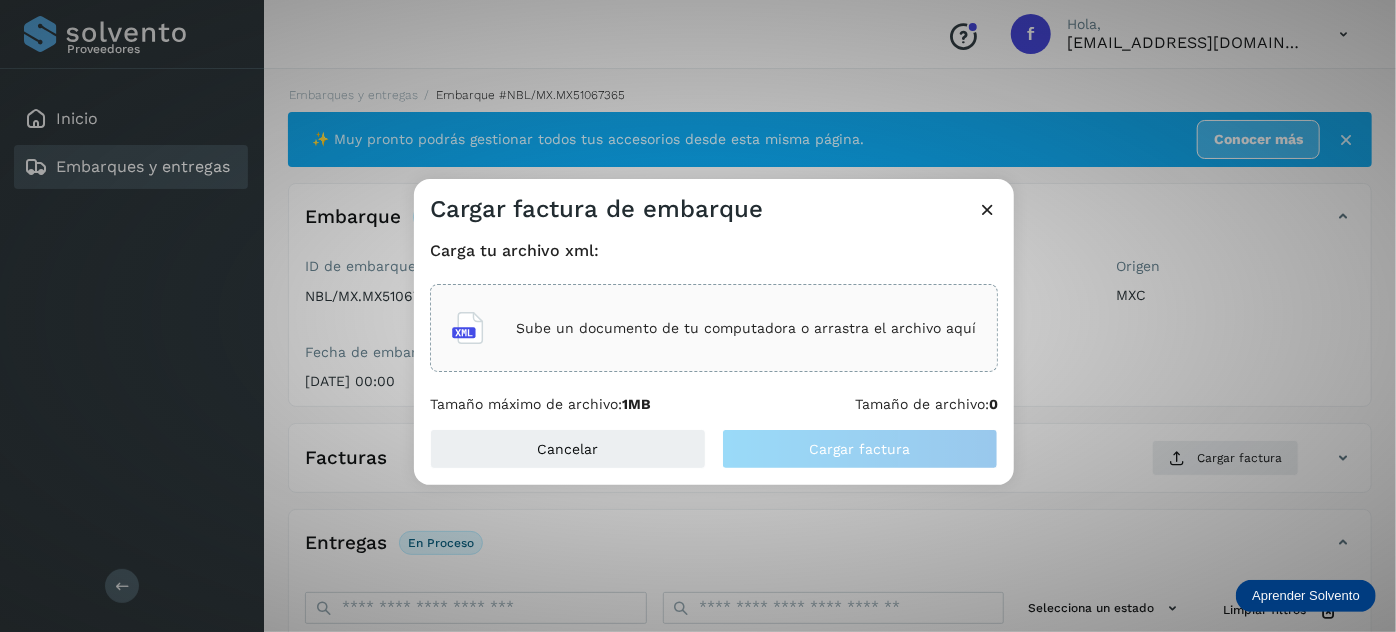 click on "Sube un documento de tu computadora o arrastra el archivo aquí" at bounding box center (746, 328) 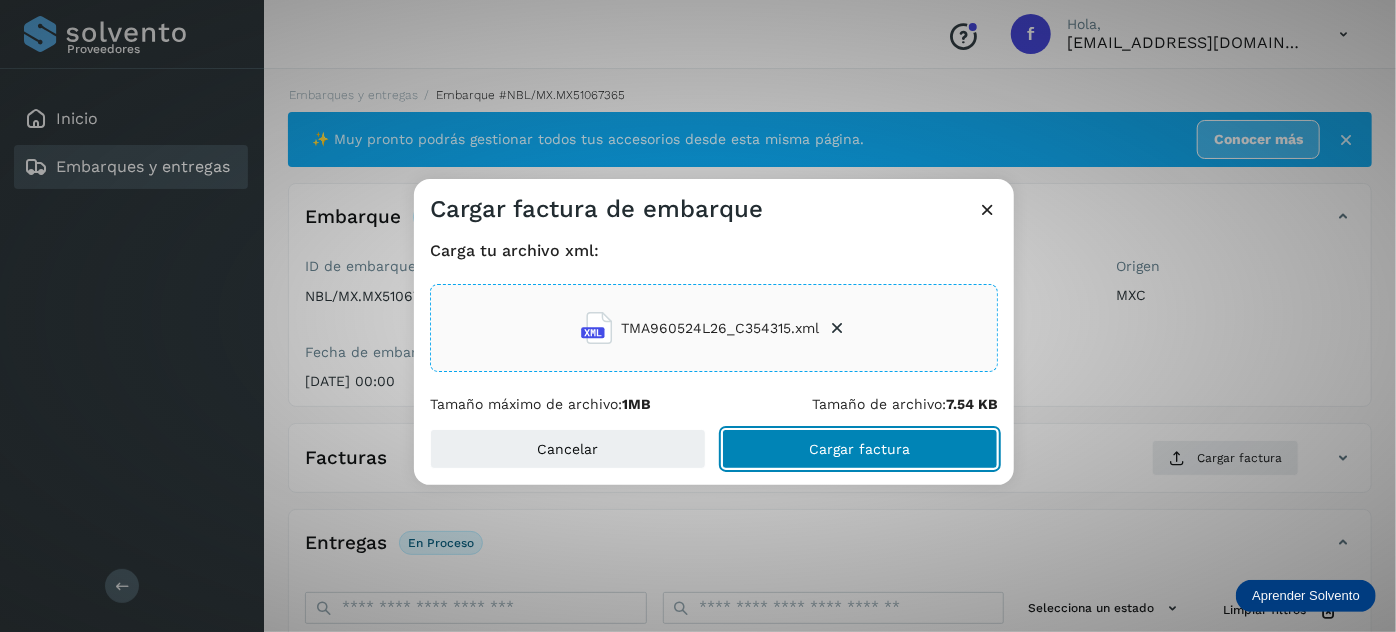 click on "Cargar factura" 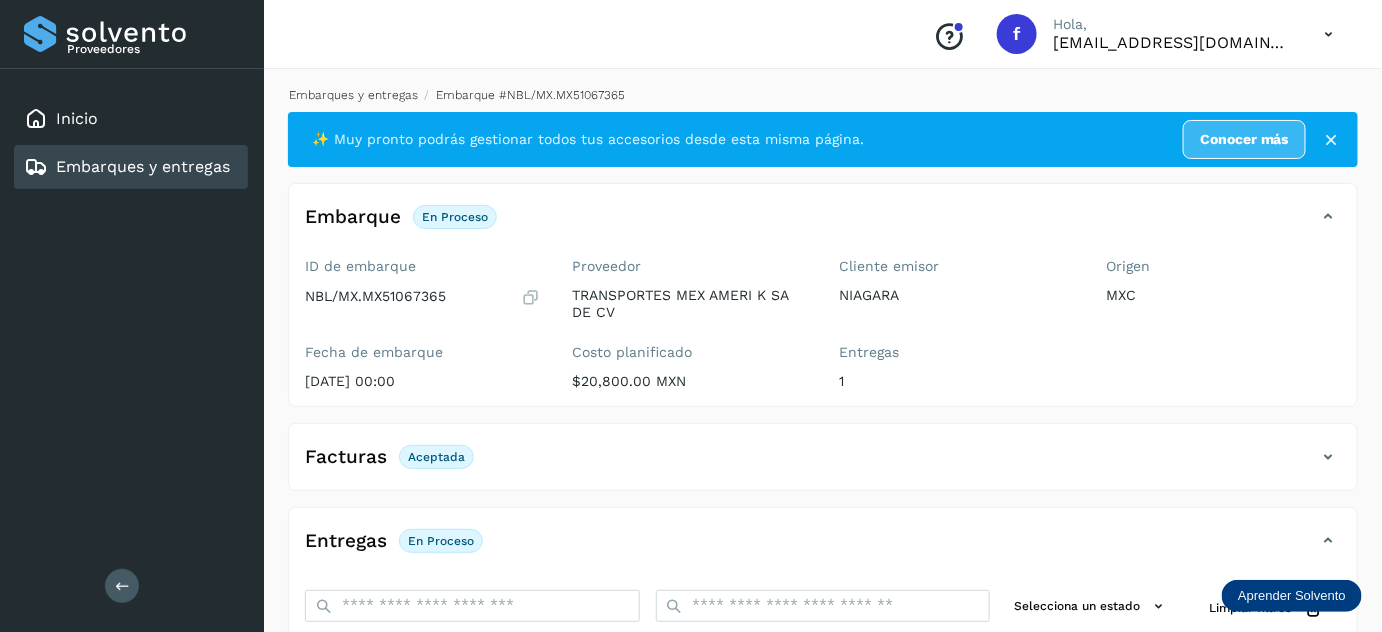 click on "Embarques y entregas" at bounding box center (353, 95) 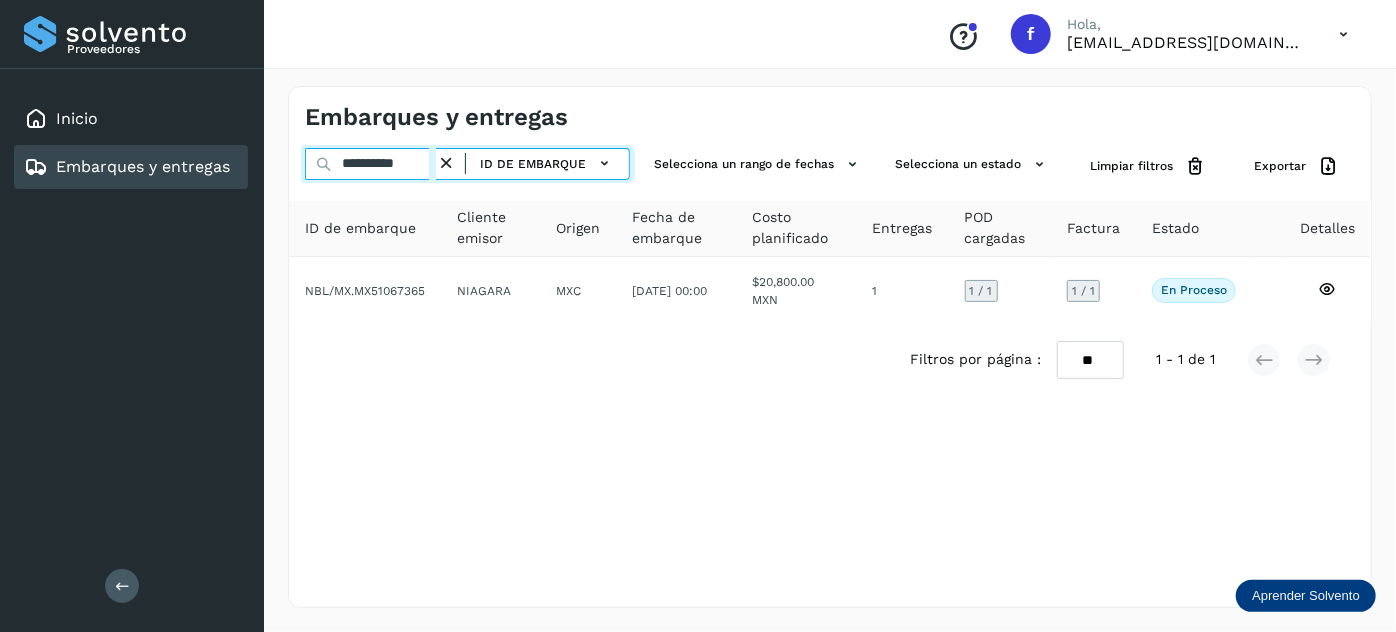 click on "**********" at bounding box center (370, 164) 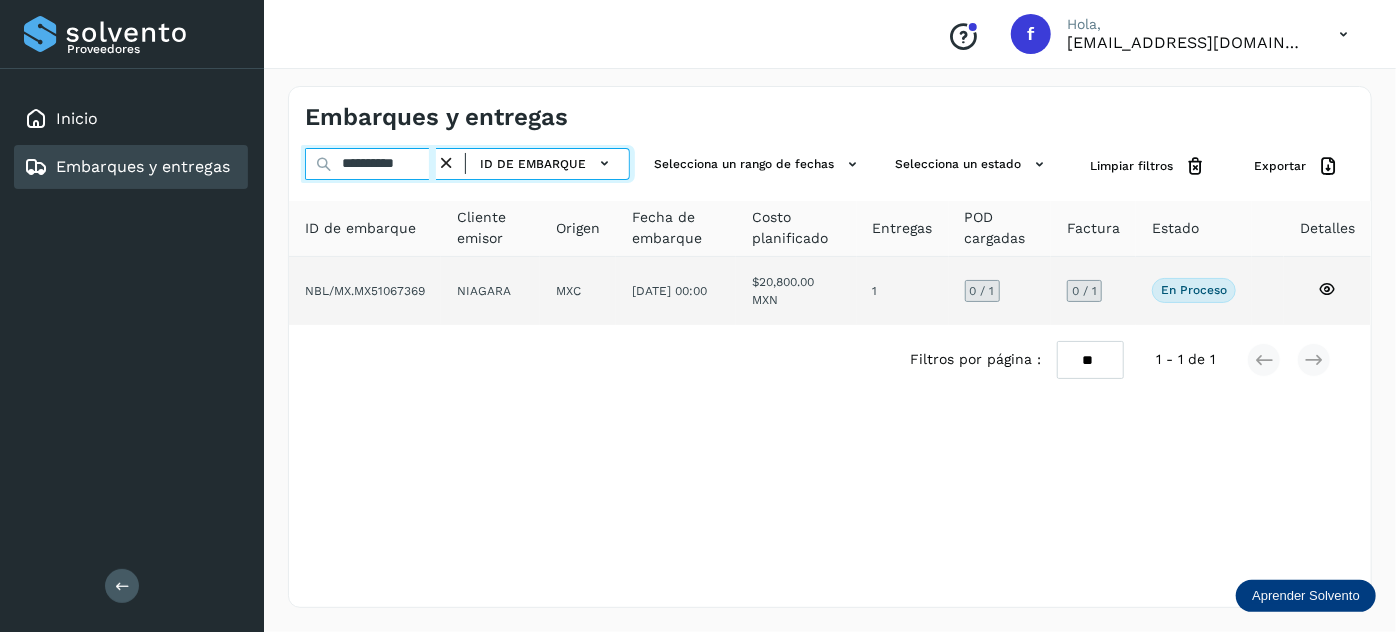 type on "**********" 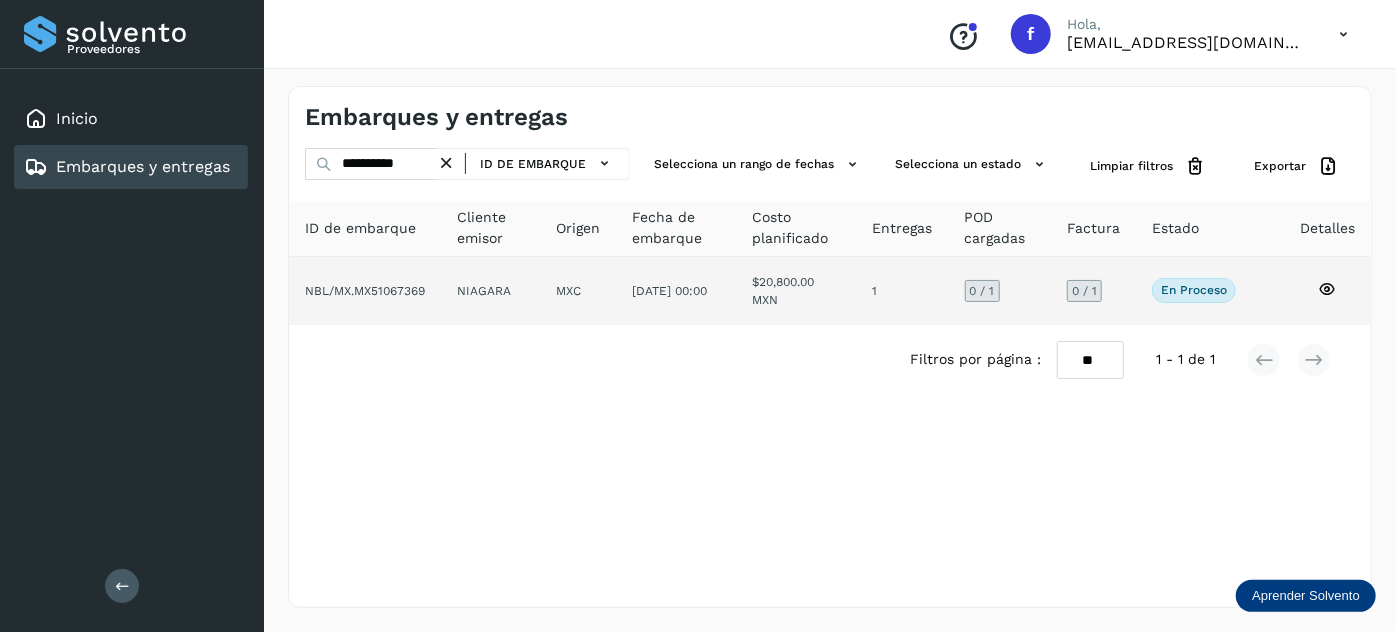 click on "$20,800.00 MXN" 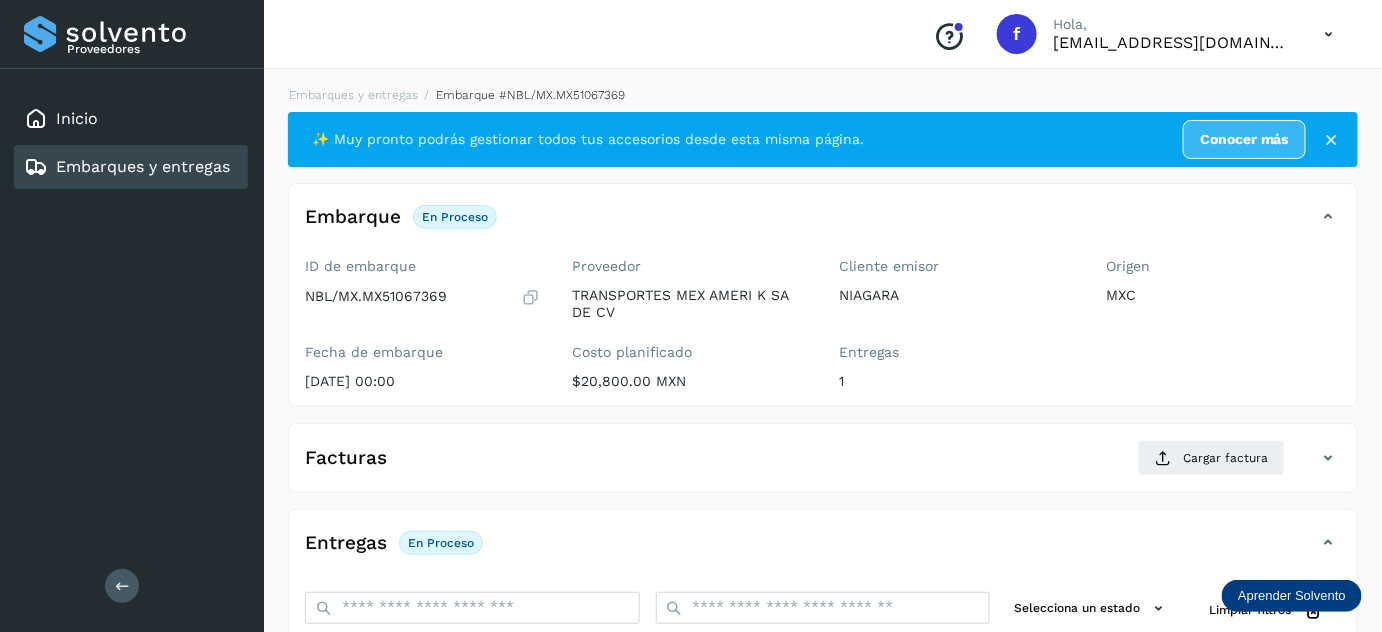 scroll, scrollTop: 327, scrollLeft: 0, axis: vertical 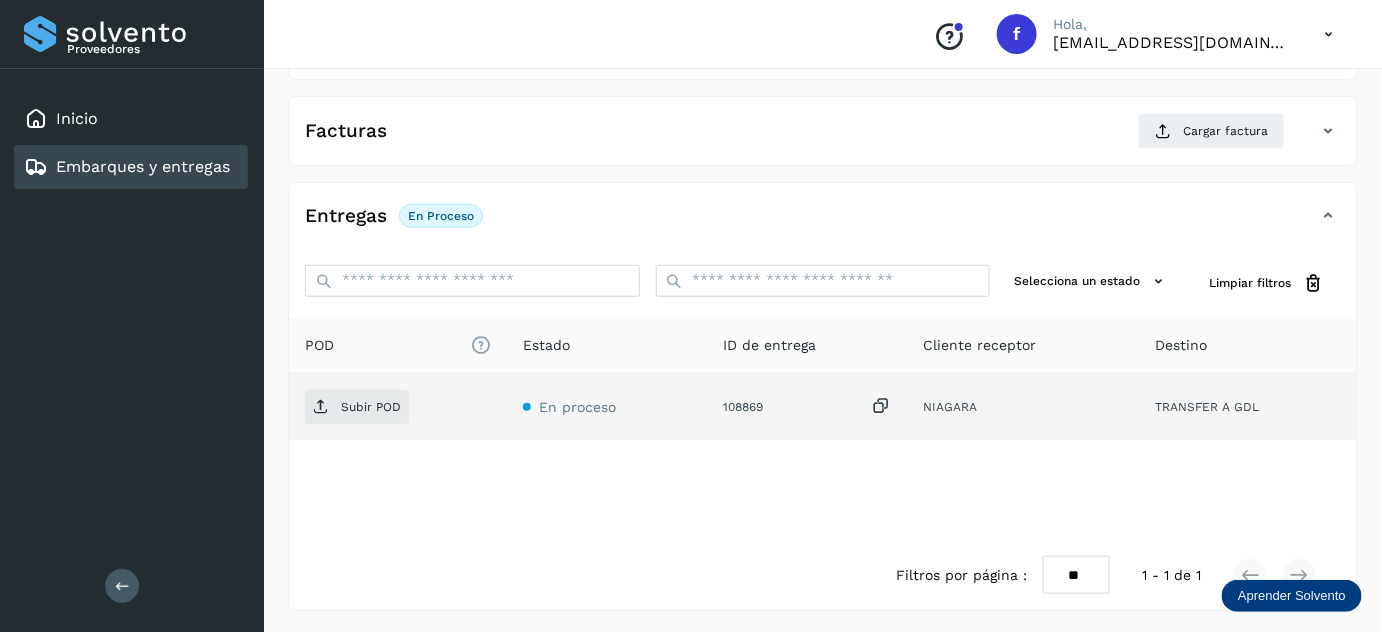 drag, startPoint x: 884, startPoint y: 403, endPoint x: 618, endPoint y: 402, distance: 266.0019 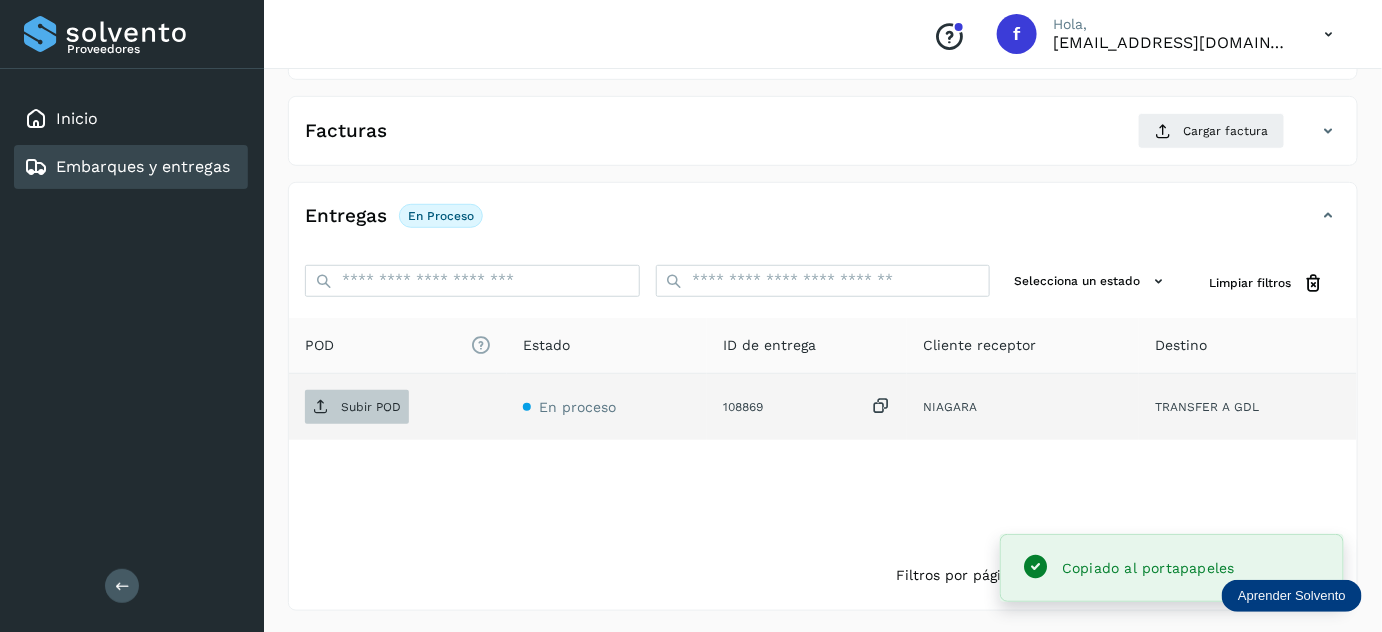 click on "Subir POD" at bounding box center [357, 407] 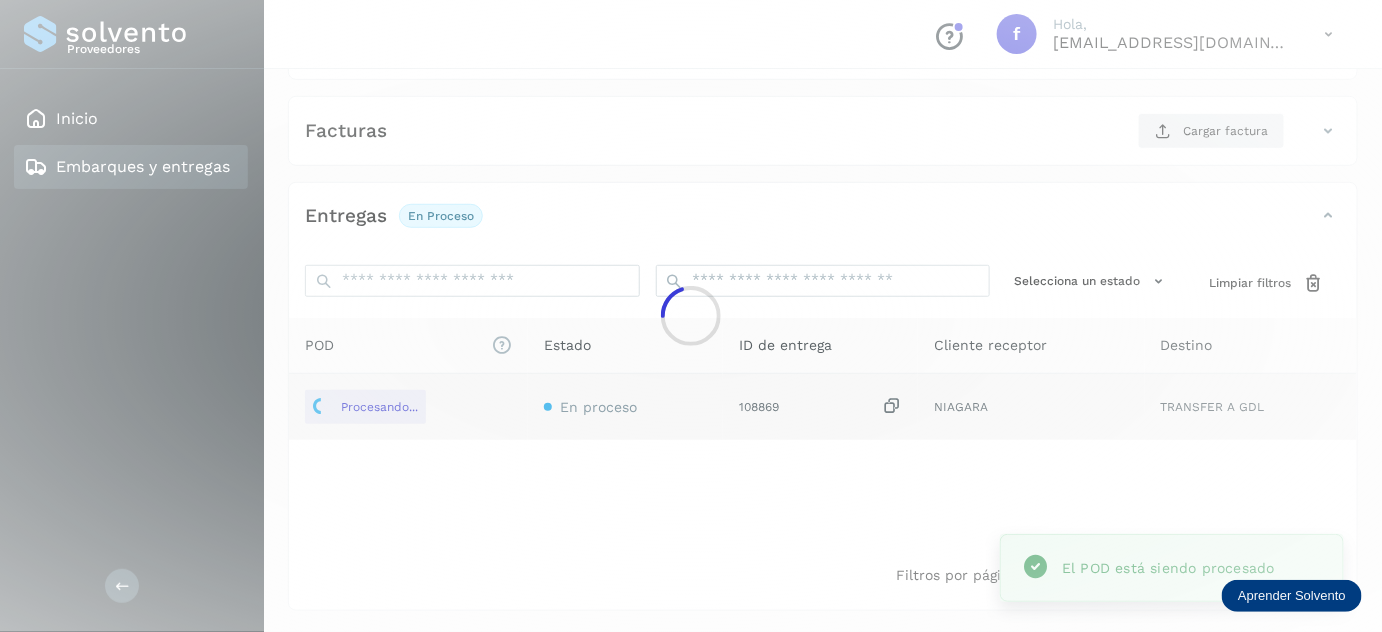 scroll, scrollTop: 0, scrollLeft: 0, axis: both 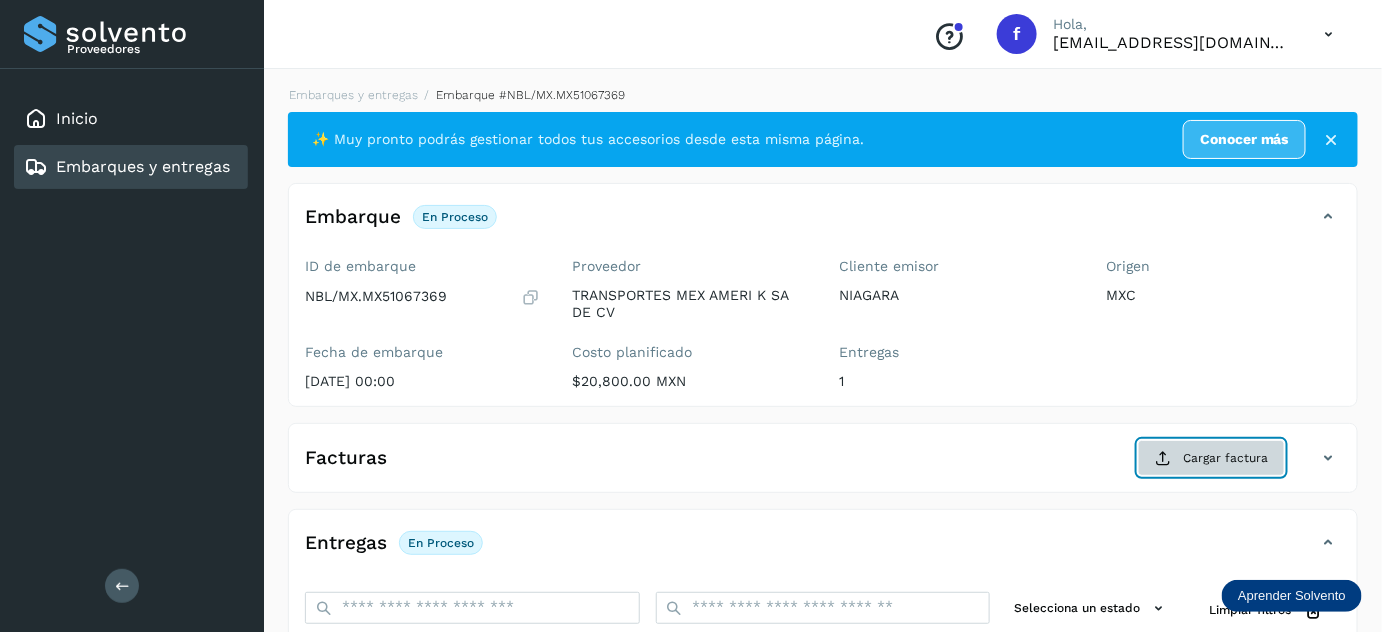 click on "Cargar factura" at bounding box center (1211, 458) 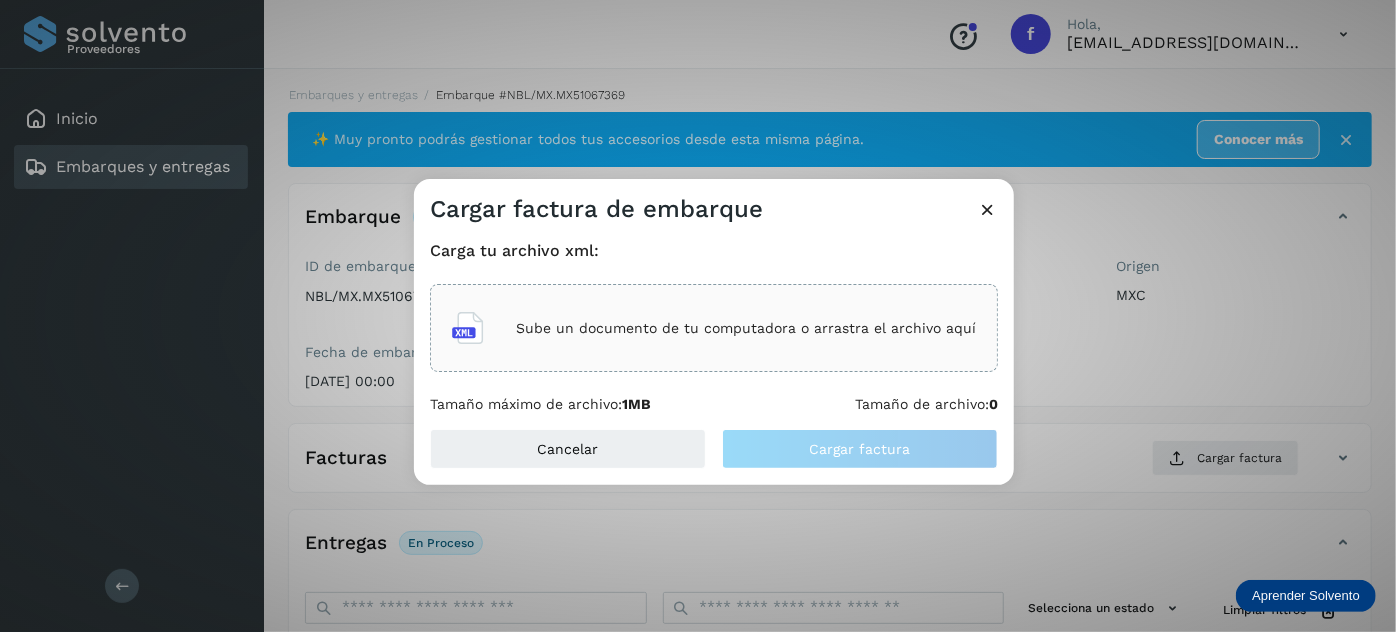 click on "Sube un documento de tu computadora o arrastra el archivo aquí" at bounding box center (746, 328) 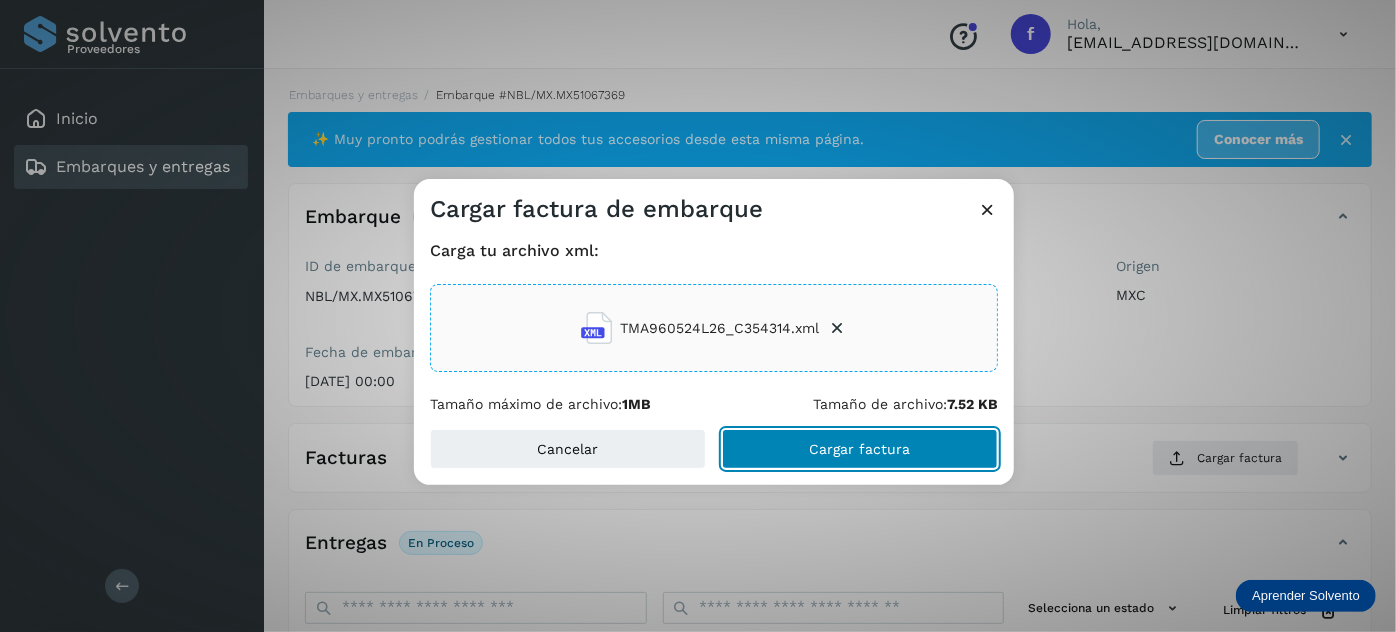 click on "Cargar factura" 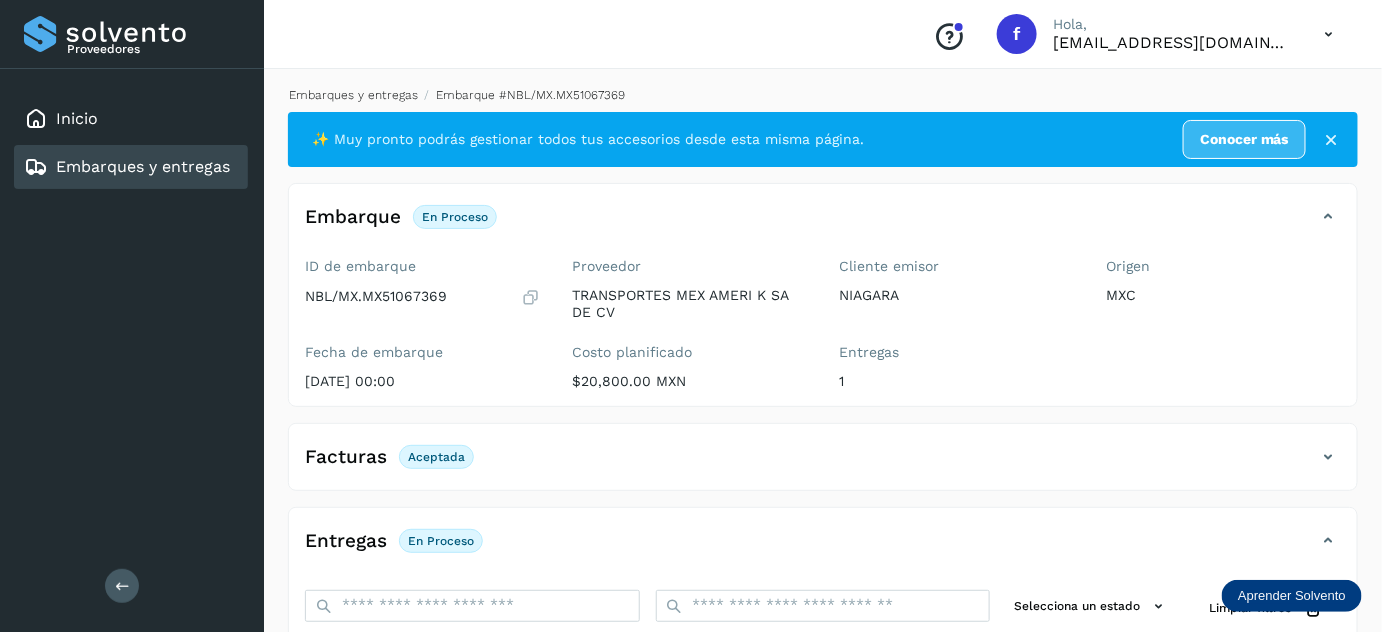 click on "Embarques y entregas" at bounding box center [353, 95] 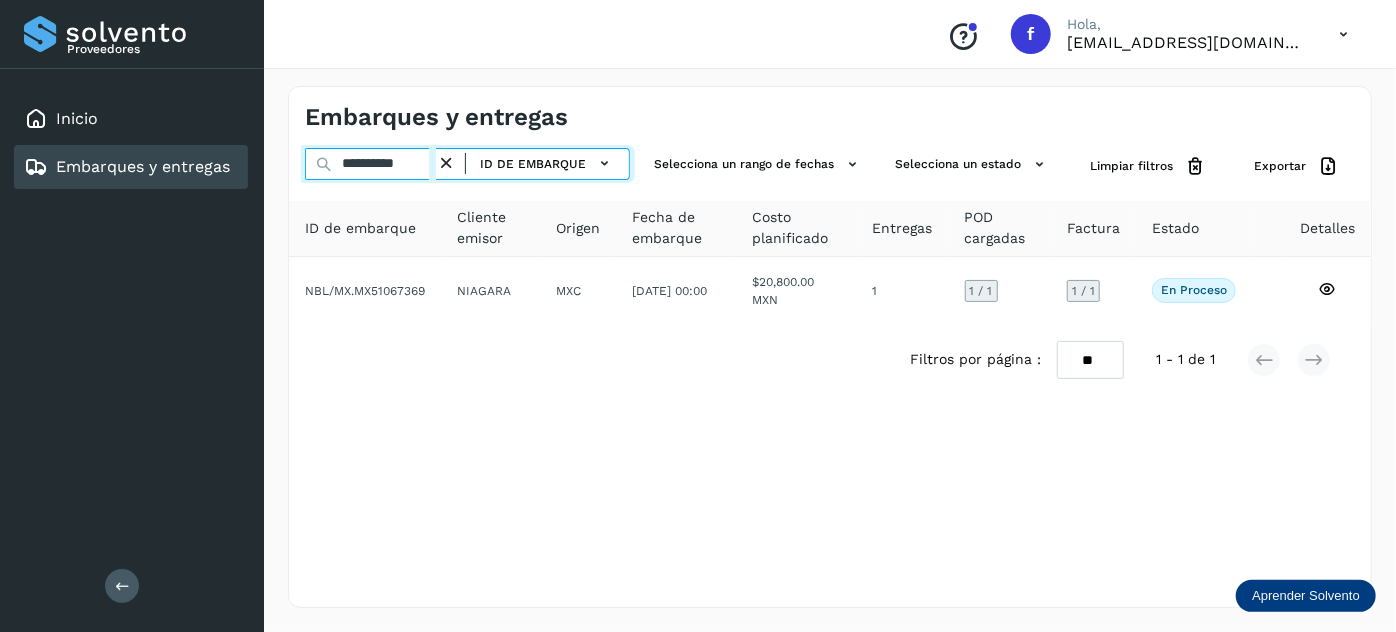 click on "**********" at bounding box center [370, 164] 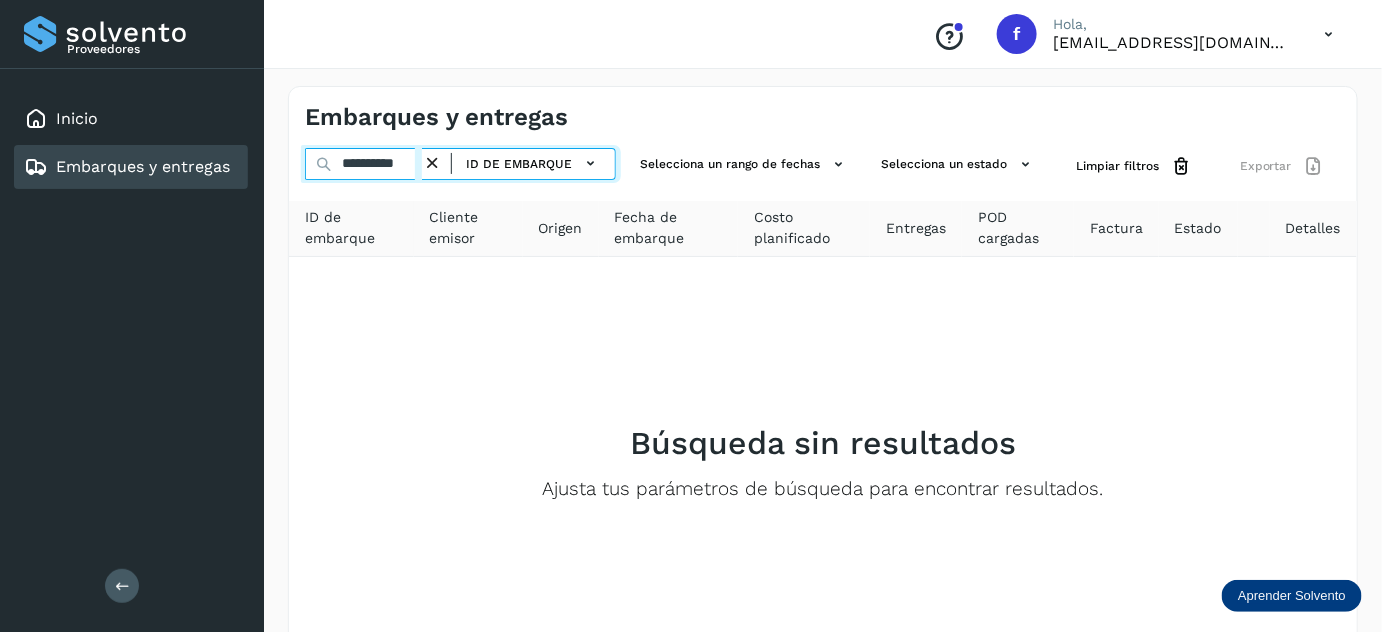 click on "**********" at bounding box center (363, 164) 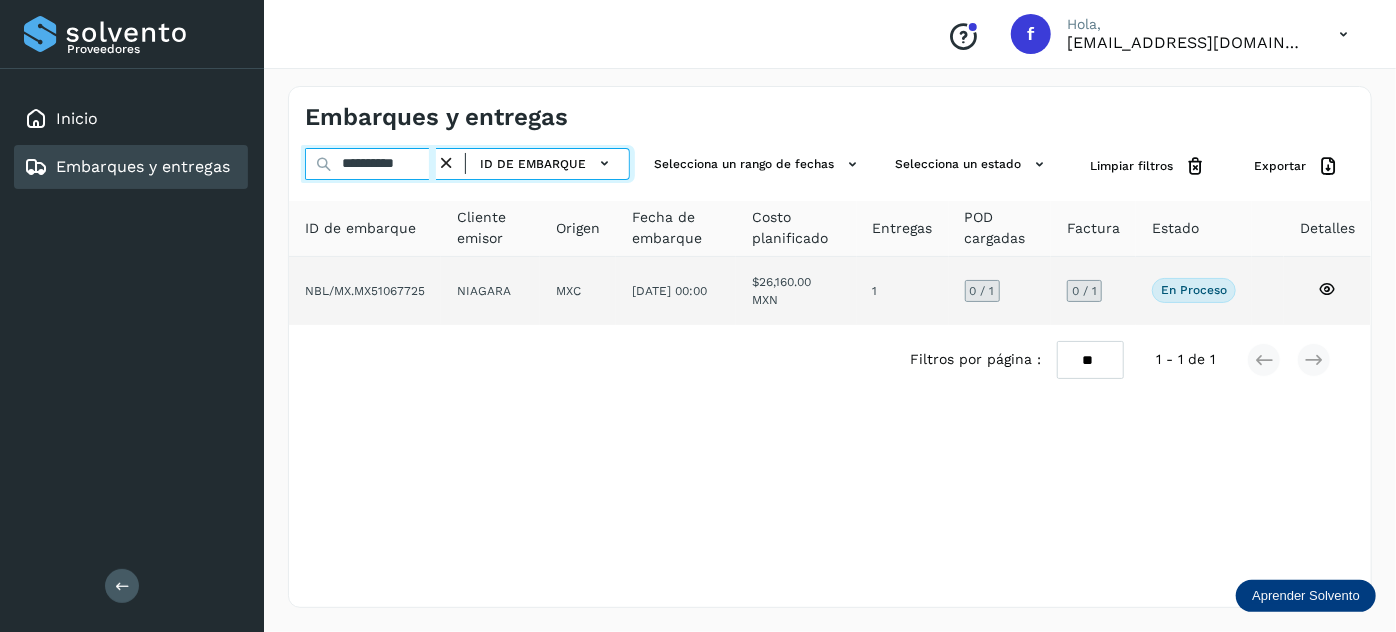 type on "**********" 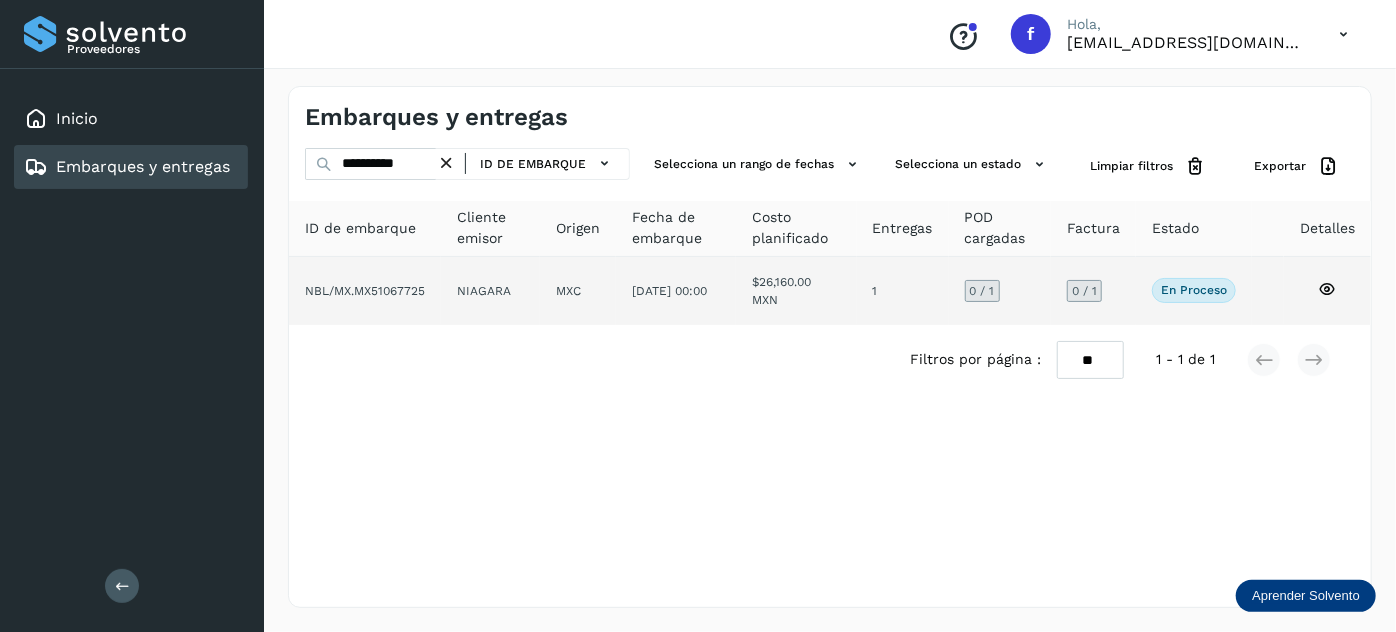 click on "[DATE] 00:00" 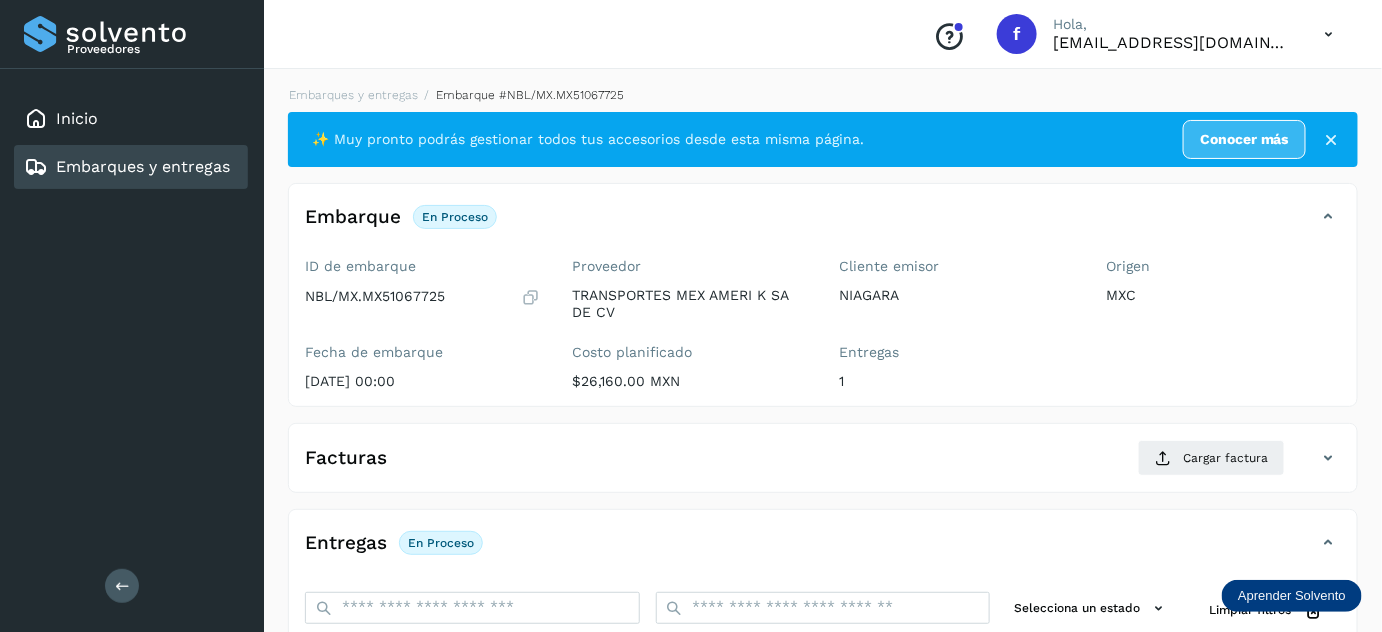 scroll, scrollTop: 327, scrollLeft: 0, axis: vertical 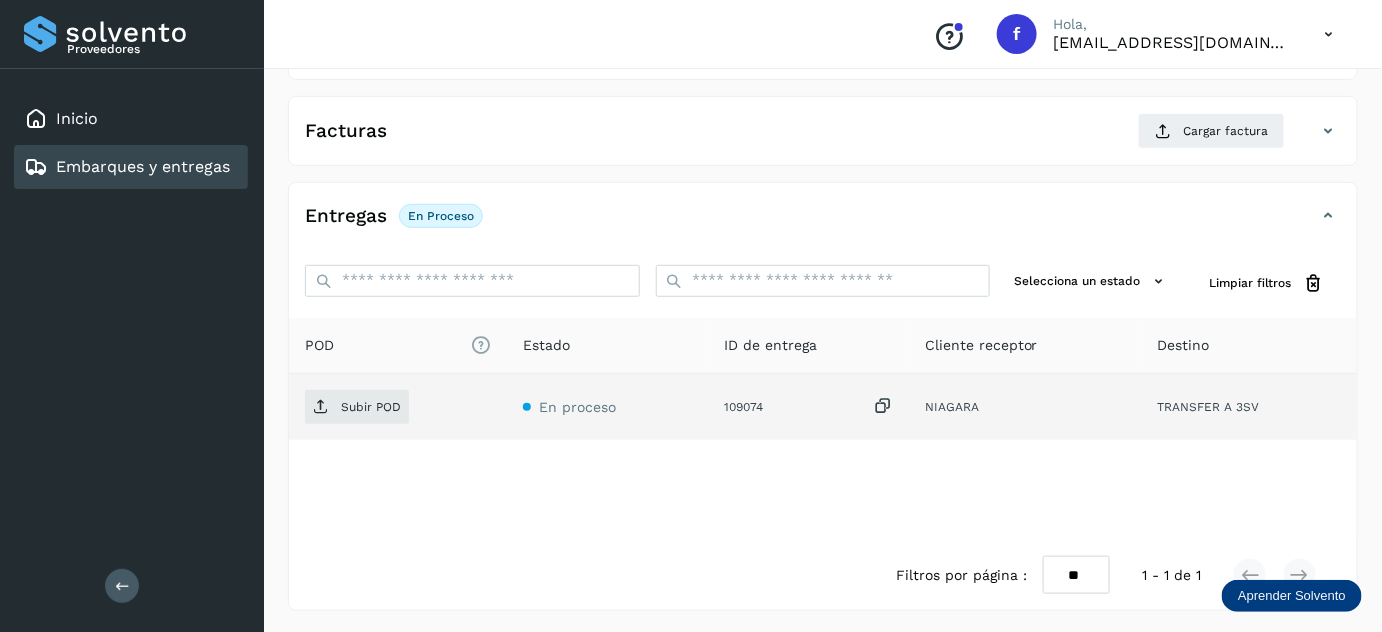 click at bounding box center (883, 406) 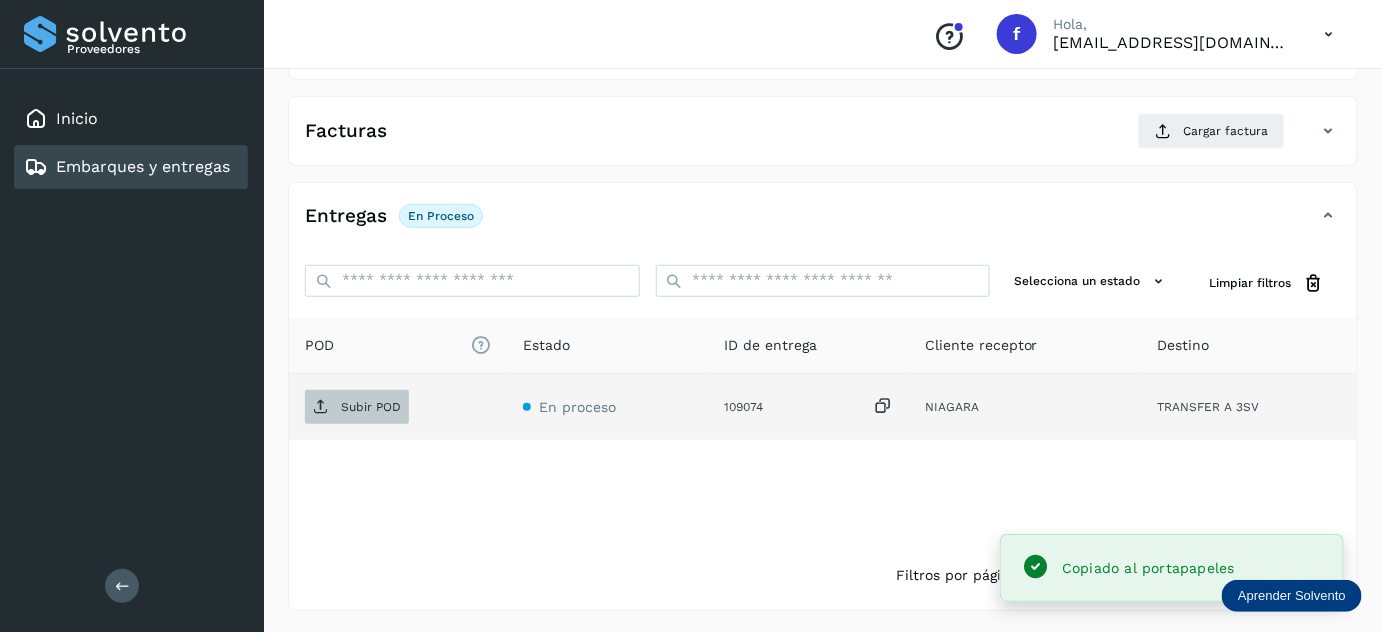 click on "Subir POD" at bounding box center [371, 407] 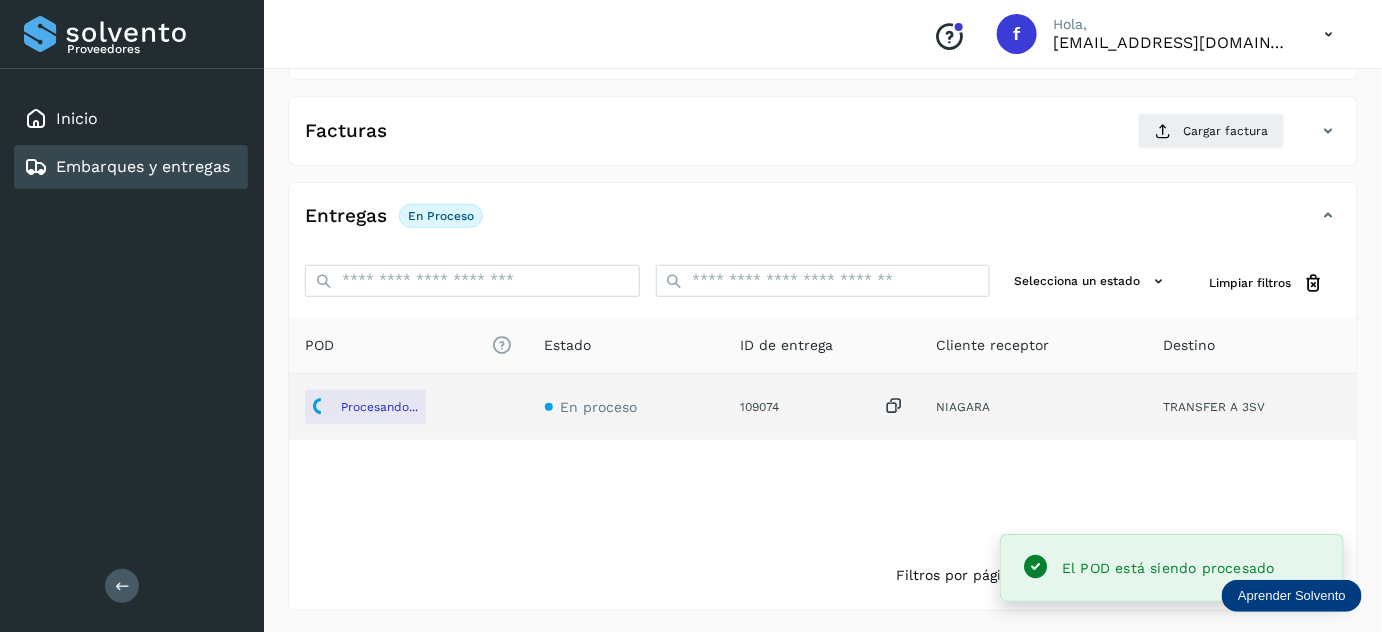 scroll, scrollTop: 0, scrollLeft: 0, axis: both 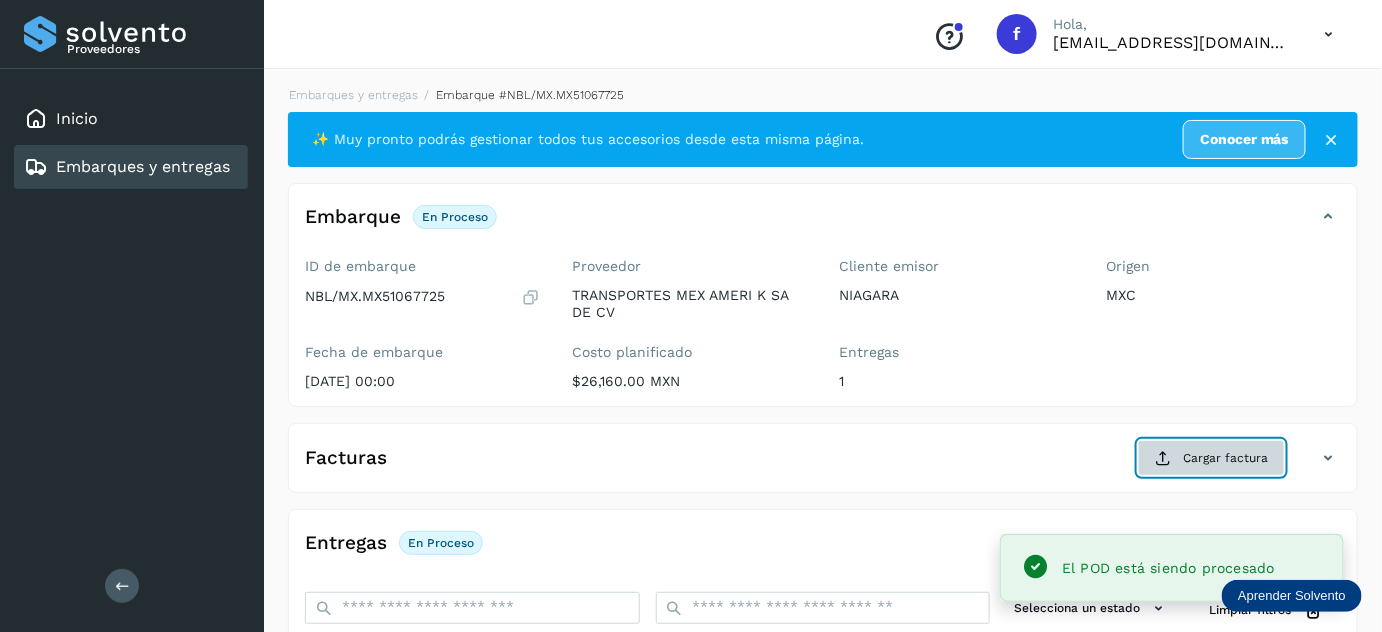 click on "Cargar factura" 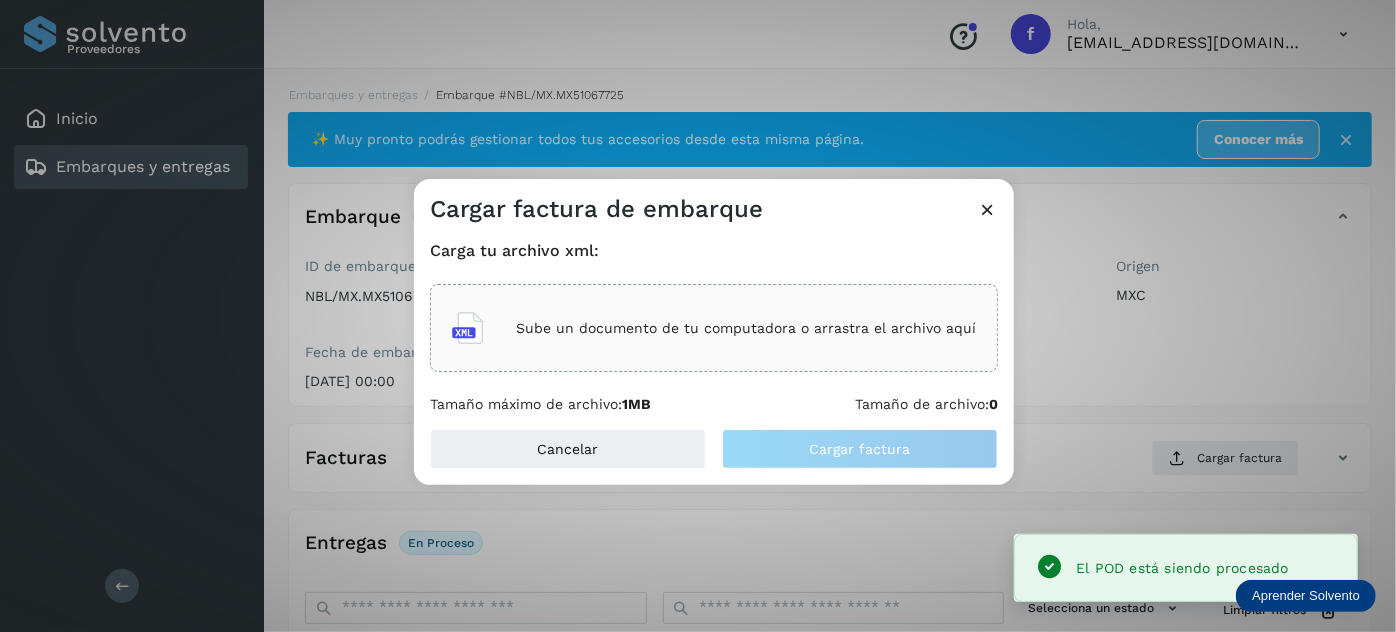 click on "Sube un documento de tu computadora o arrastra el archivo aquí" at bounding box center [714, 328] 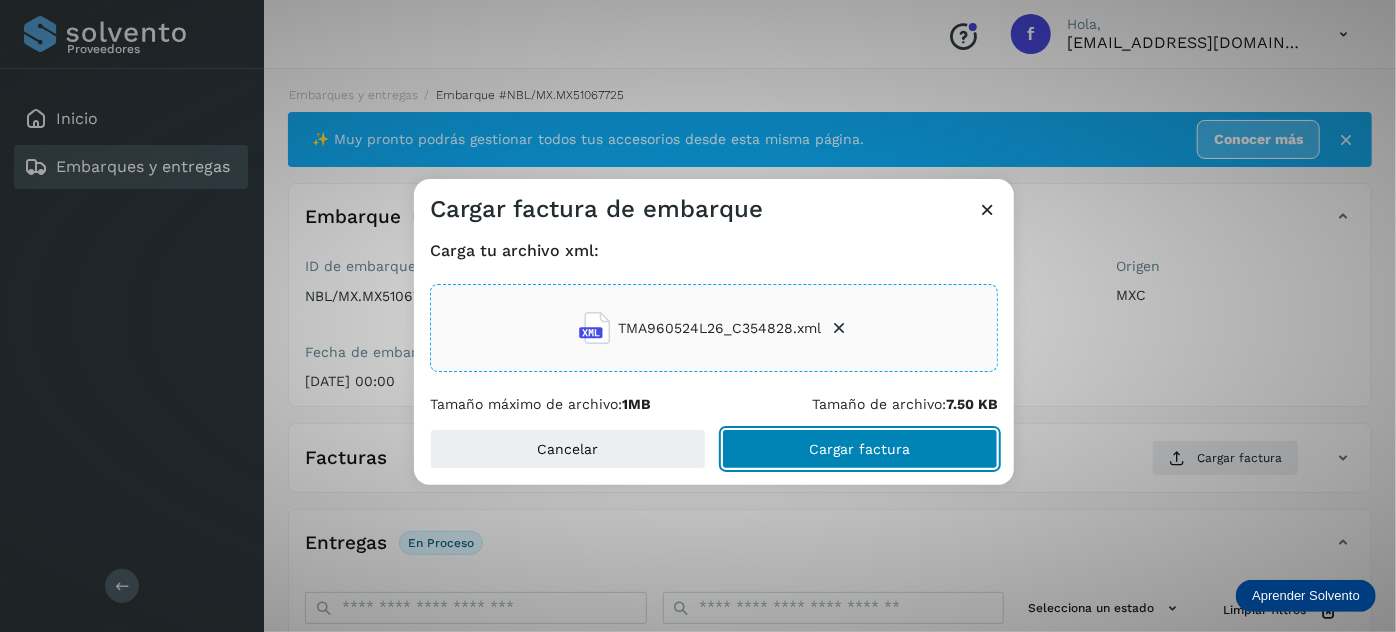 click on "Cargar factura" 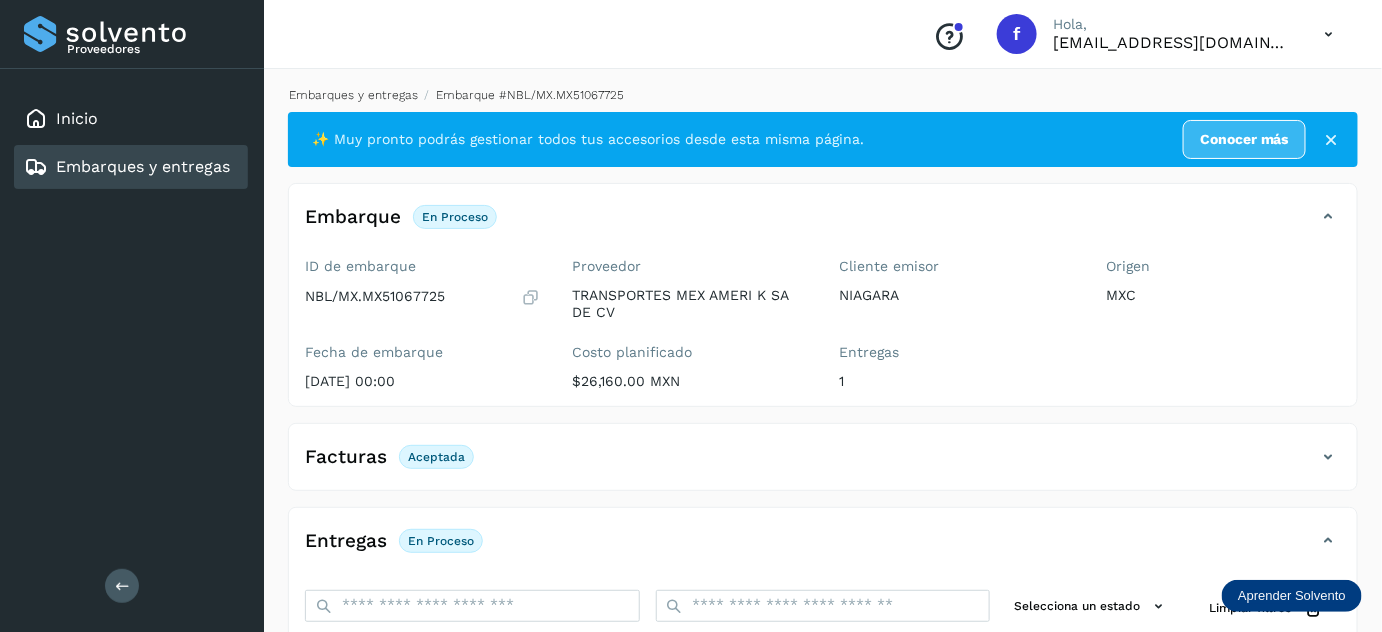 click on "Embarques y entregas" at bounding box center (353, 95) 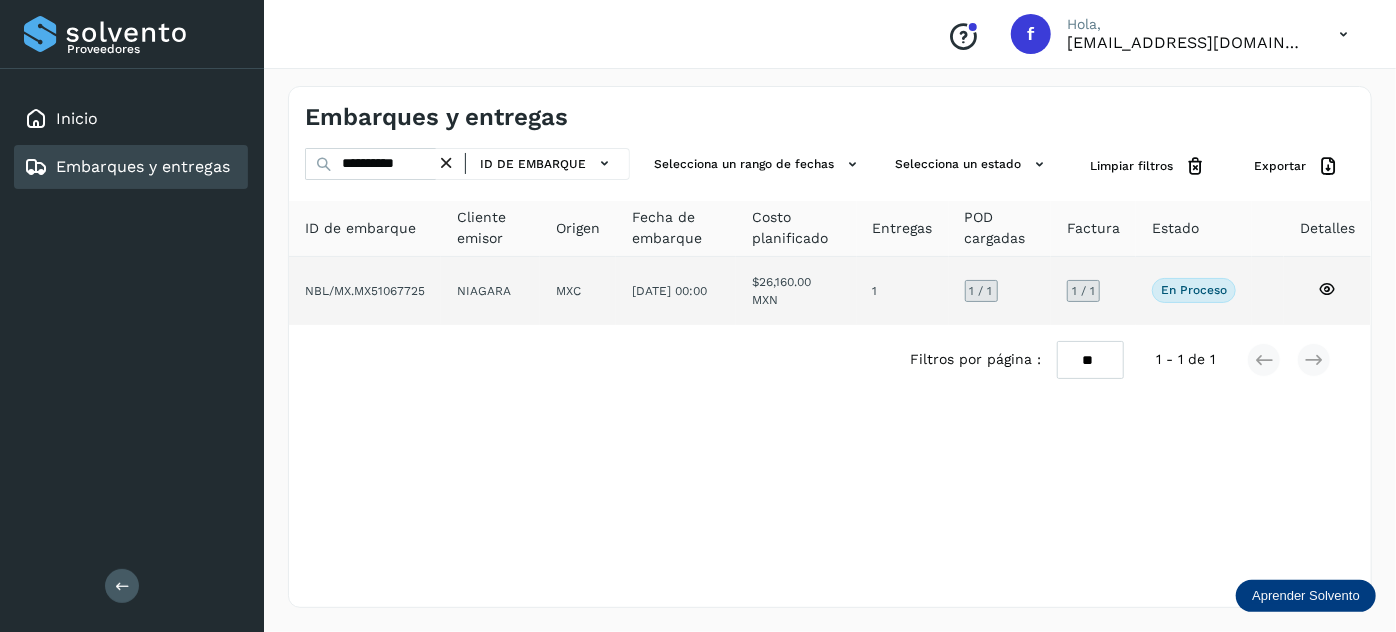 click on "[DATE] 00:00" 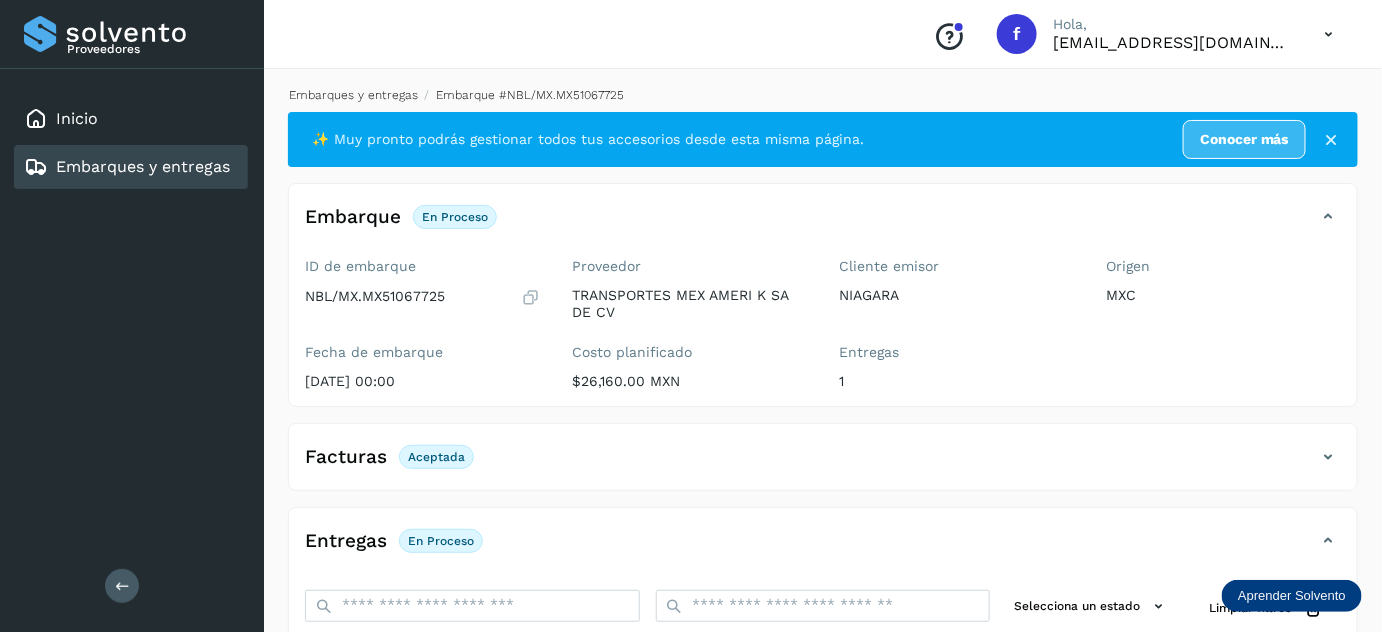 click on "Embarques y entregas" at bounding box center [353, 95] 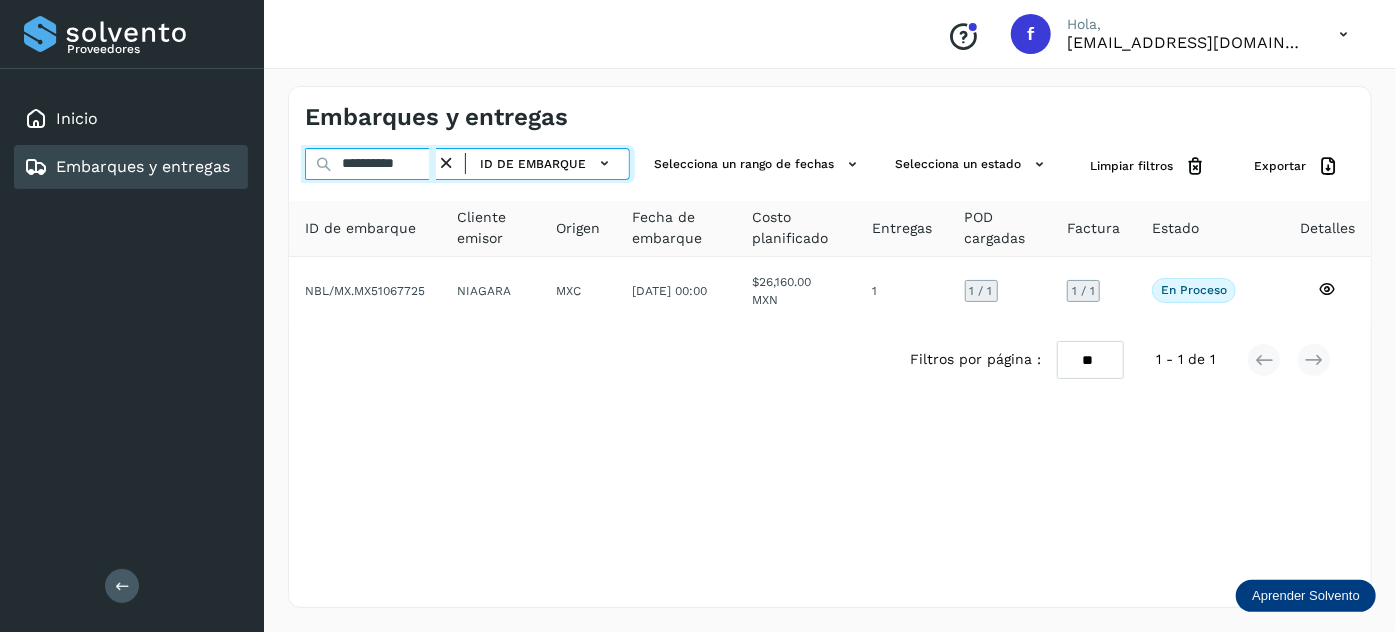 click on "**********" at bounding box center [370, 164] 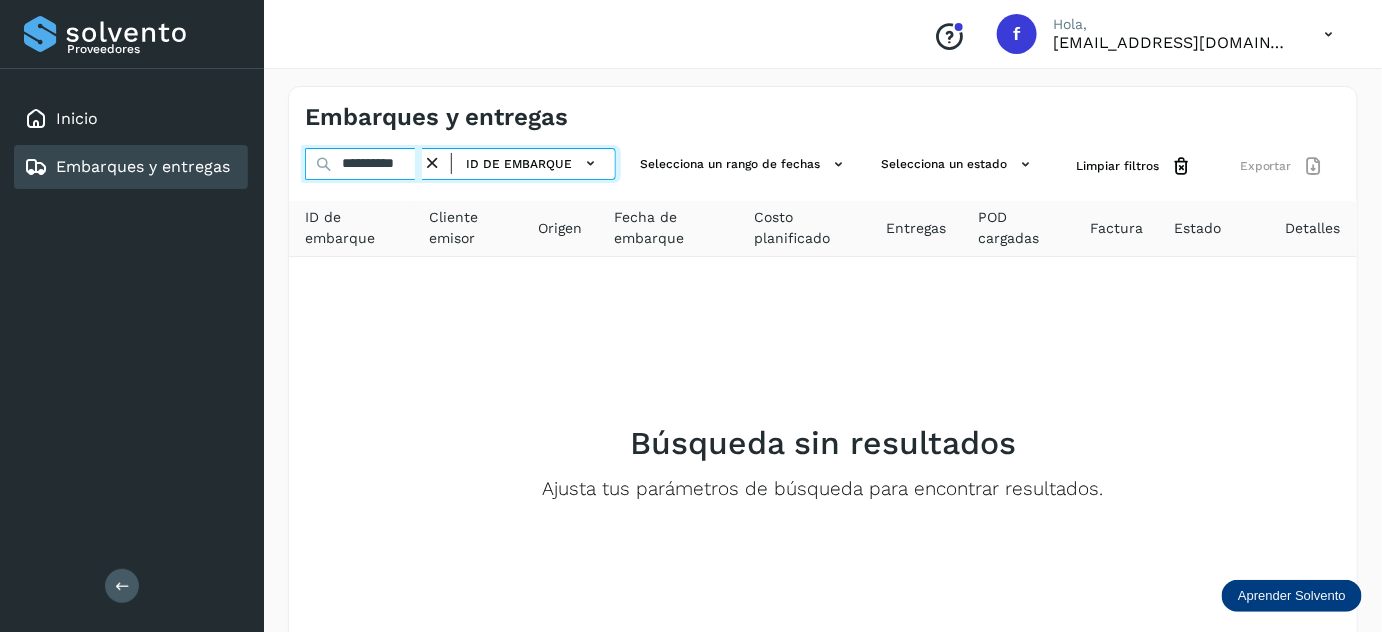 click on "**********" at bounding box center (363, 164) 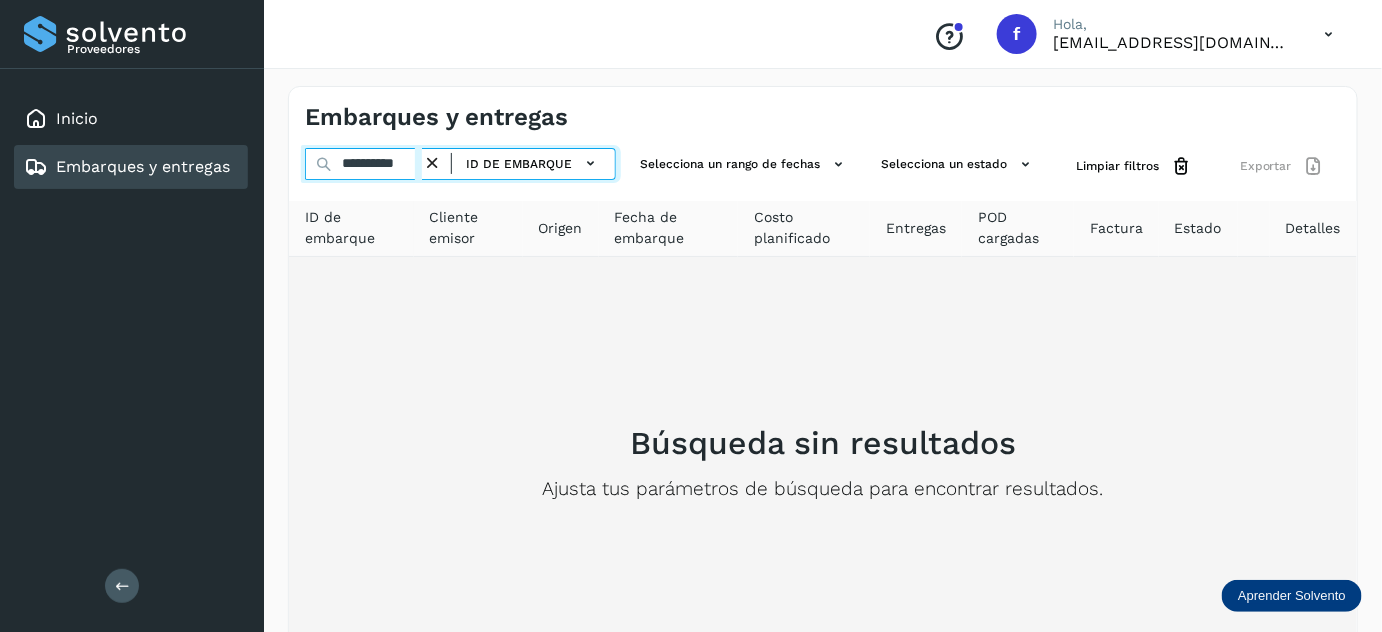 paste 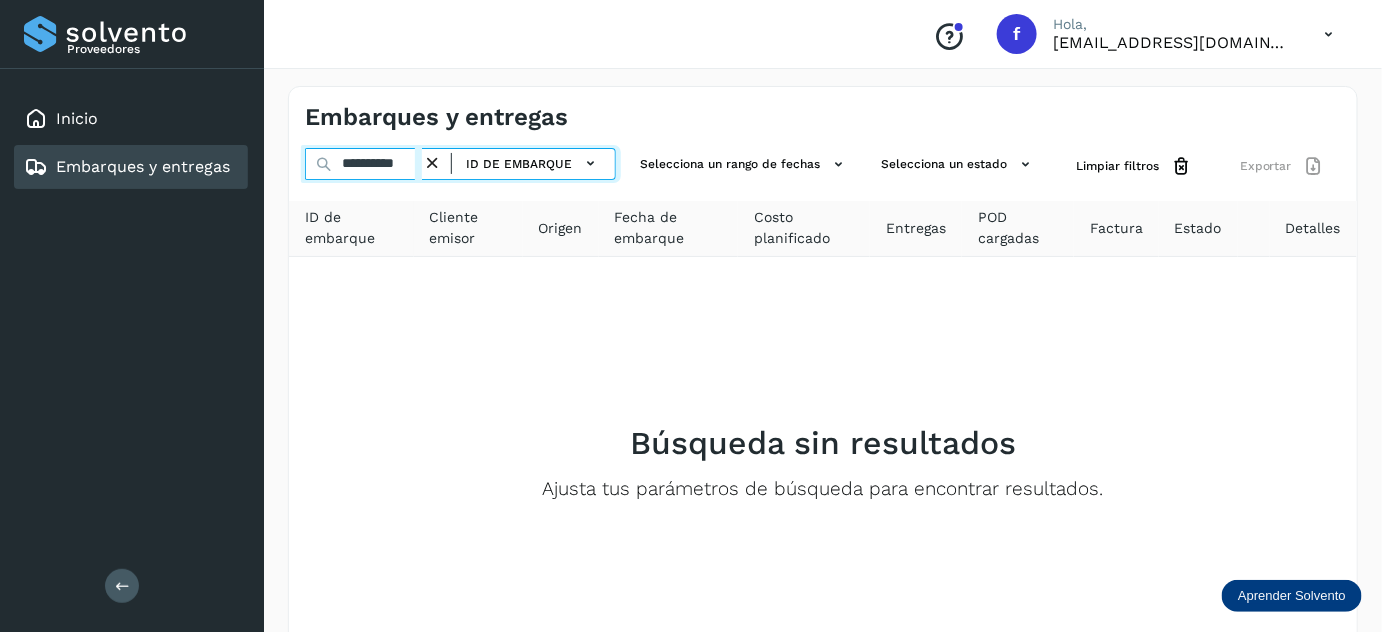 click on "**********" at bounding box center [363, 164] 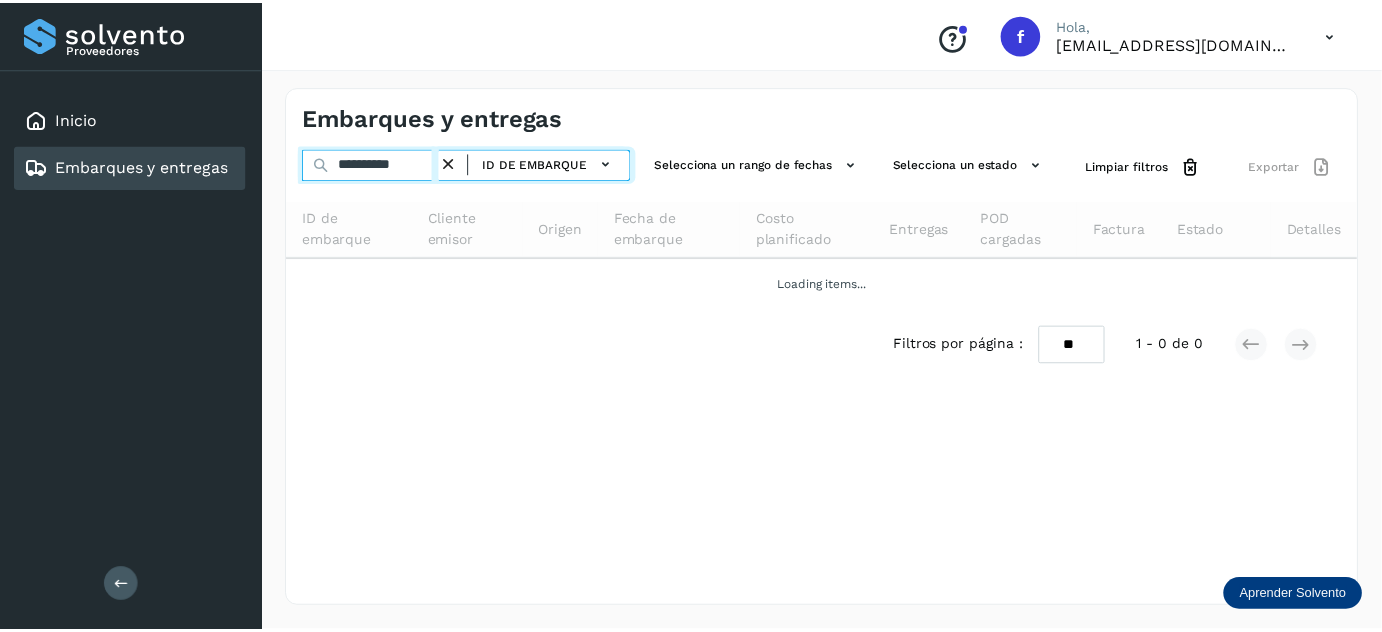 scroll, scrollTop: 0, scrollLeft: 0, axis: both 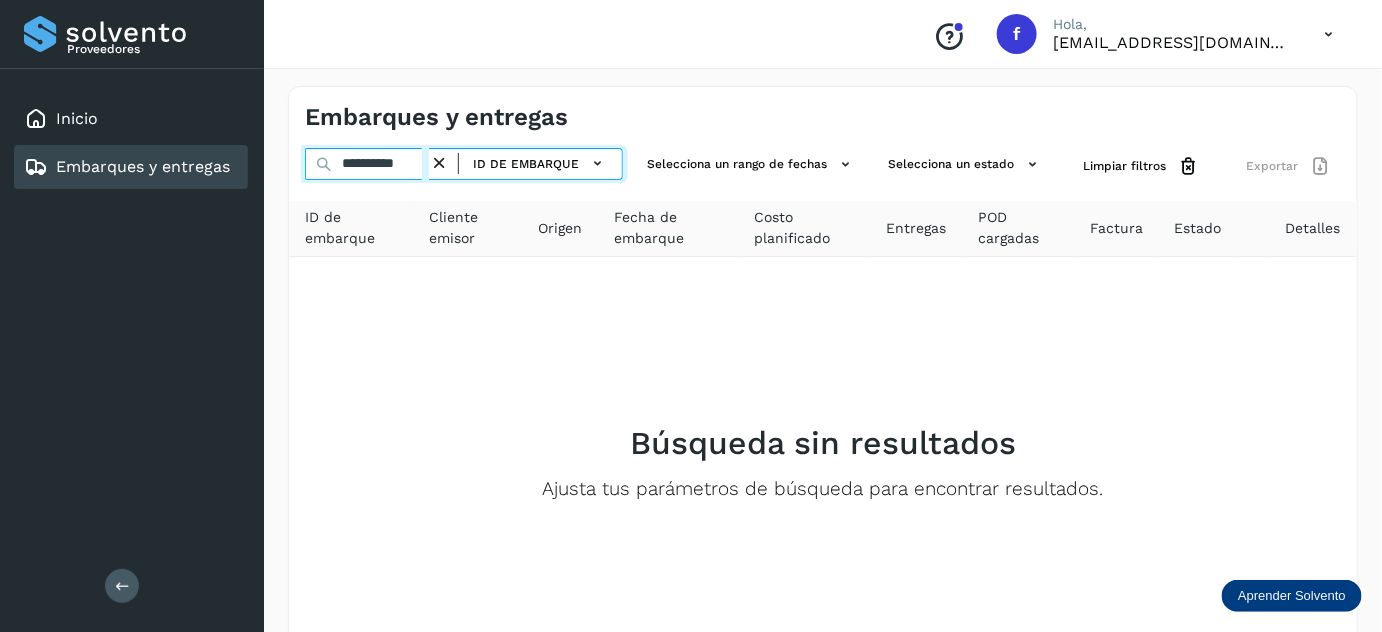 click on "**********" at bounding box center (367, 164) 